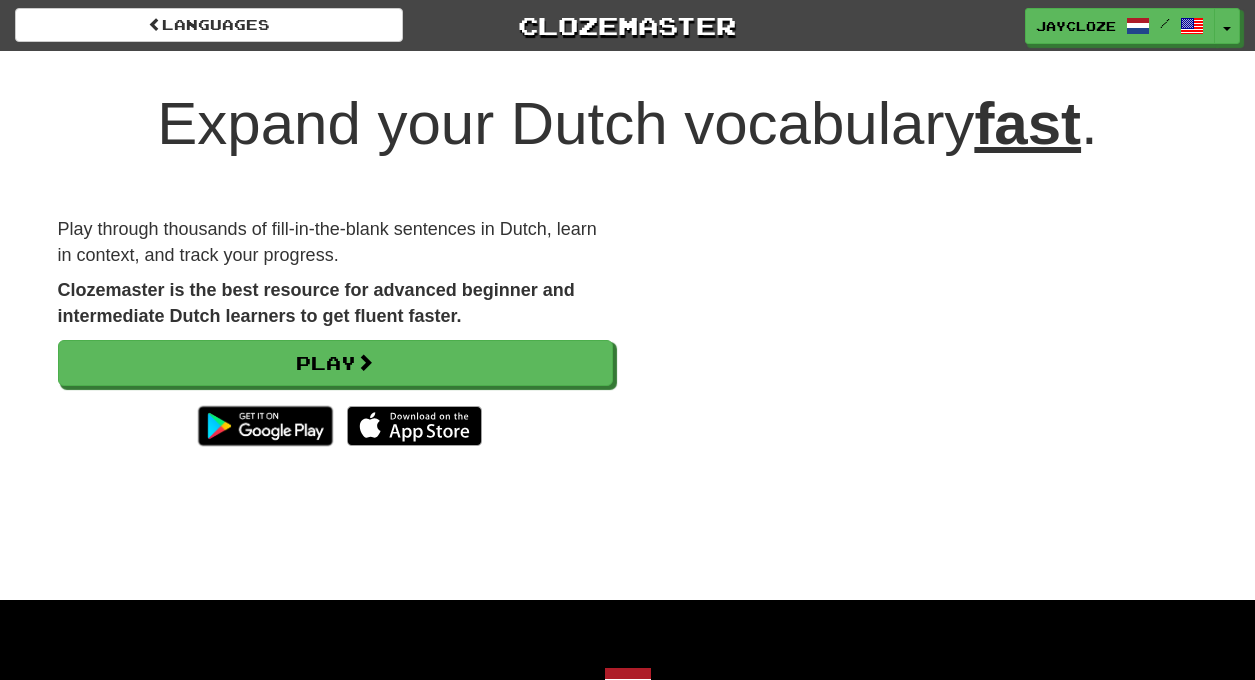 scroll, scrollTop: 0, scrollLeft: 0, axis: both 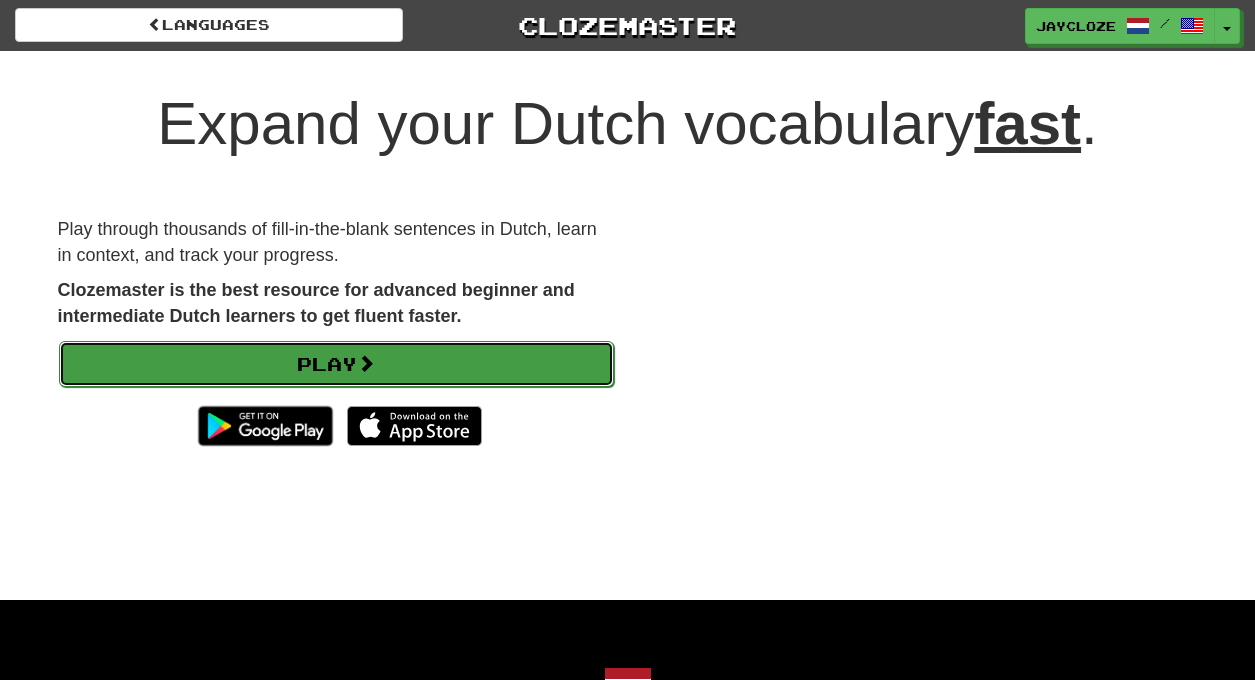 click on "Play" at bounding box center (336, 364) 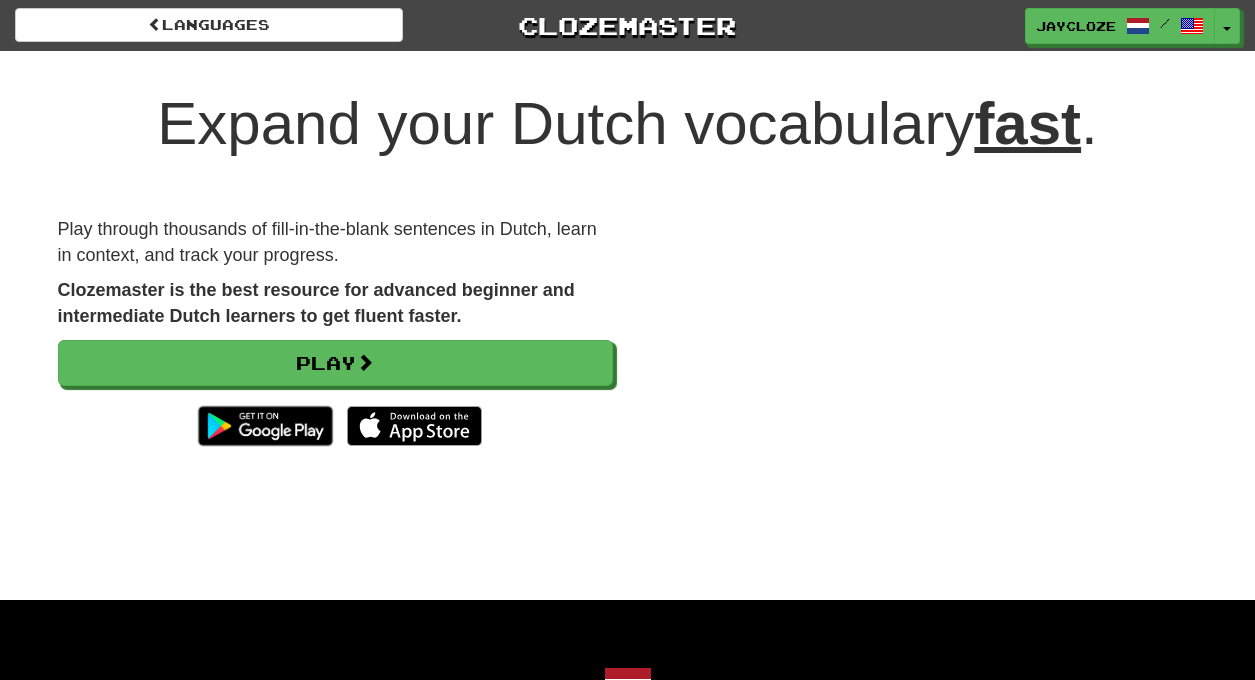 scroll, scrollTop: 0, scrollLeft: 0, axis: both 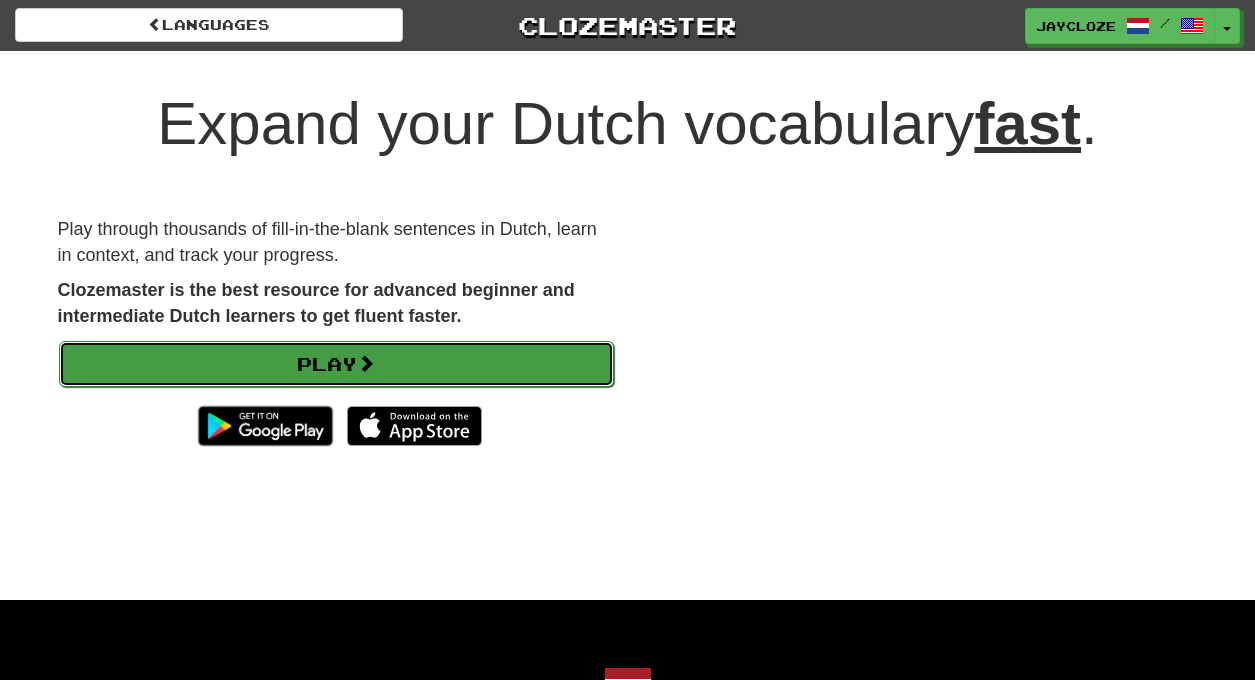 click on "Play" at bounding box center [336, 364] 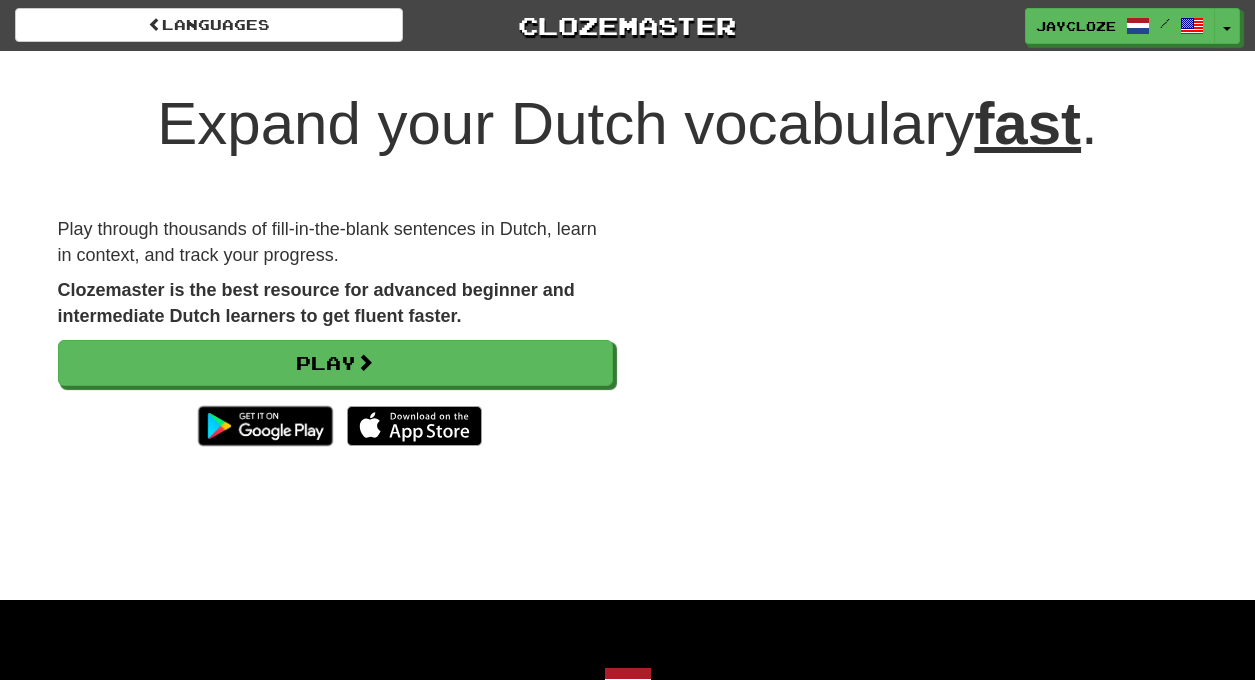 scroll, scrollTop: 0, scrollLeft: 0, axis: both 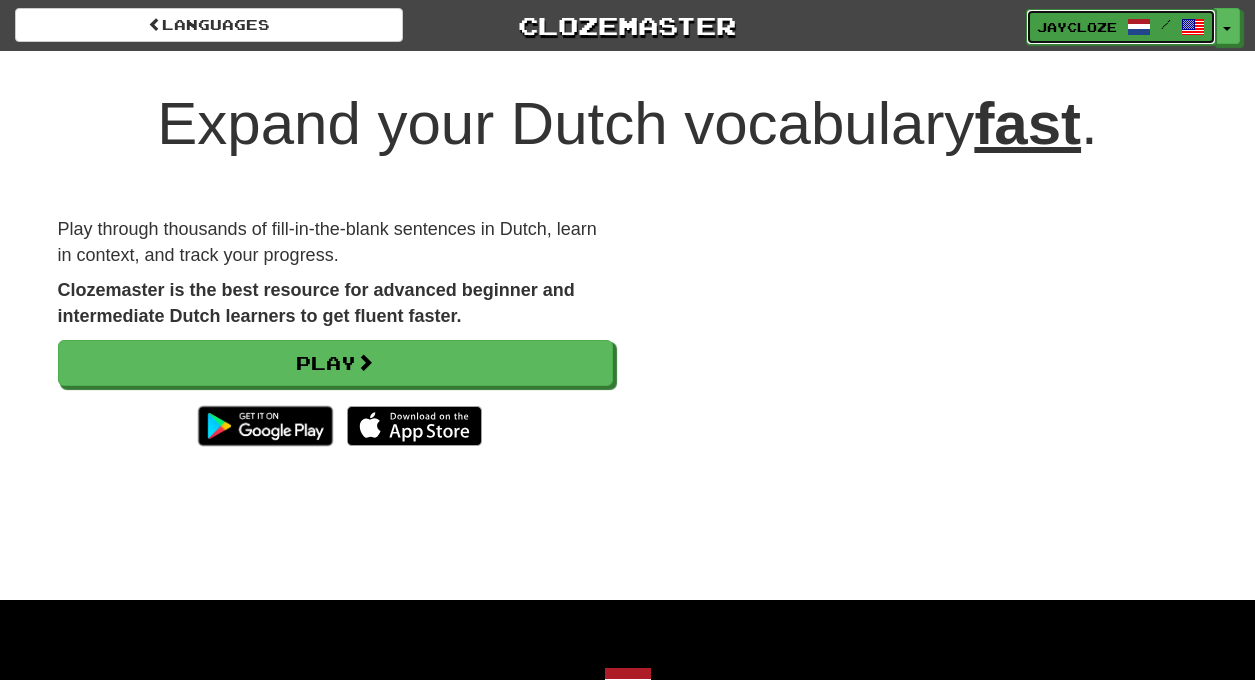 click on "jaycloze" at bounding box center (1077, 27) 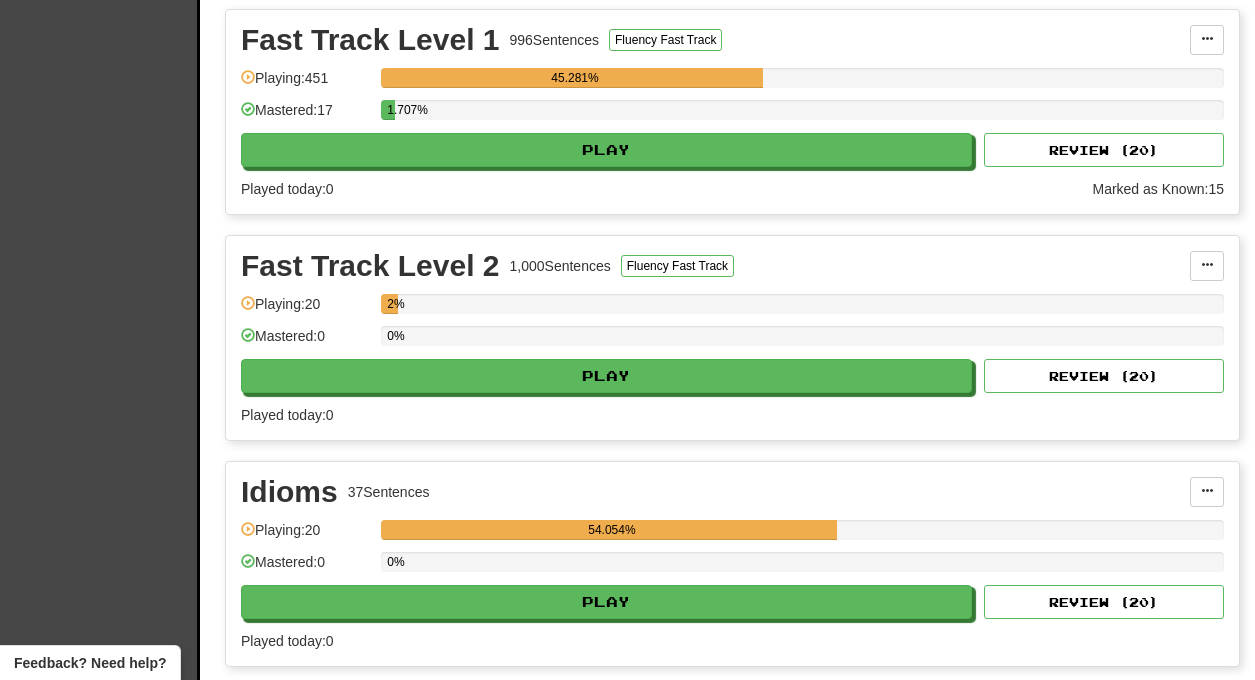 scroll, scrollTop: 687, scrollLeft: 0, axis: vertical 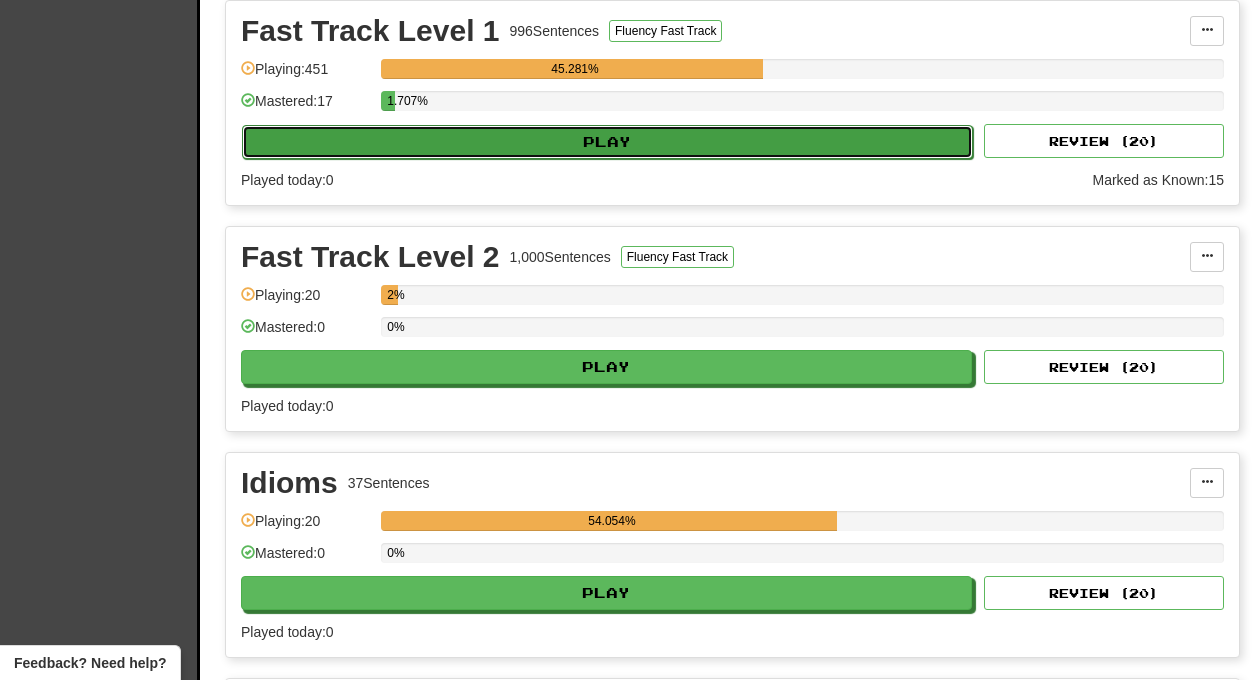 click on "Play" at bounding box center (607, 142) 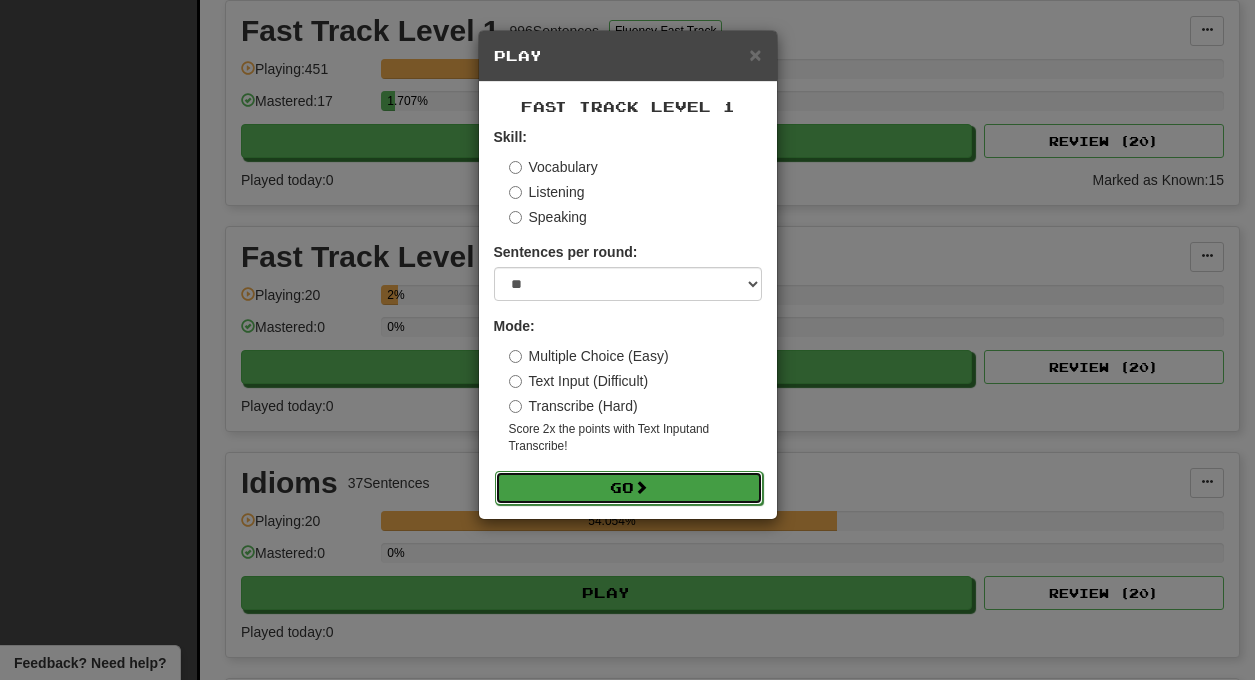 click at bounding box center (641, 487) 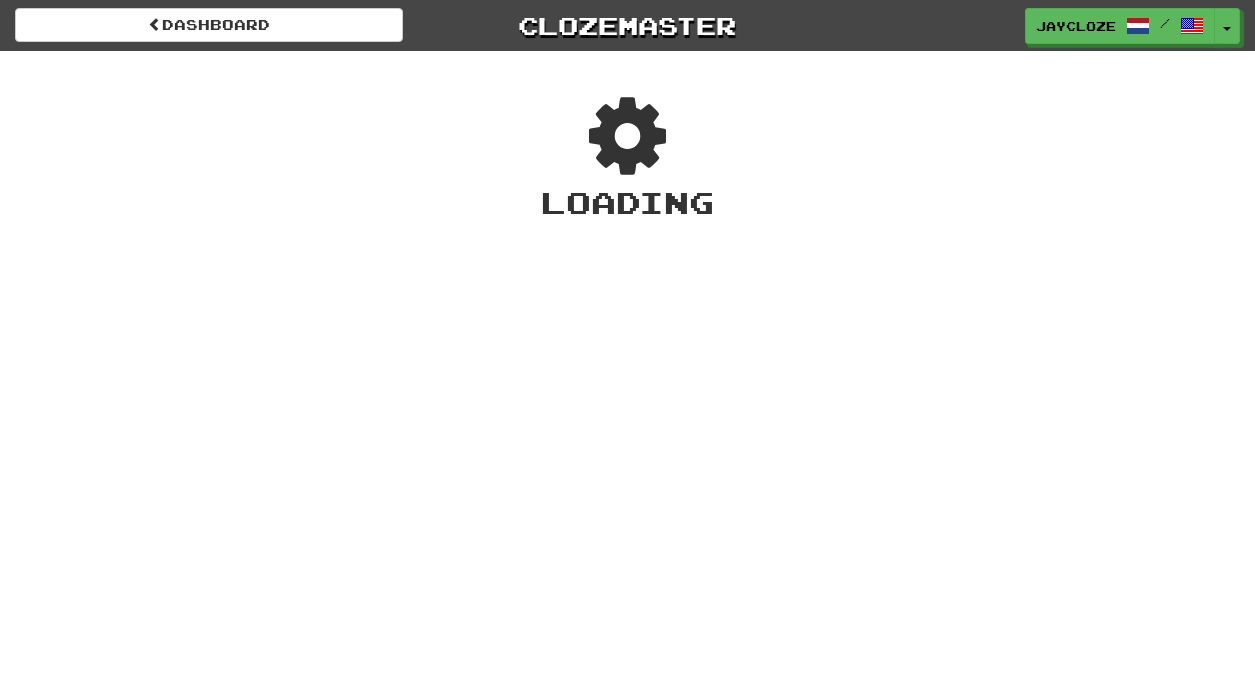 scroll, scrollTop: 0, scrollLeft: 0, axis: both 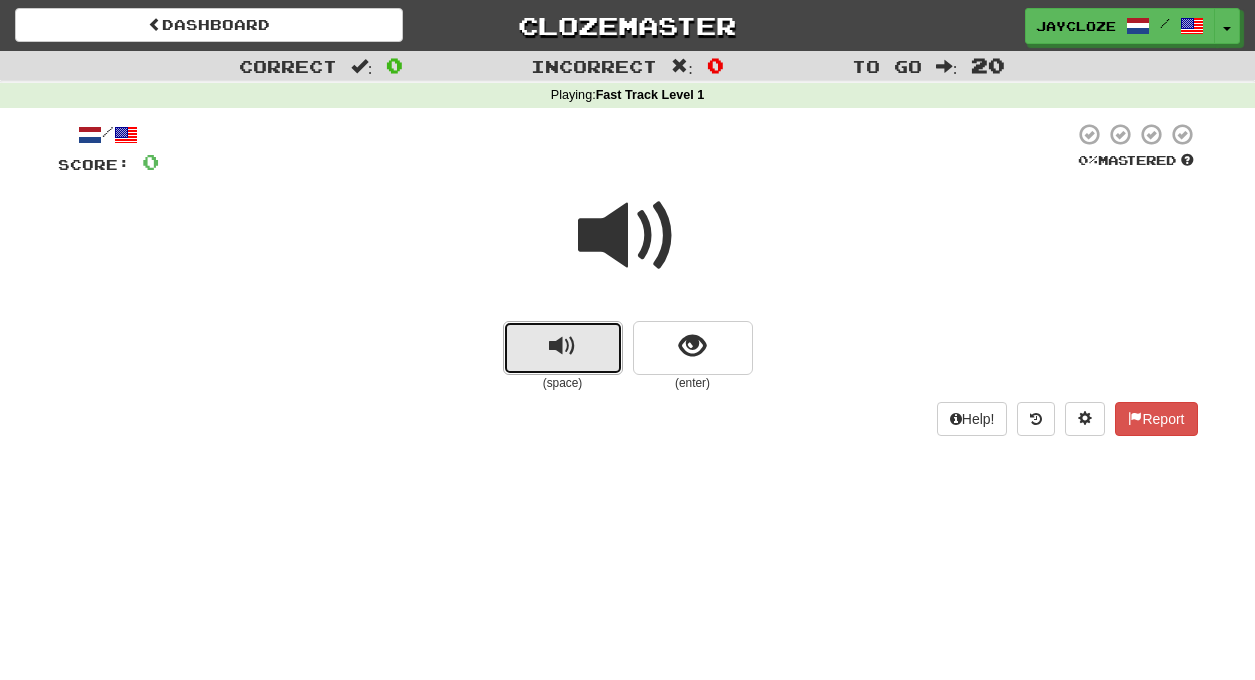 click at bounding box center (562, 346) 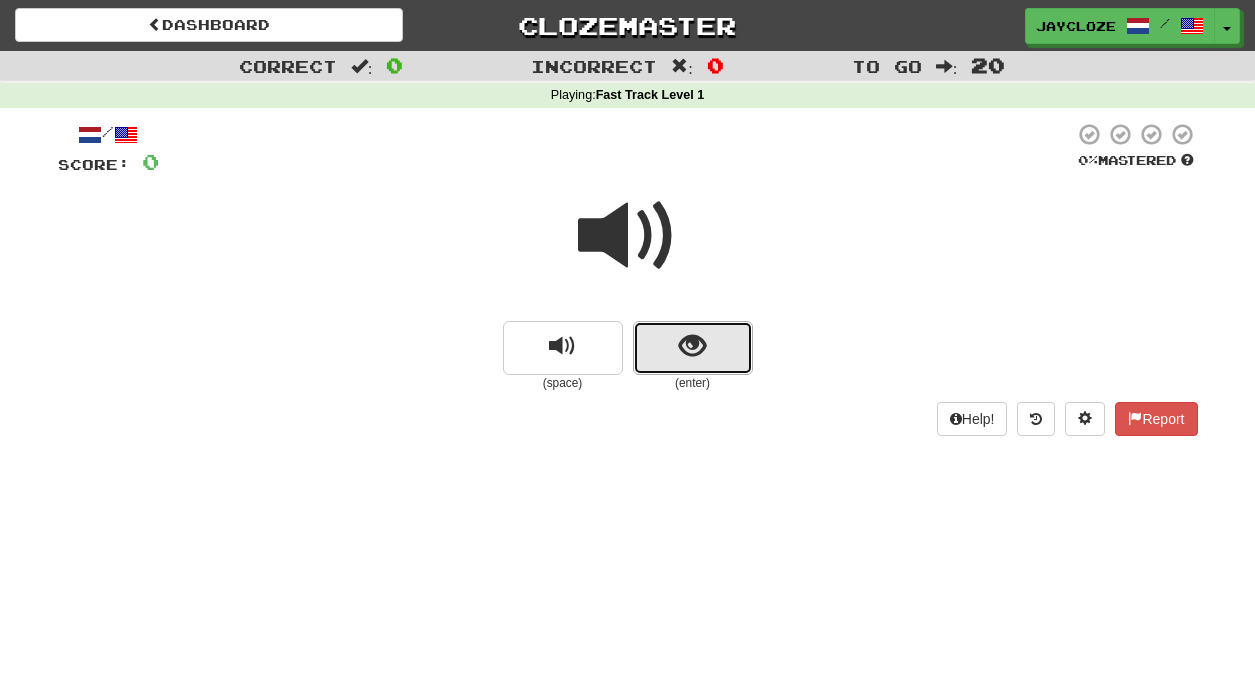 click at bounding box center [693, 348] 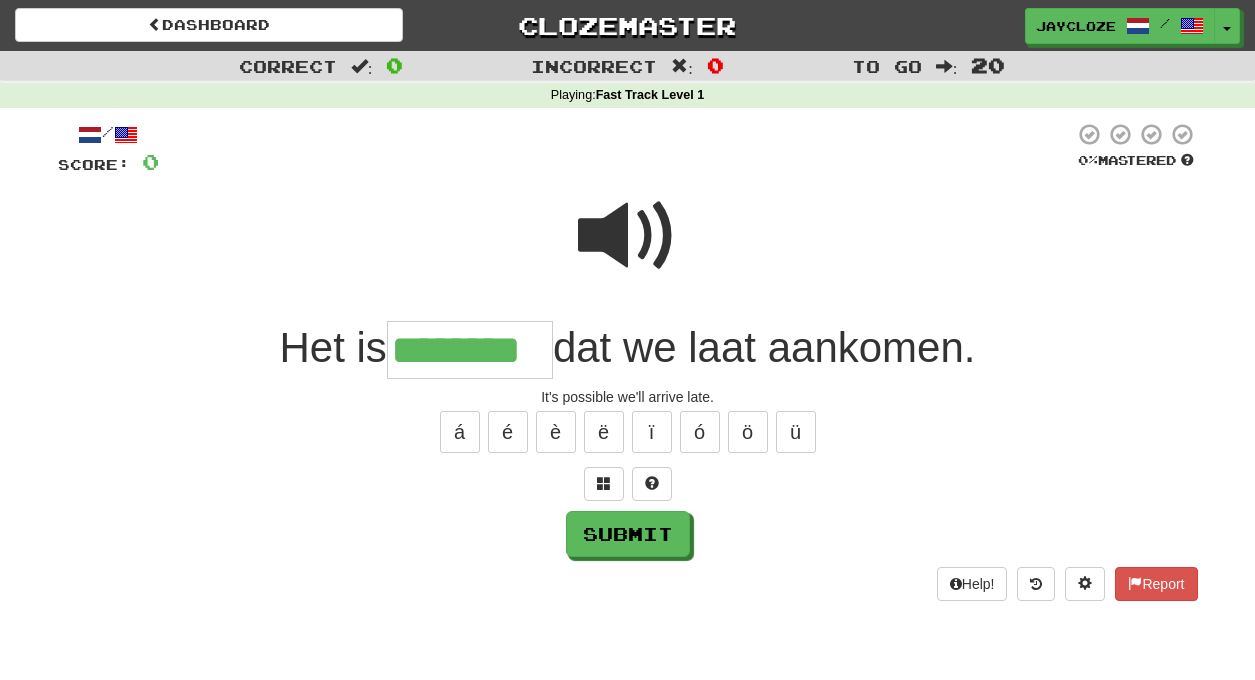 type on "********" 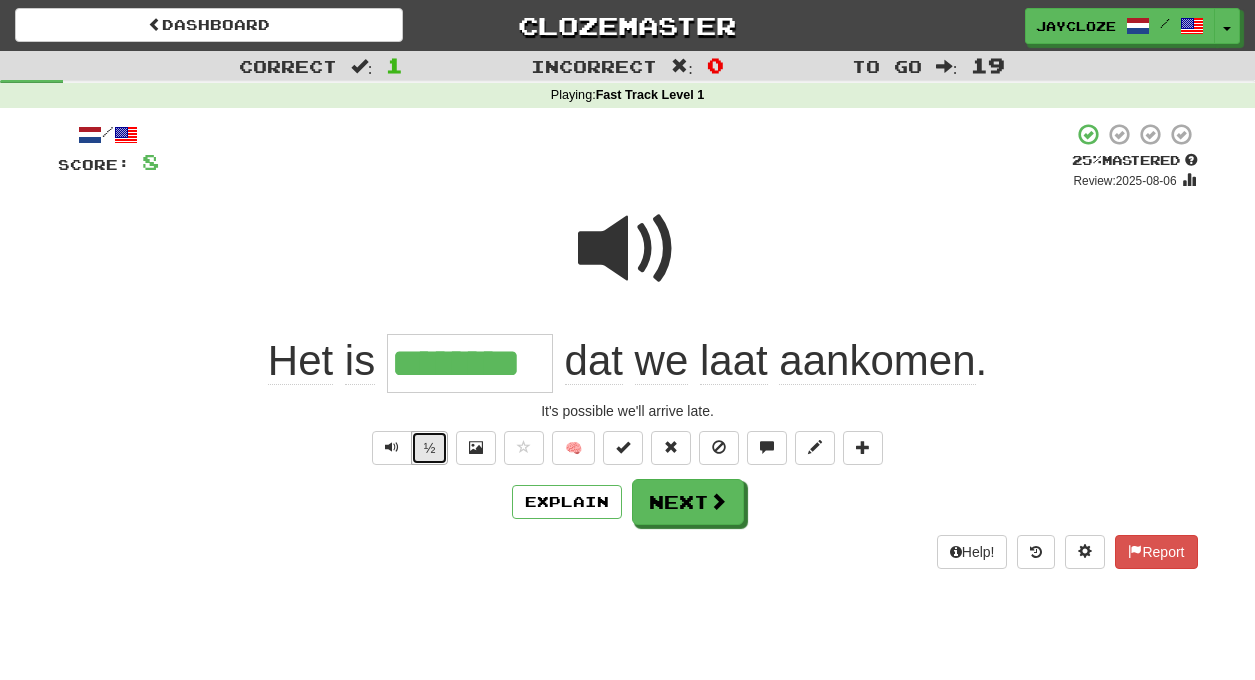 click on "½" at bounding box center (430, 448) 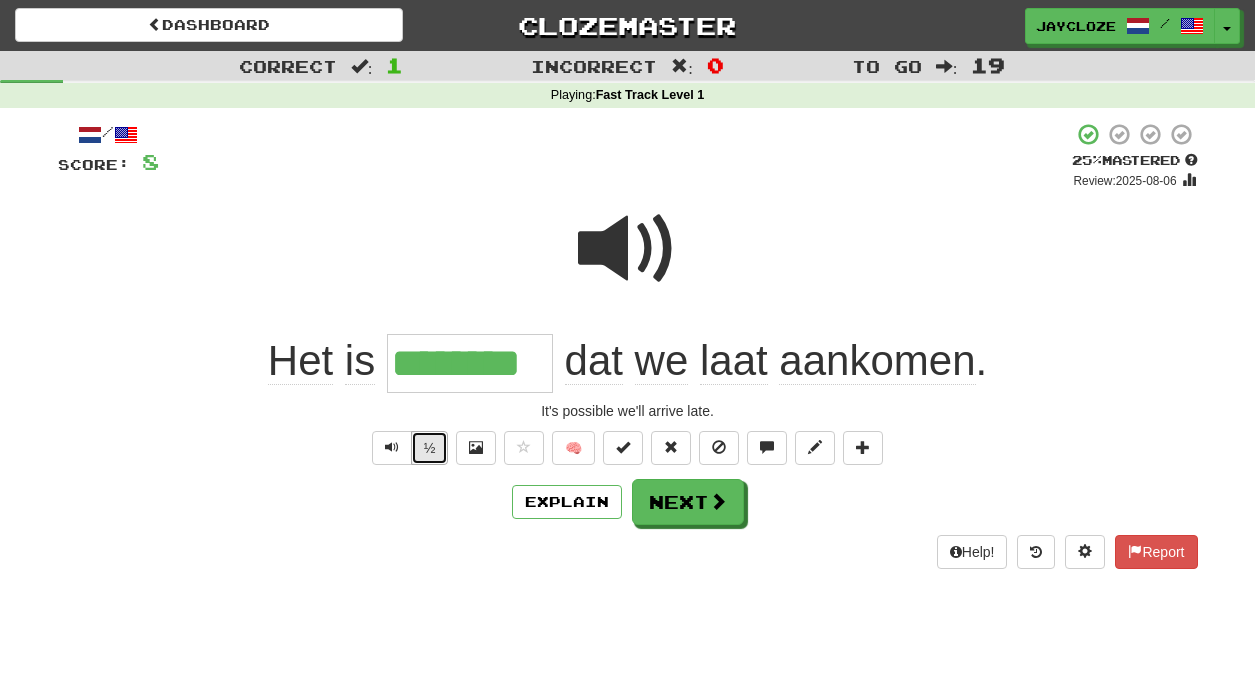 click on "½" at bounding box center [430, 448] 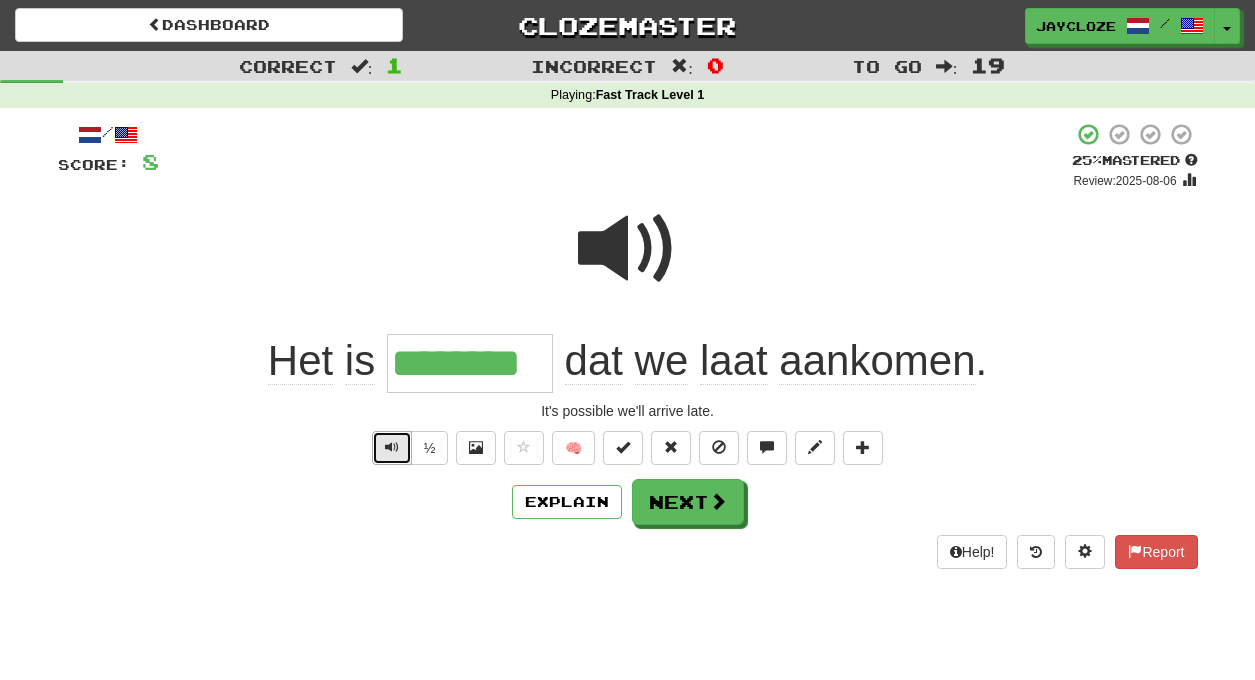 click at bounding box center (392, 447) 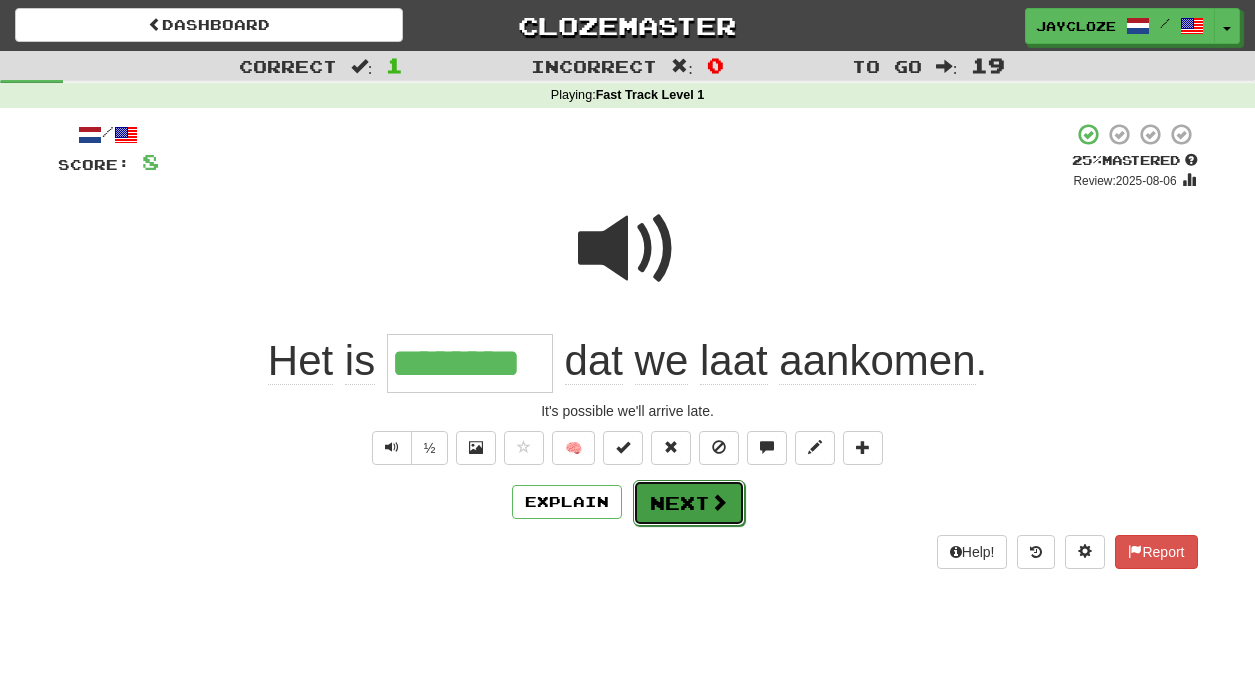 click on "Next" at bounding box center [689, 503] 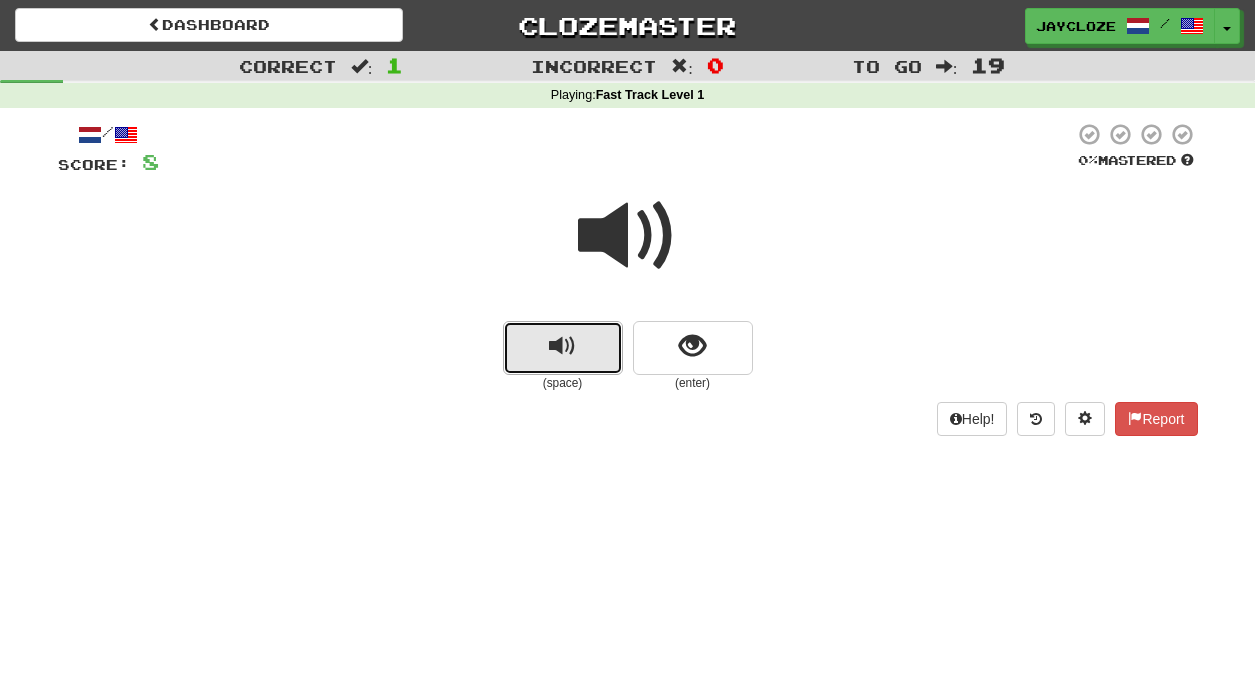 click at bounding box center (562, 346) 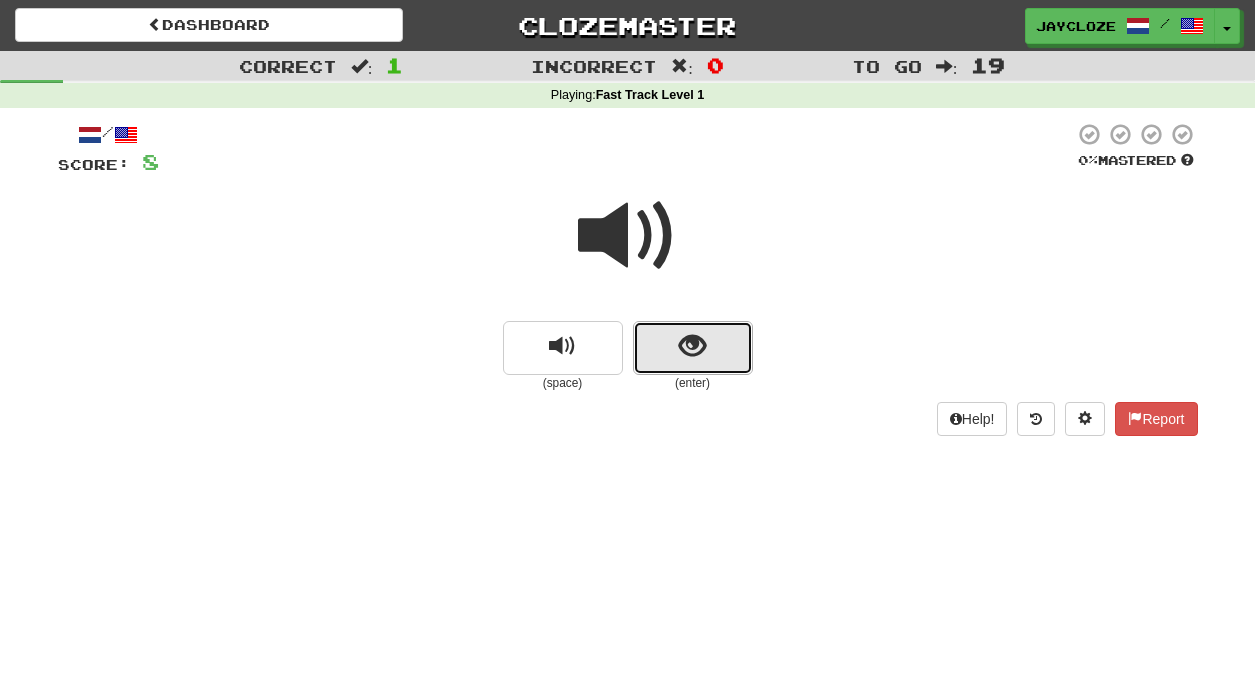 click at bounding box center (693, 348) 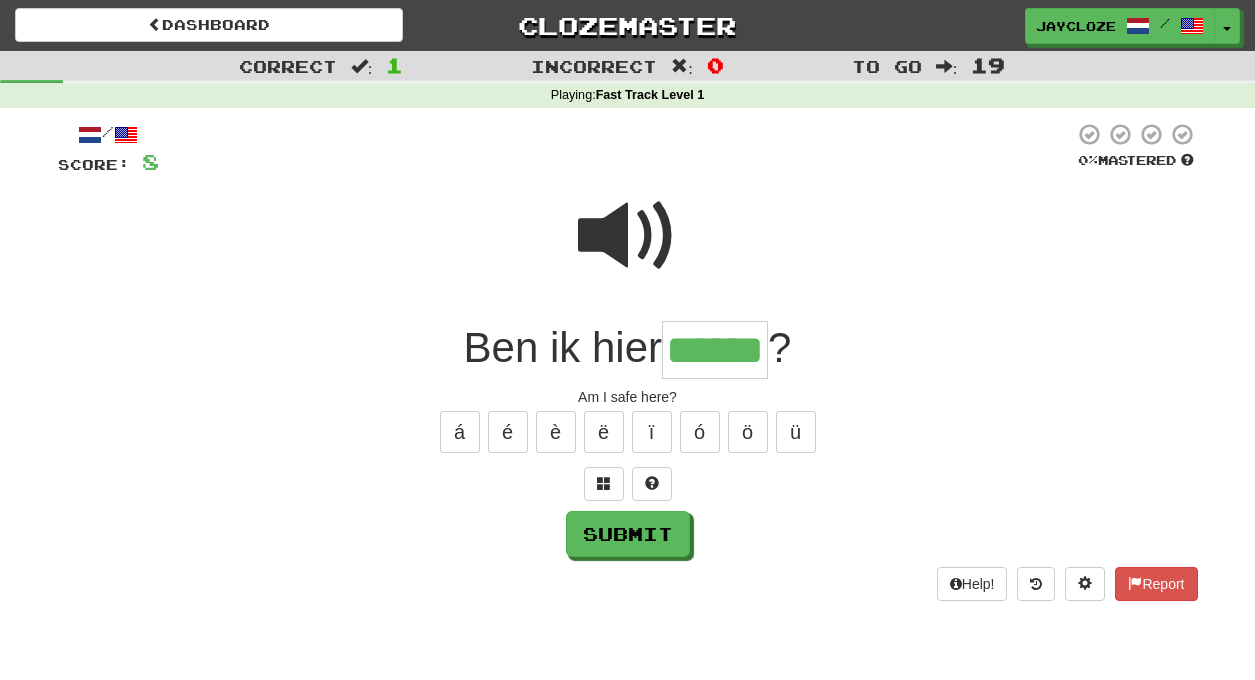 type on "******" 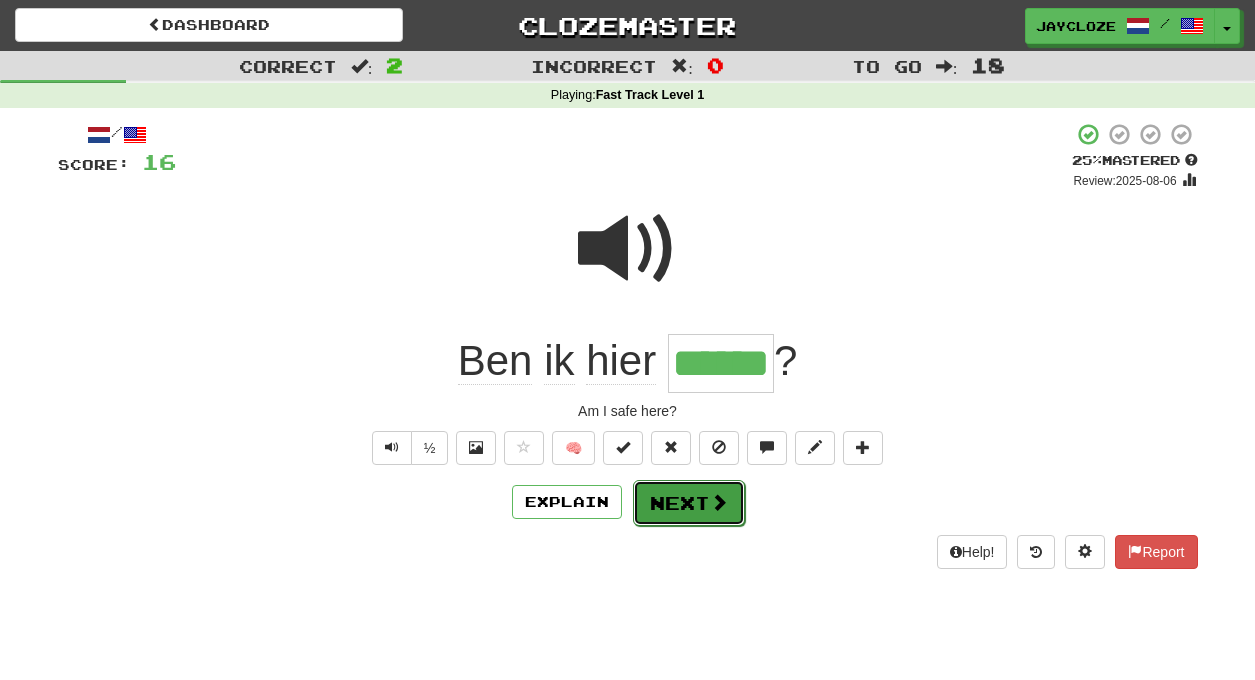 click on "Next" at bounding box center (689, 503) 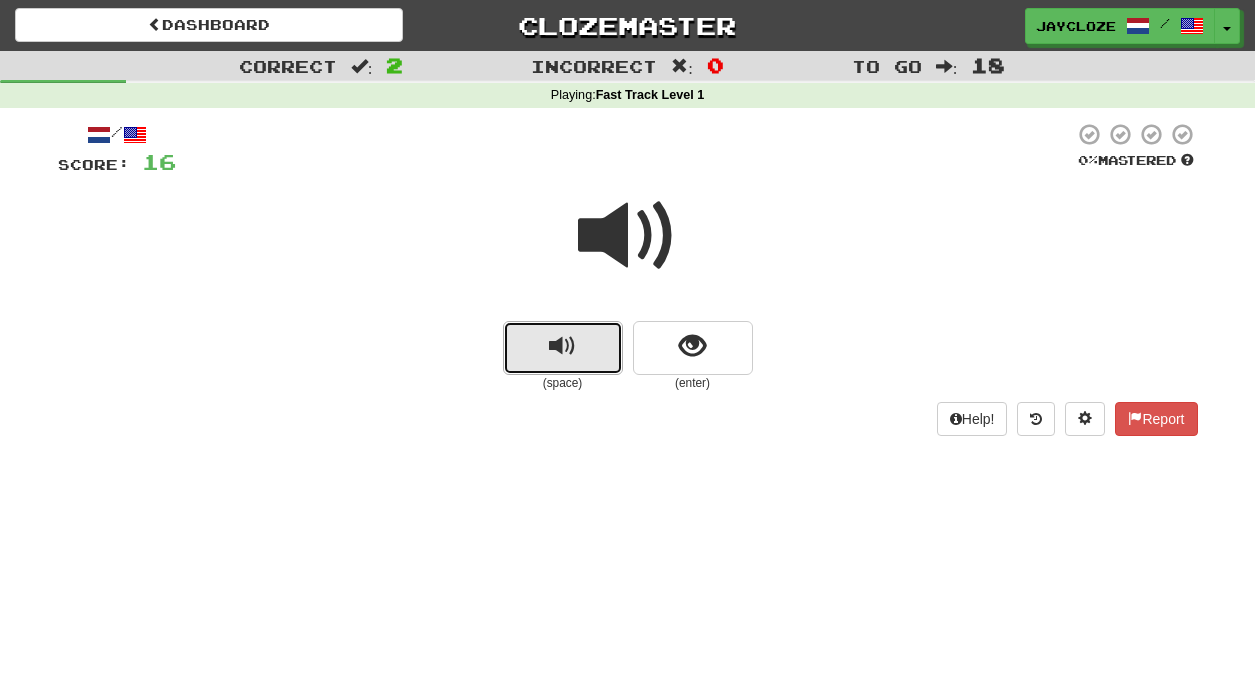 click at bounding box center [562, 346] 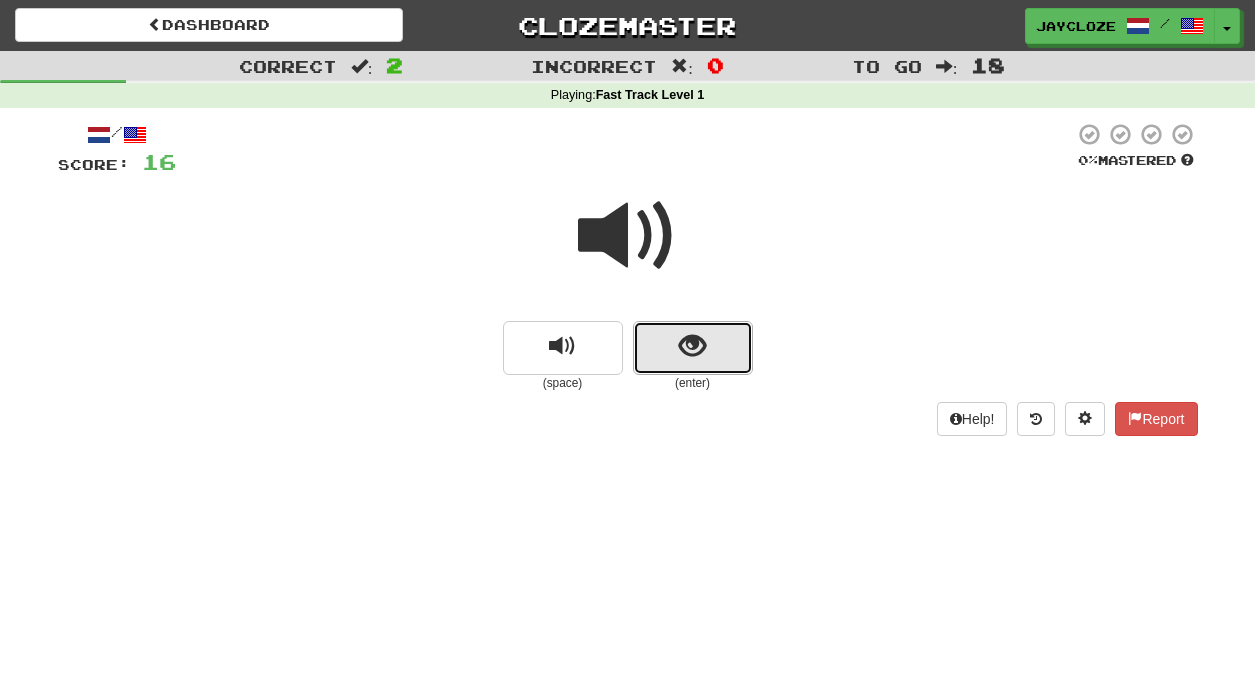 click at bounding box center [692, 346] 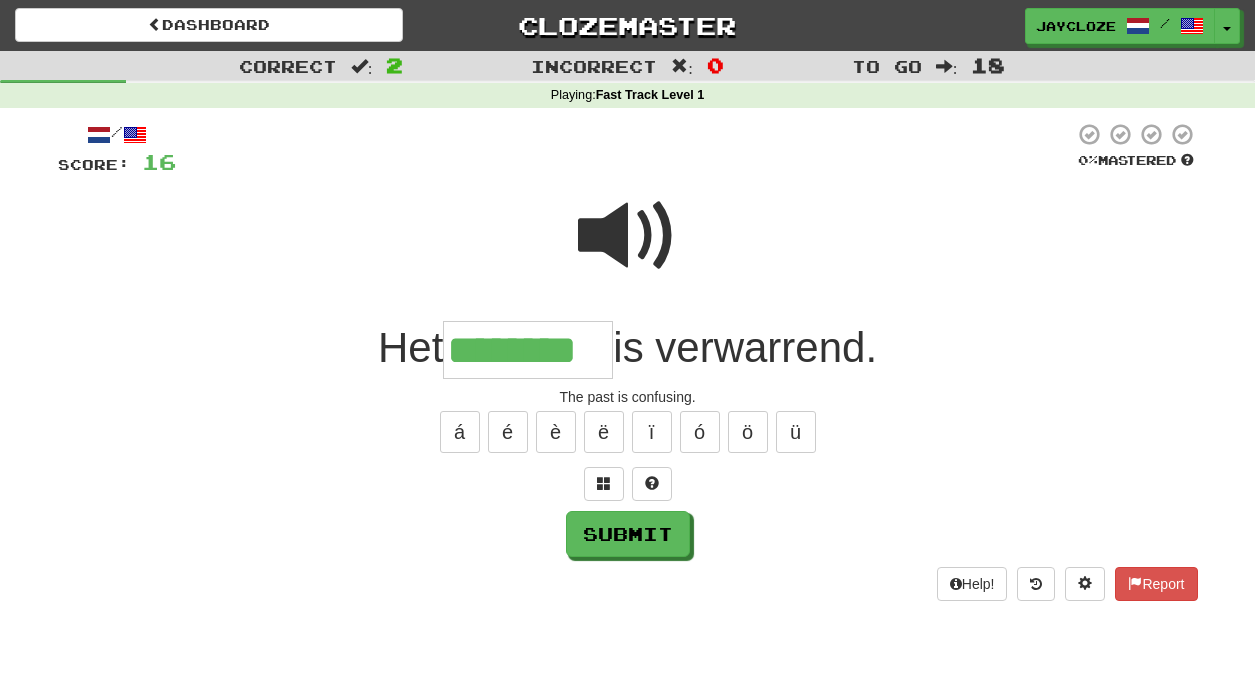 type on "********" 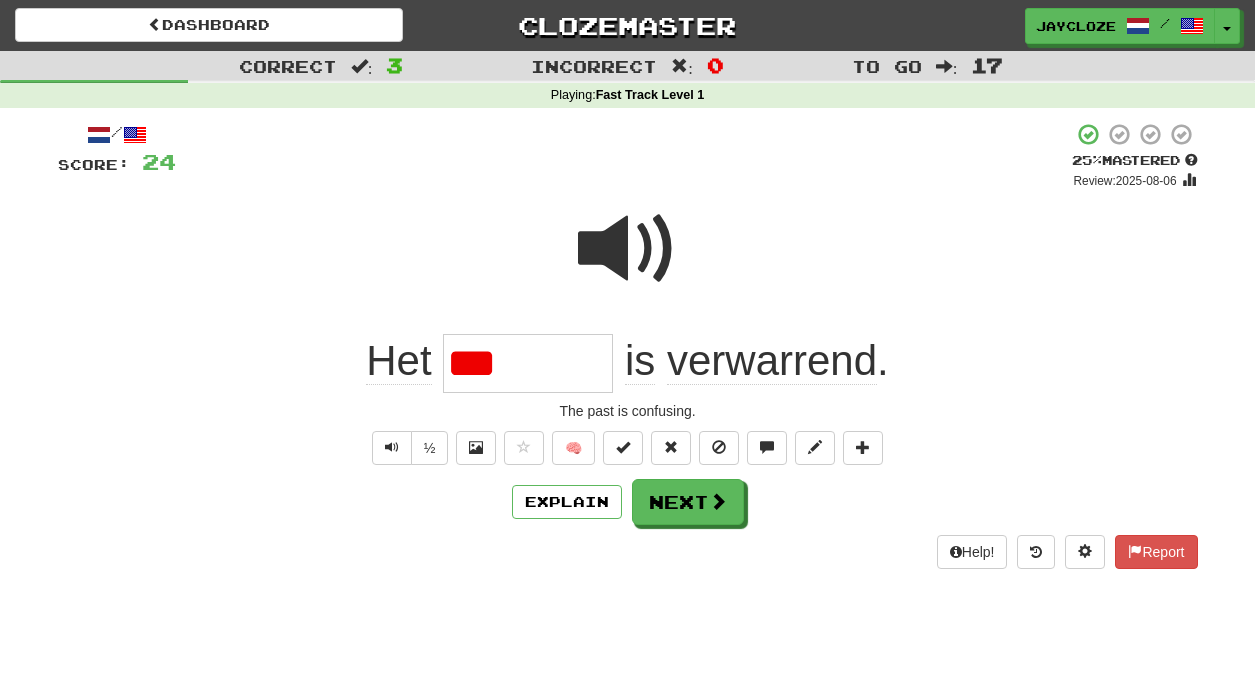 type on "*" 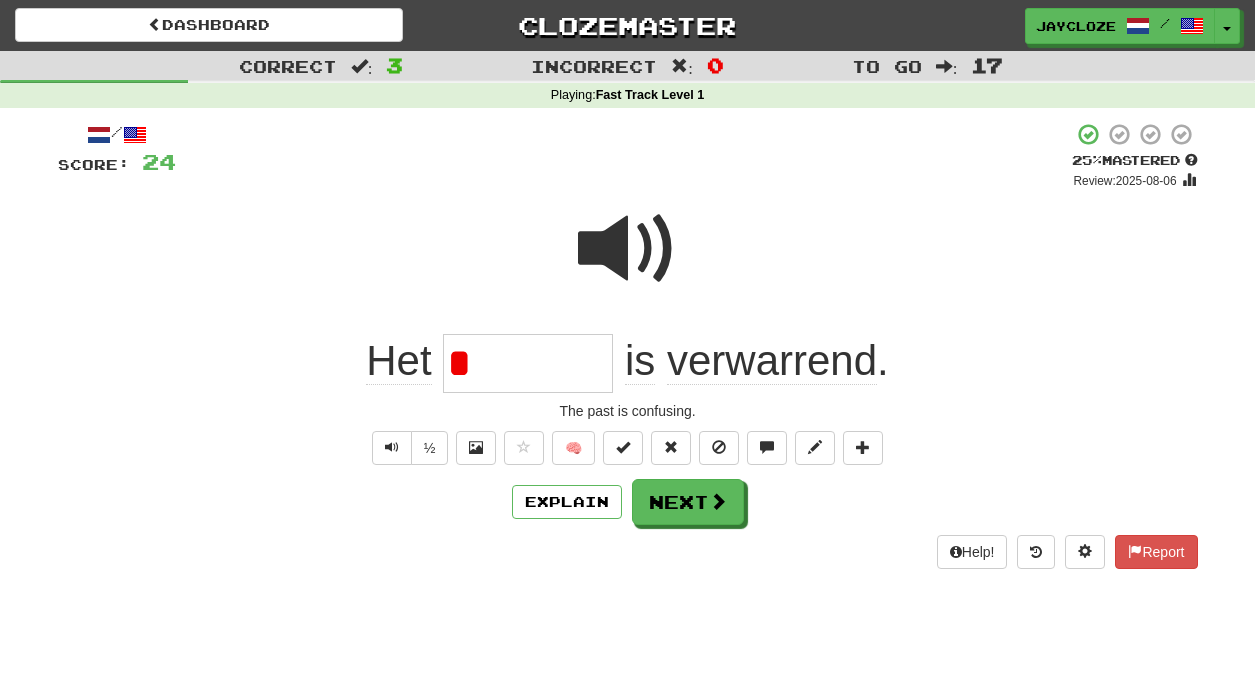 type 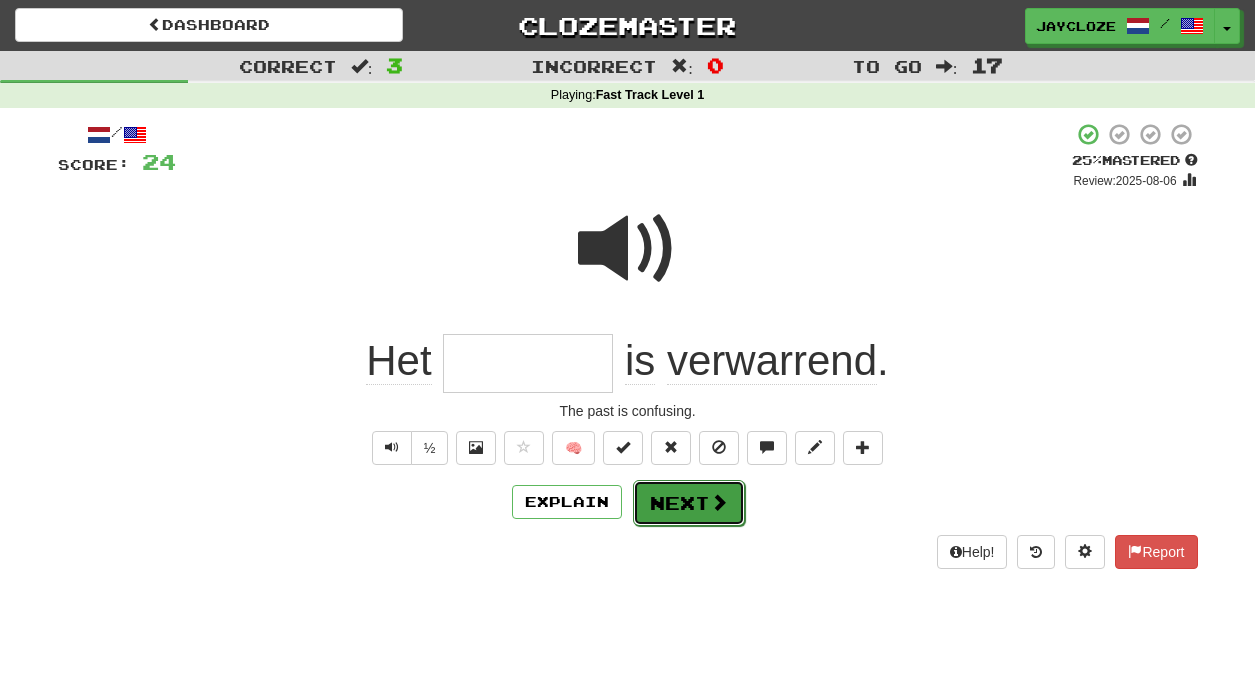 click on "Next" at bounding box center (689, 503) 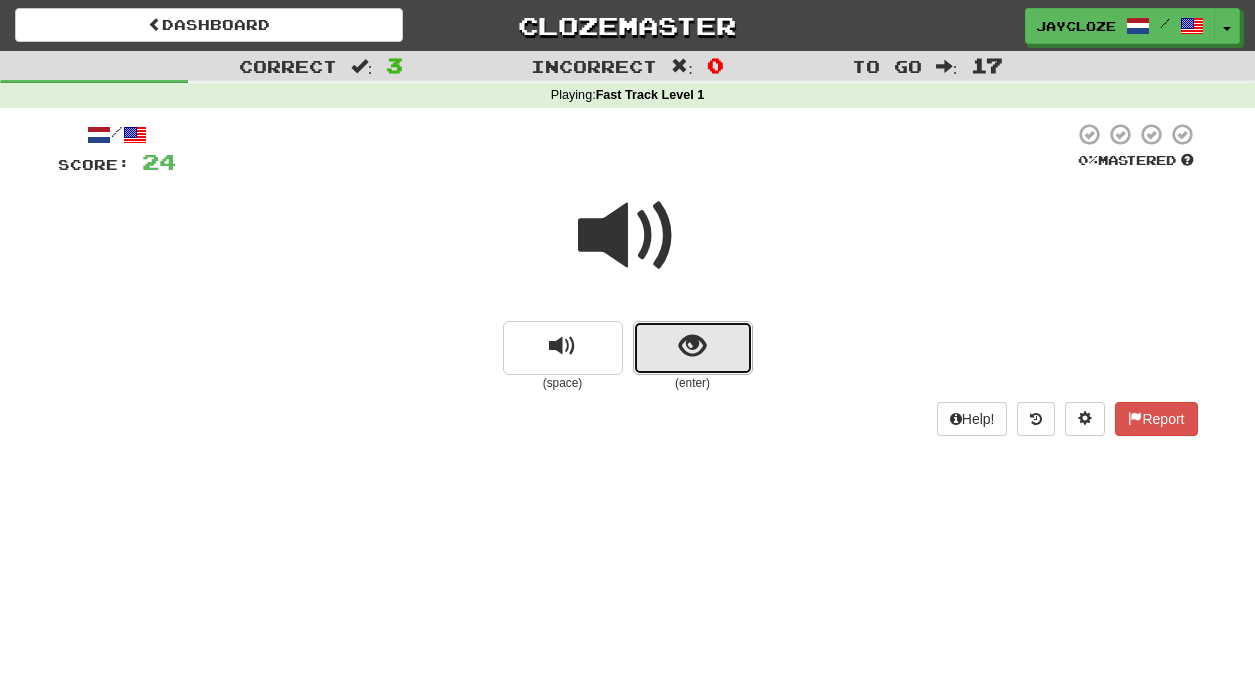 click at bounding box center (692, 346) 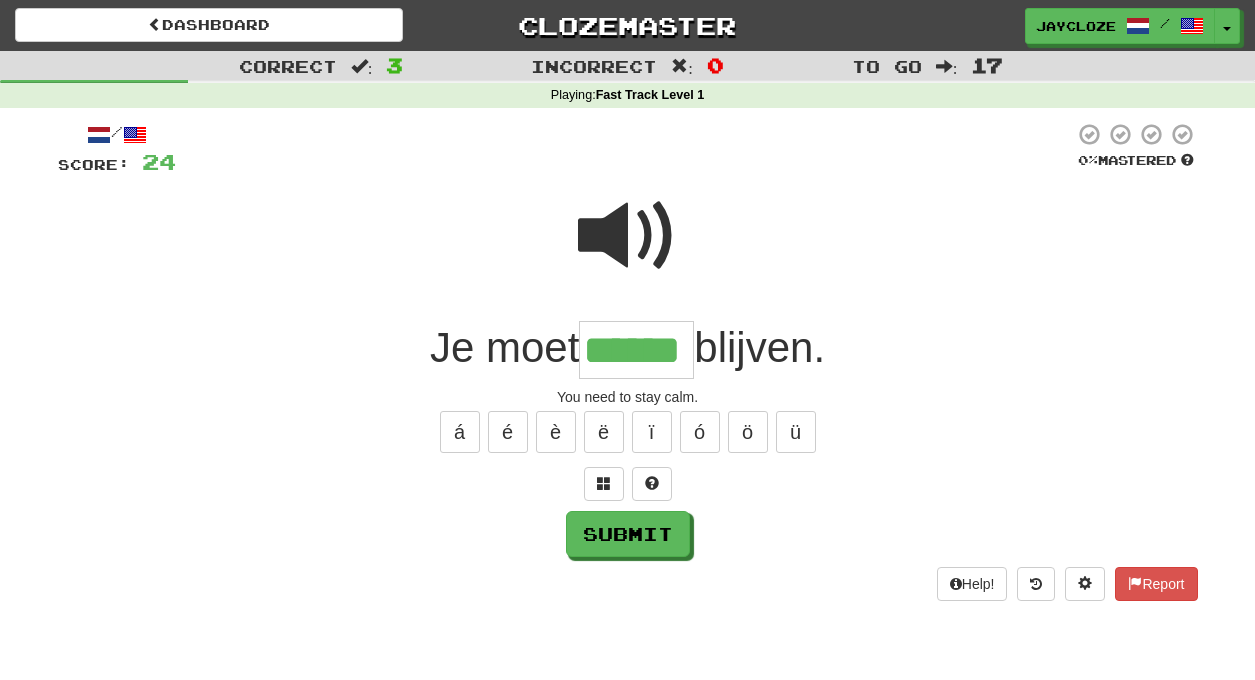 type on "******" 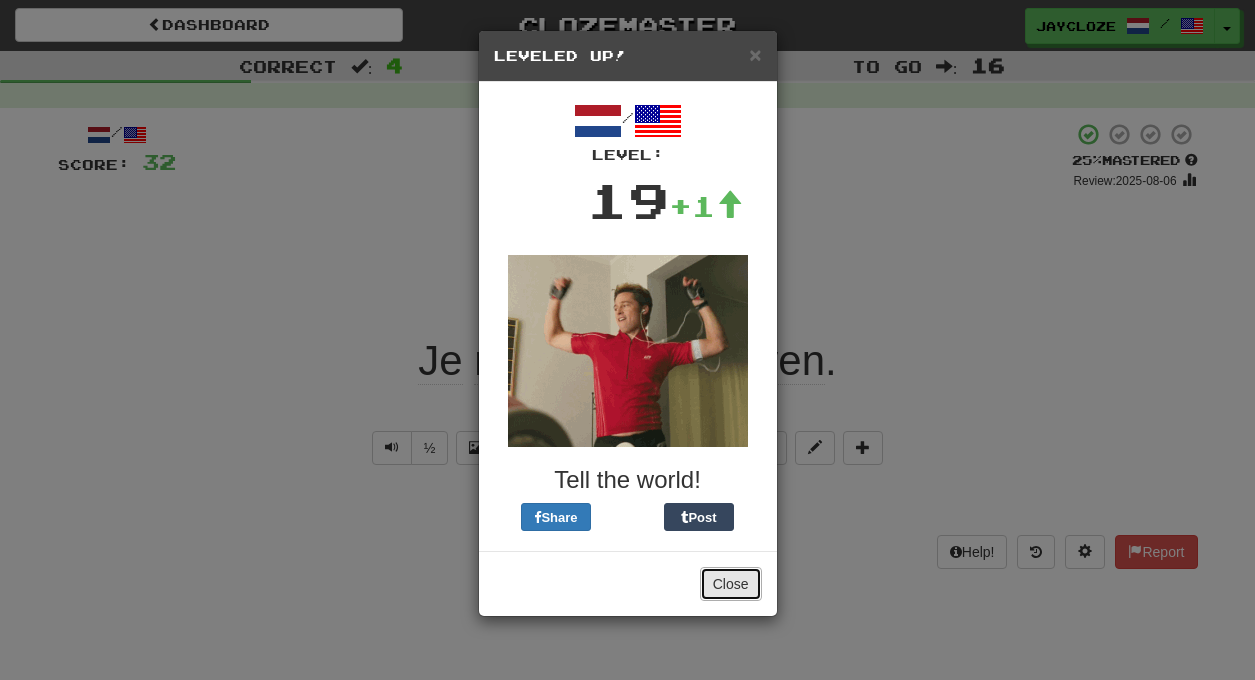 click on "Close" at bounding box center [731, 584] 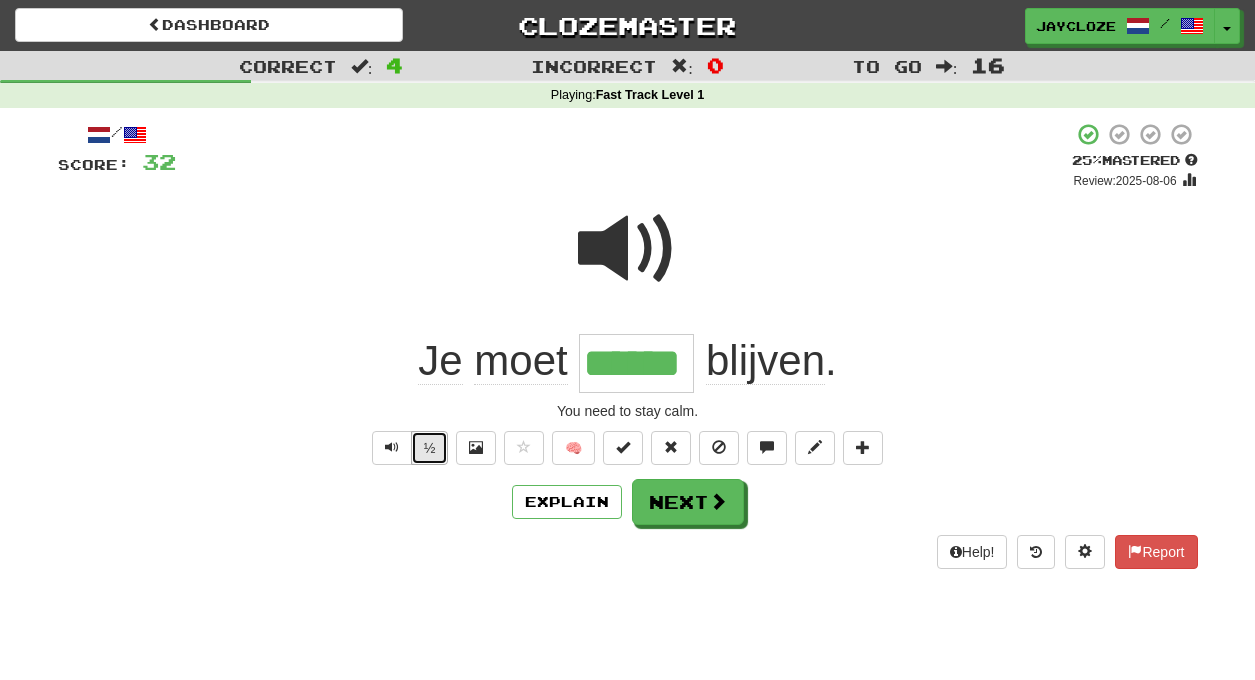 click on "½" at bounding box center (430, 448) 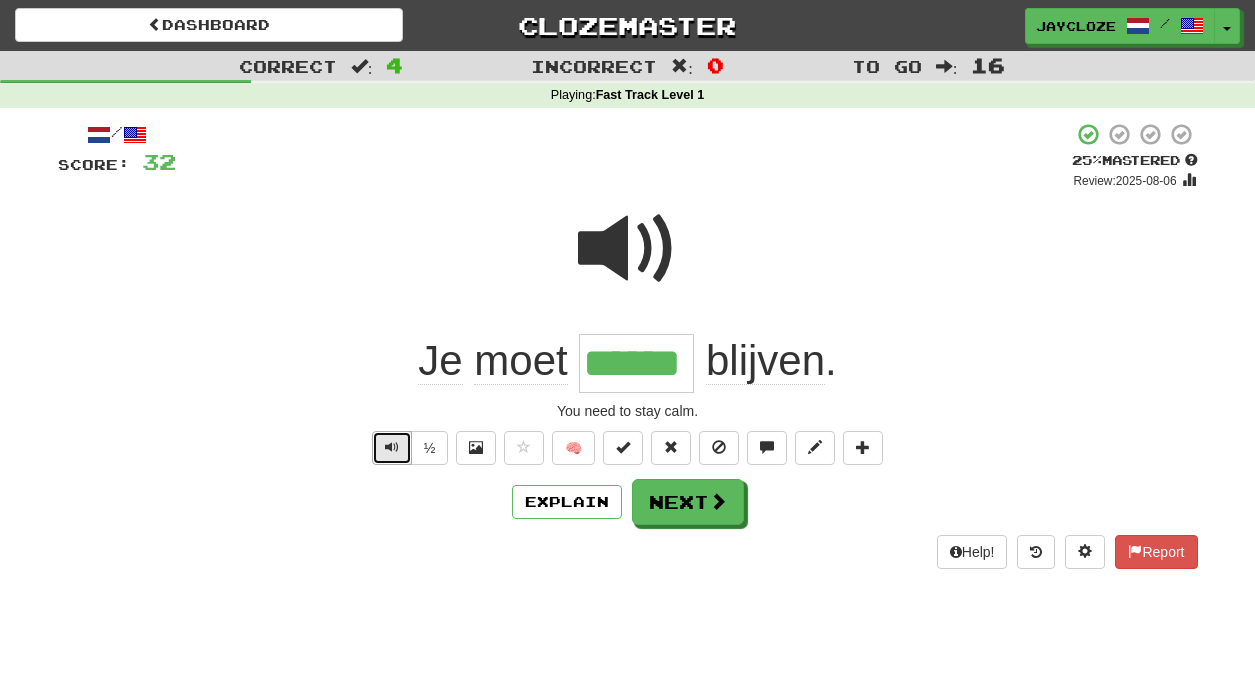 click at bounding box center (392, 447) 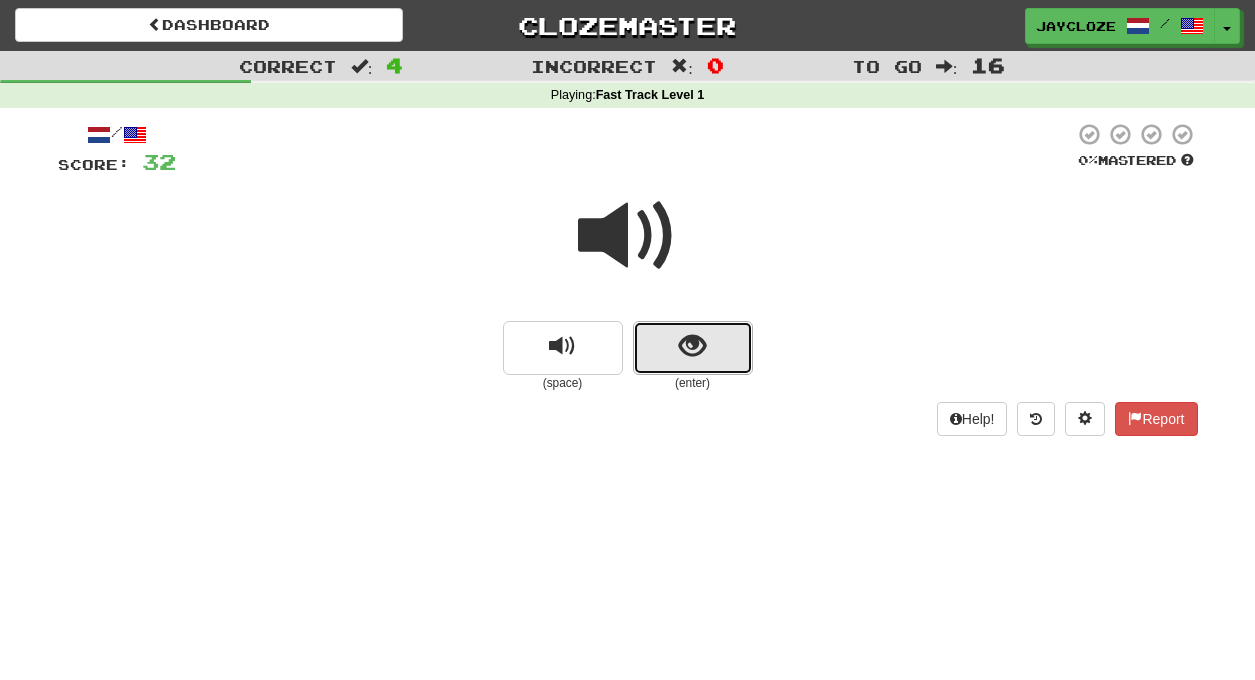 click at bounding box center [692, 346] 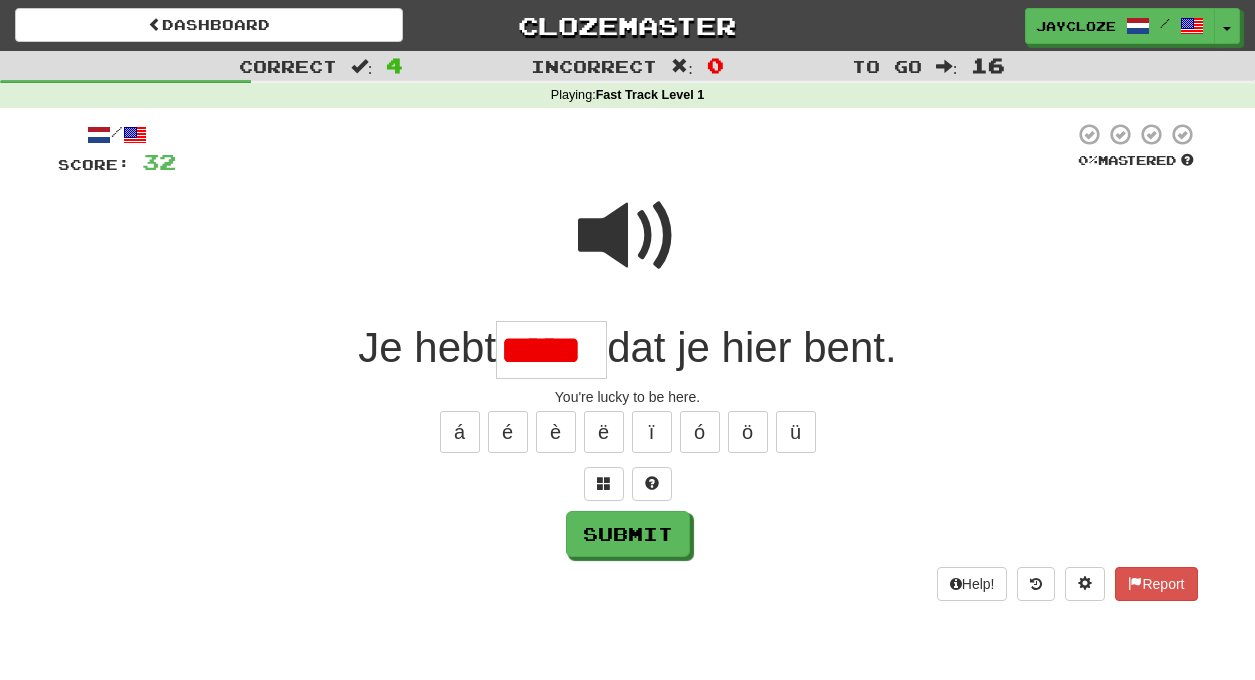 scroll, scrollTop: 0, scrollLeft: 0, axis: both 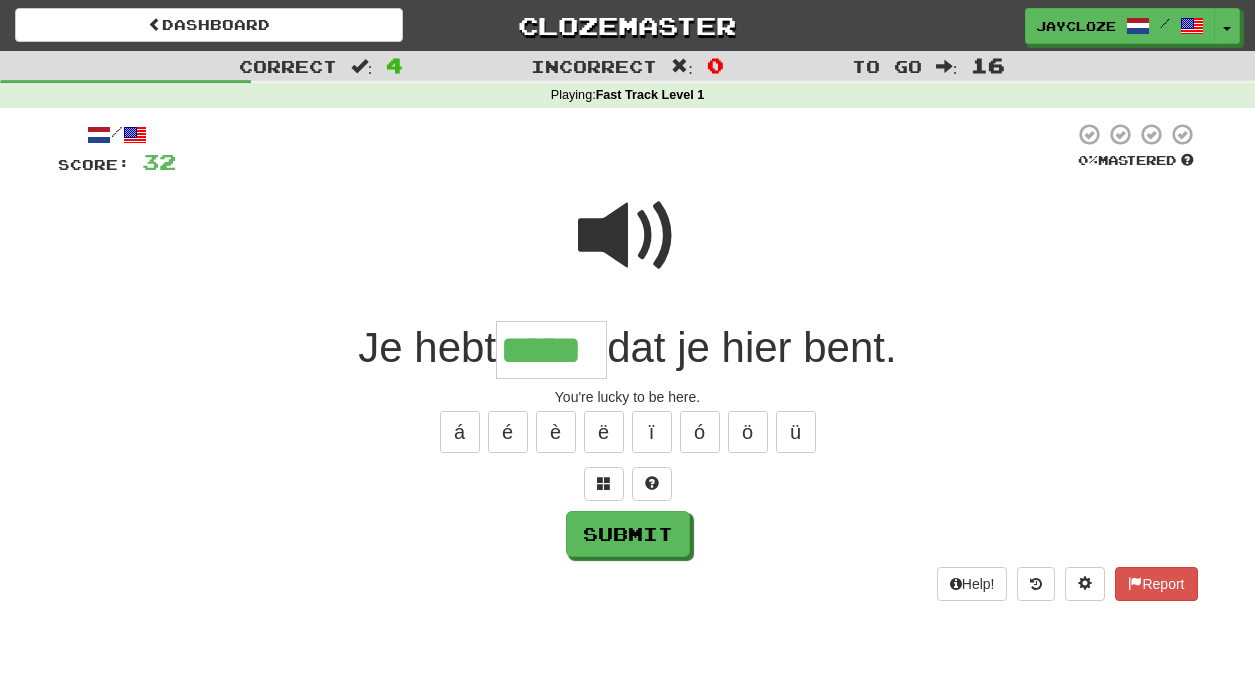 type on "*****" 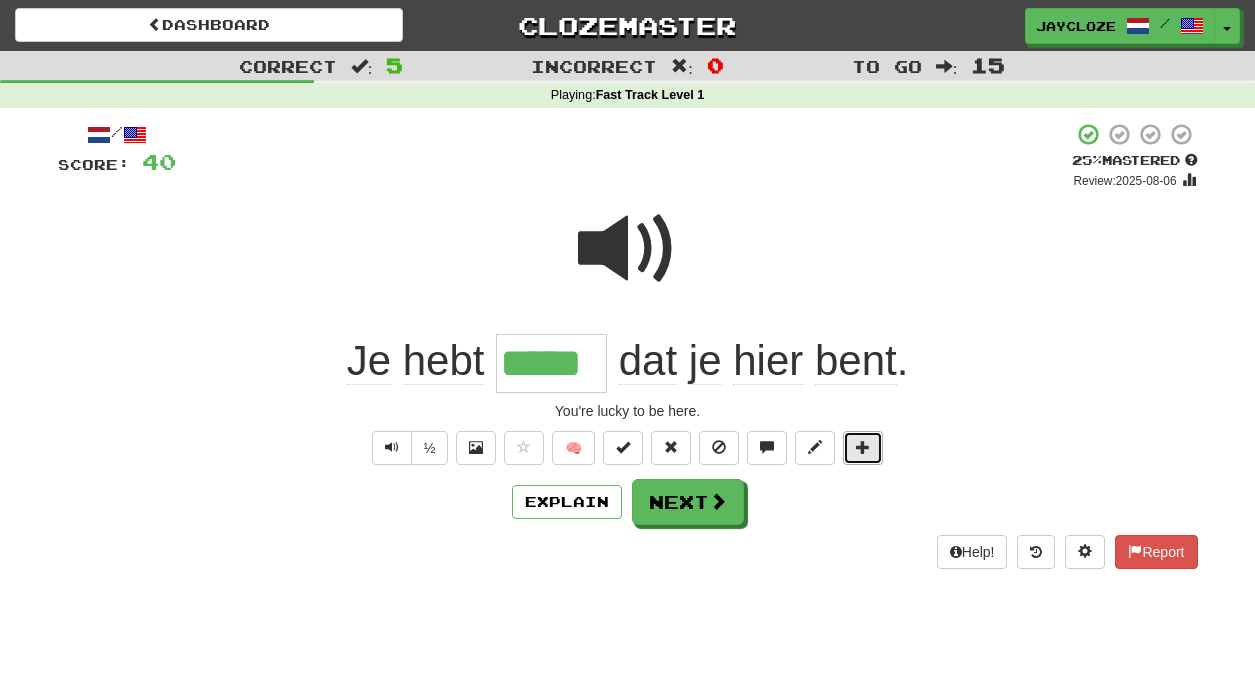 click at bounding box center (863, 447) 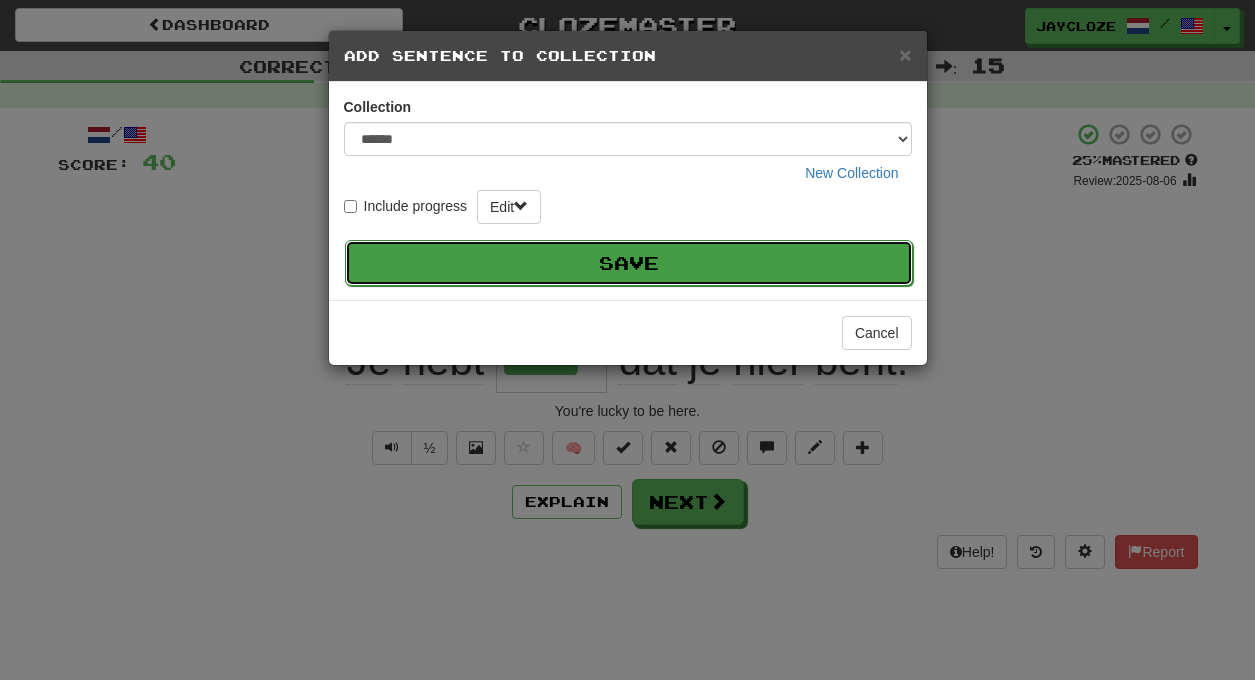 click on "Save" at bounding box center (629, 263) 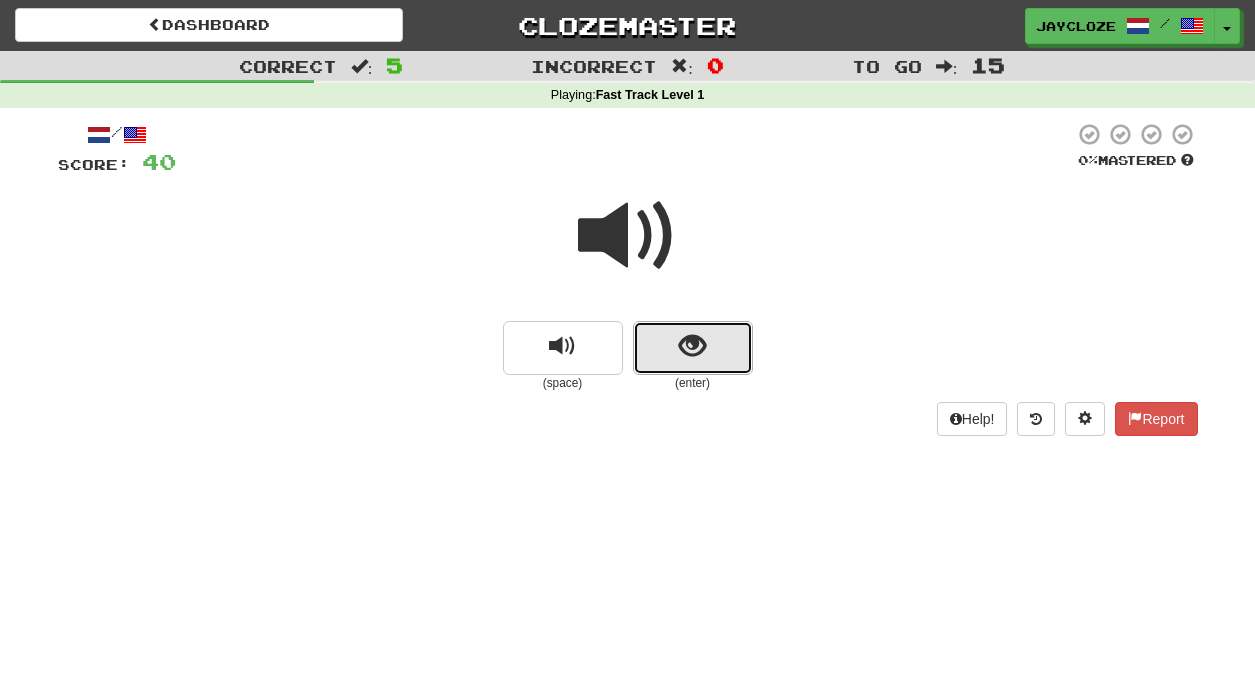 click at bounding box center (692, 346) 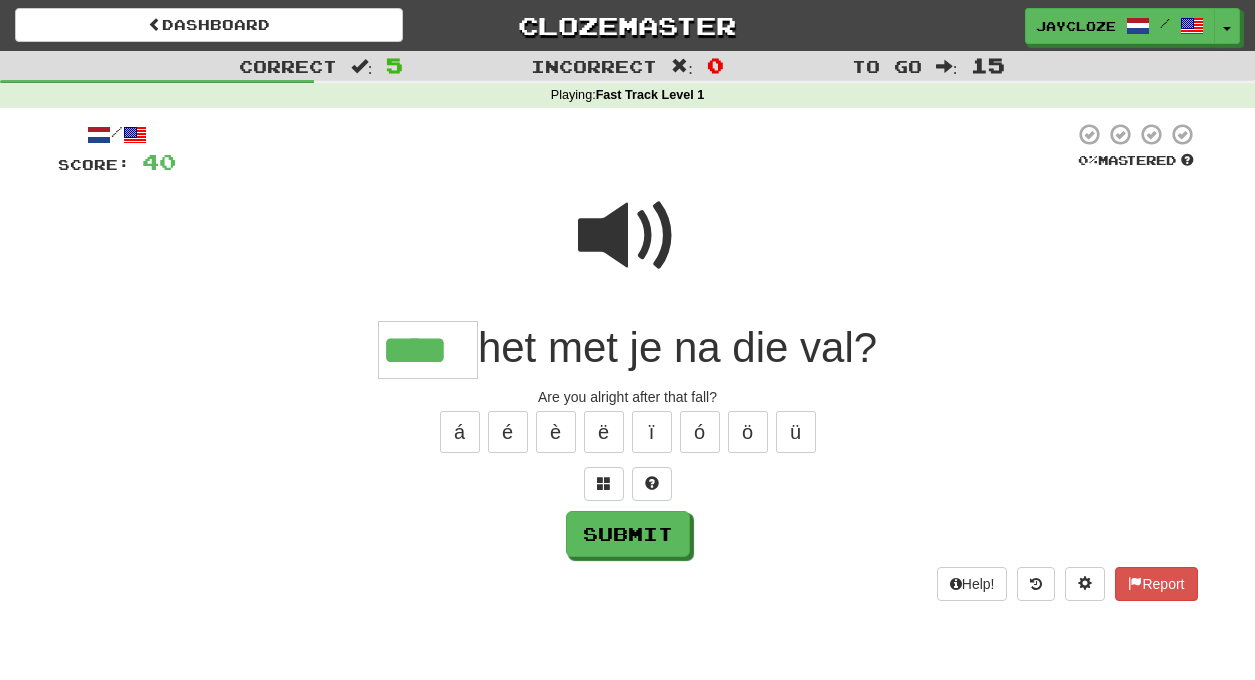 type on "****" 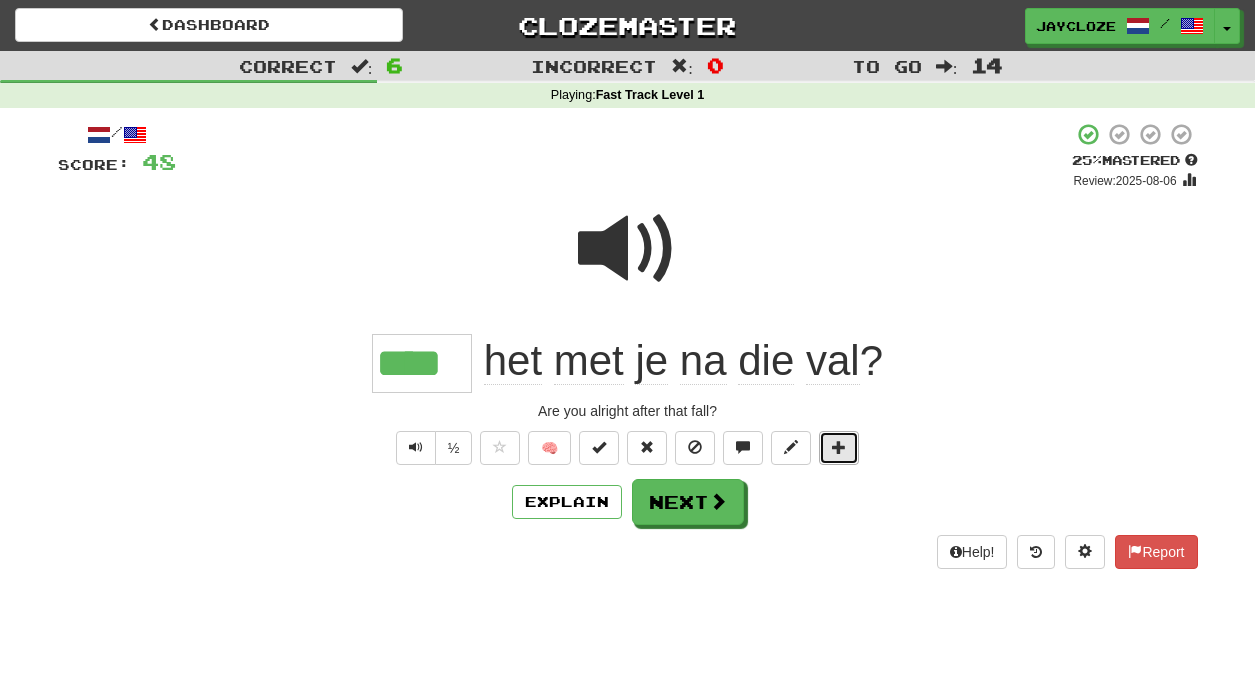 click at bounding box center (839, 448) 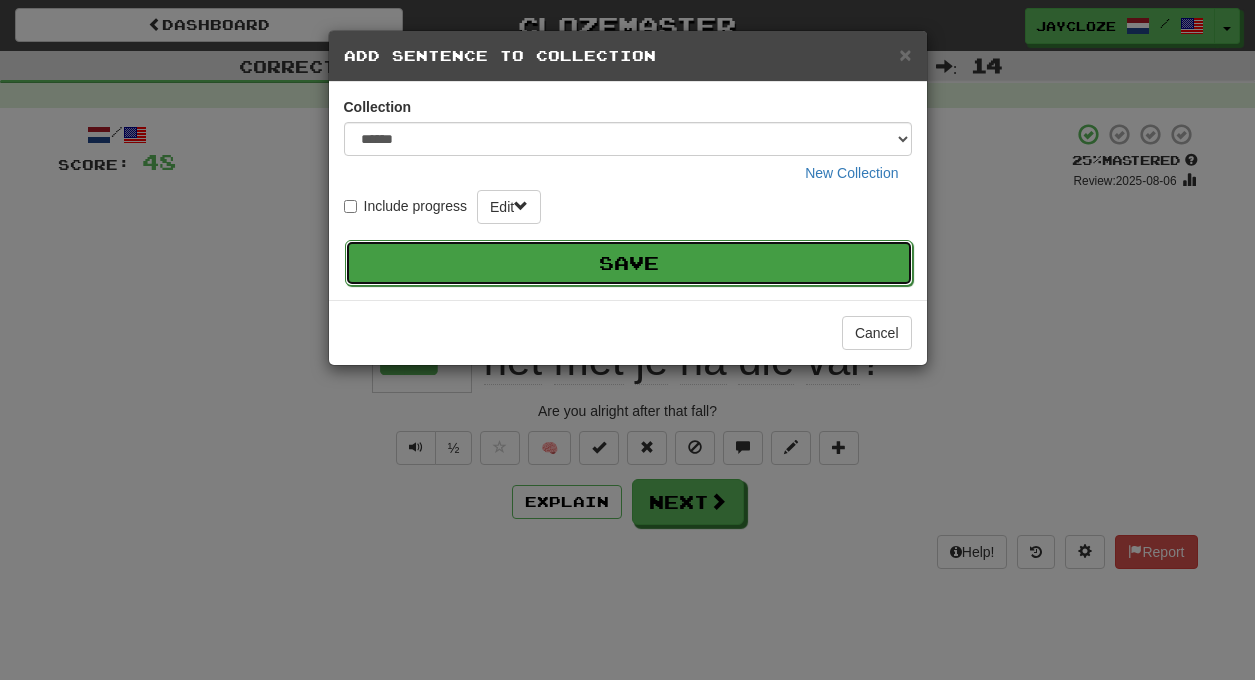 click on "Save" at bounding box center [629, 263] 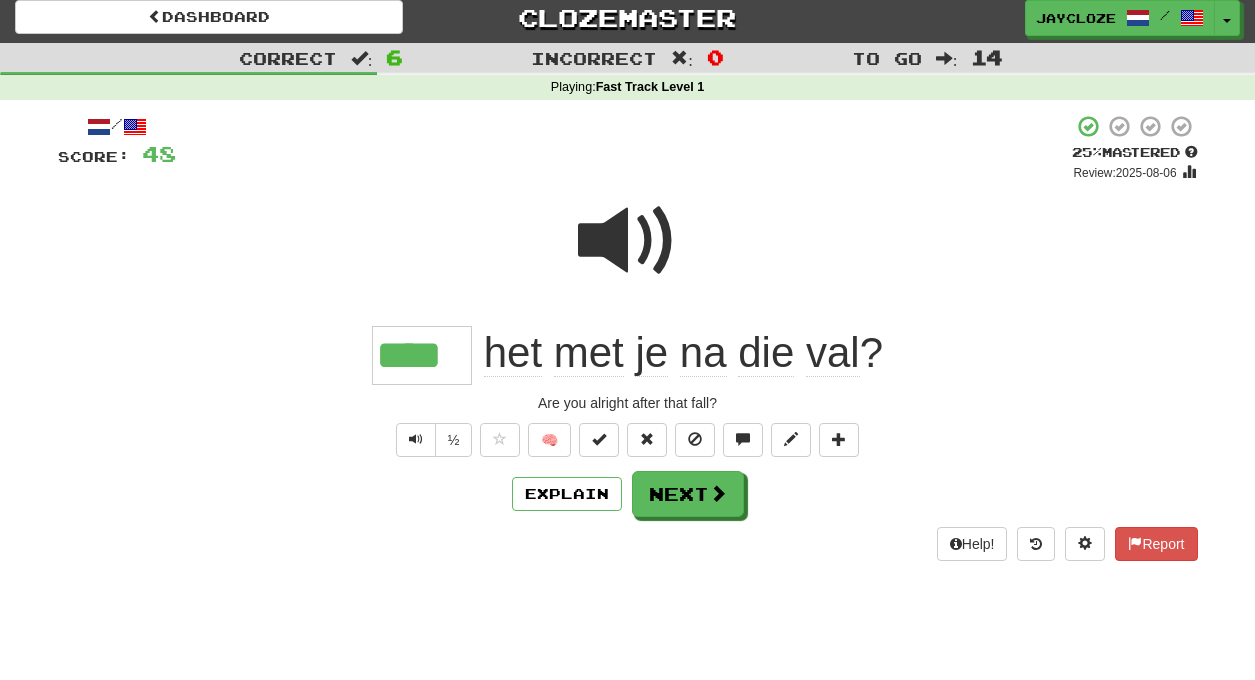 scroll, scrollTop: 0, scrollLeft: 0, axis: both 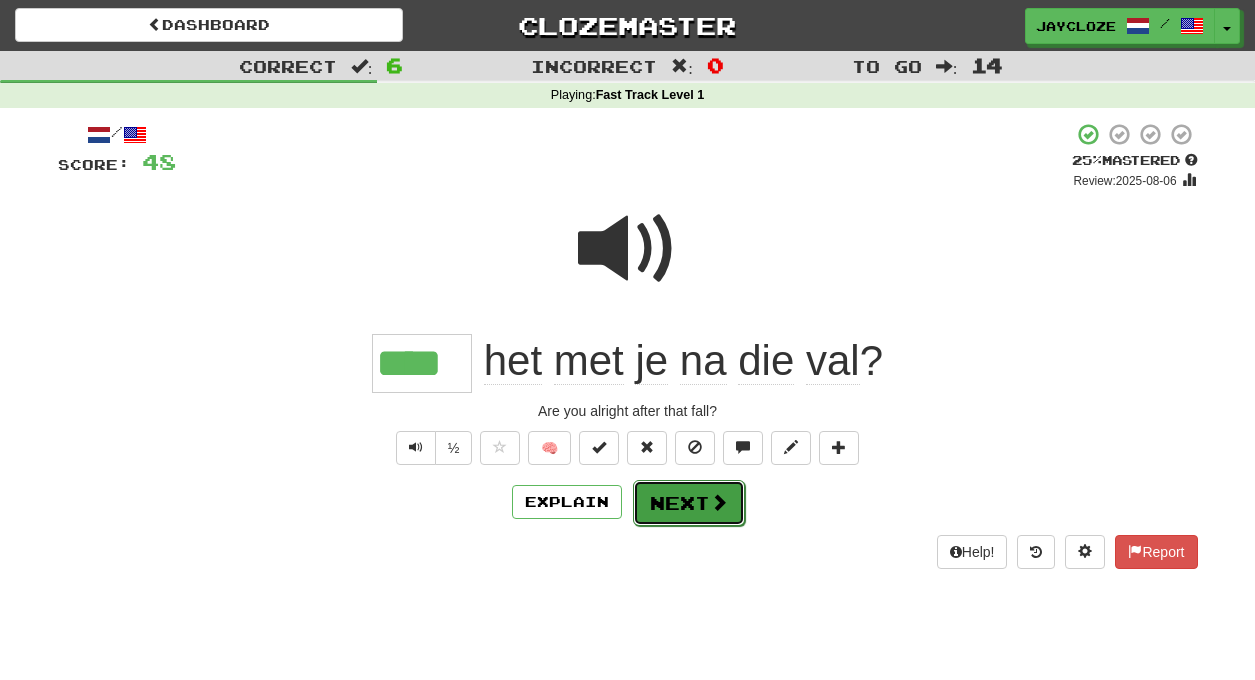 click on "Next" at bounding box center [689, 503] 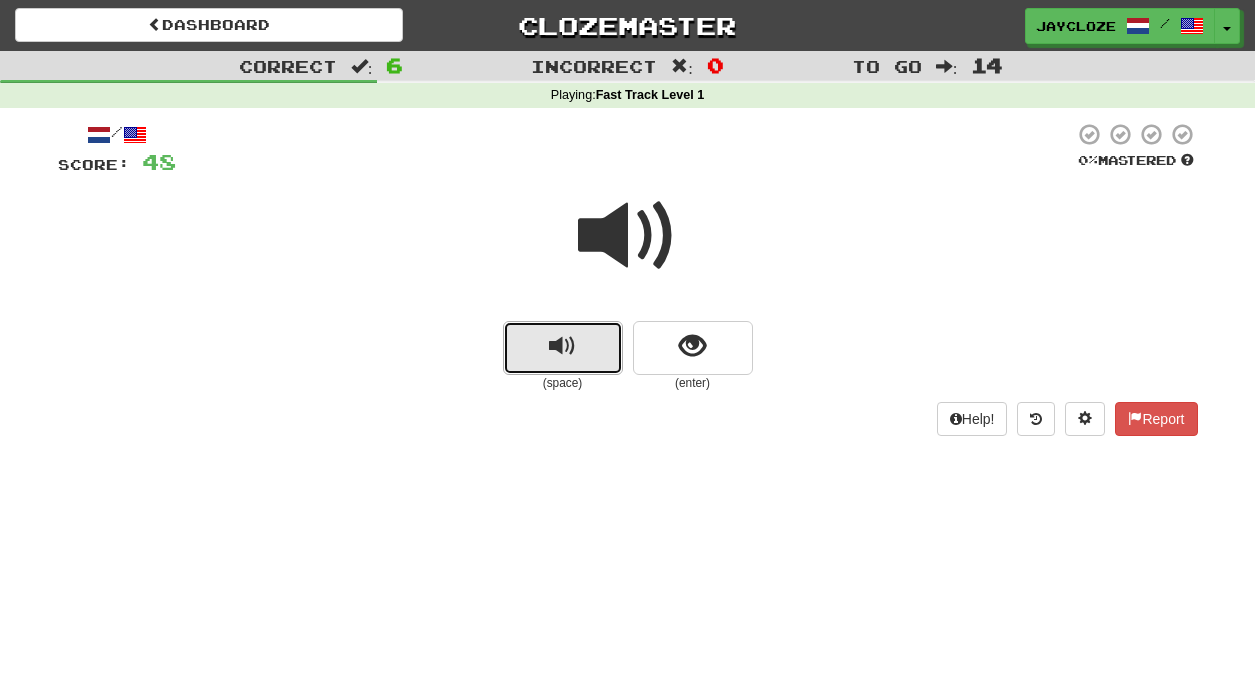 click at bounding box center [562, 346] 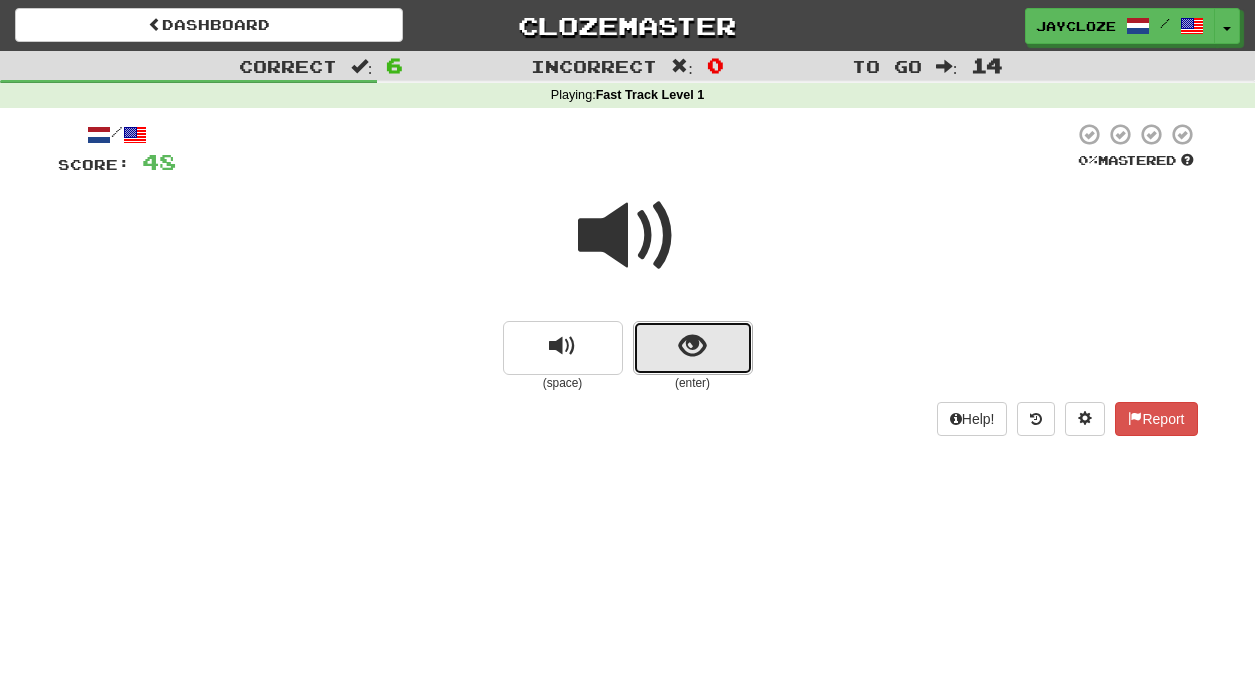 click at bounding box center (693, 348) 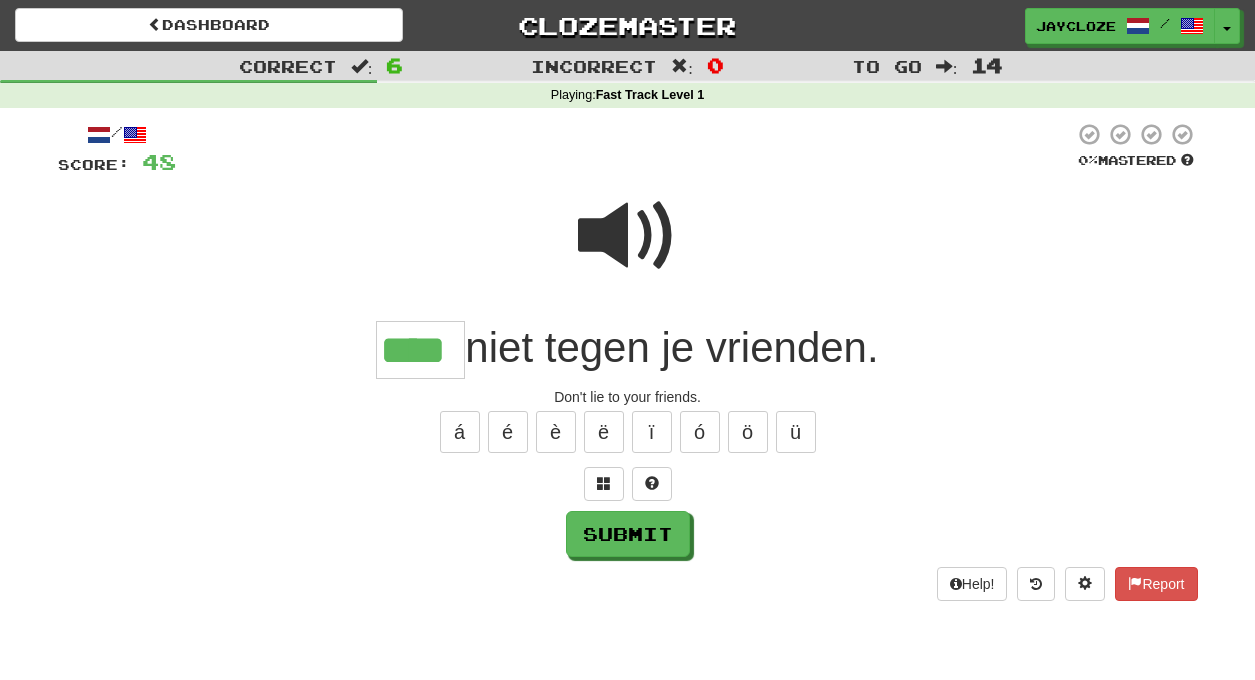 type on "****" 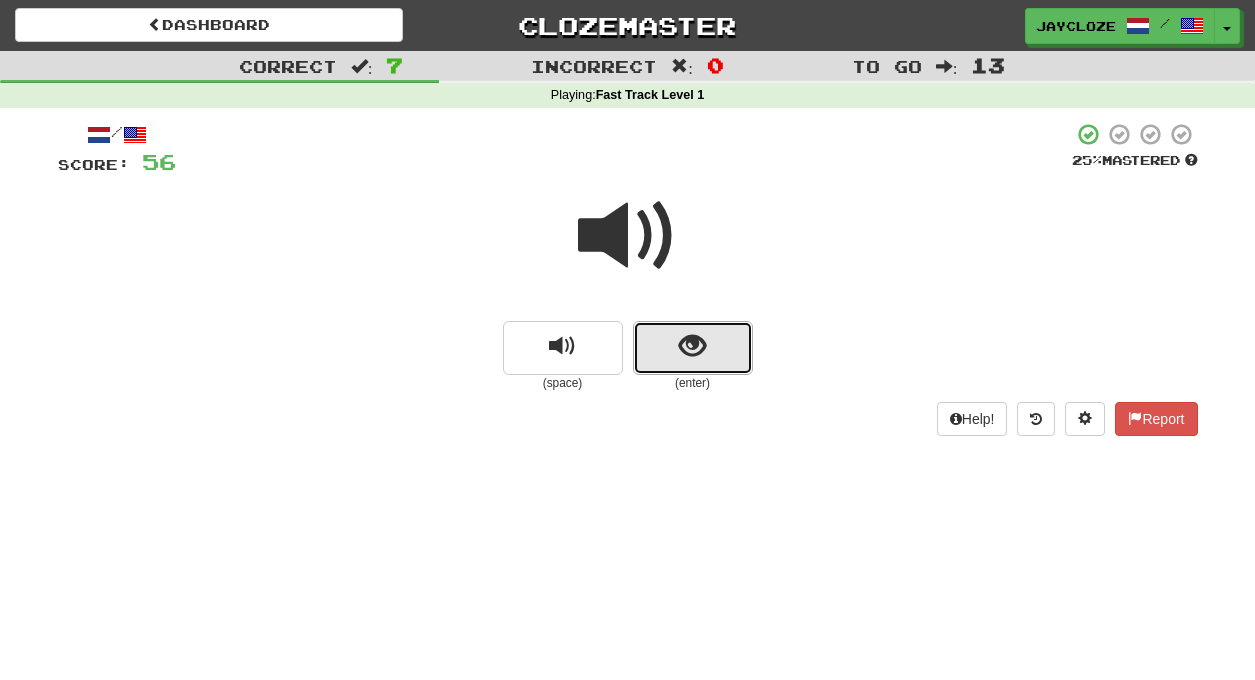 click at bounding box center (692, 346) 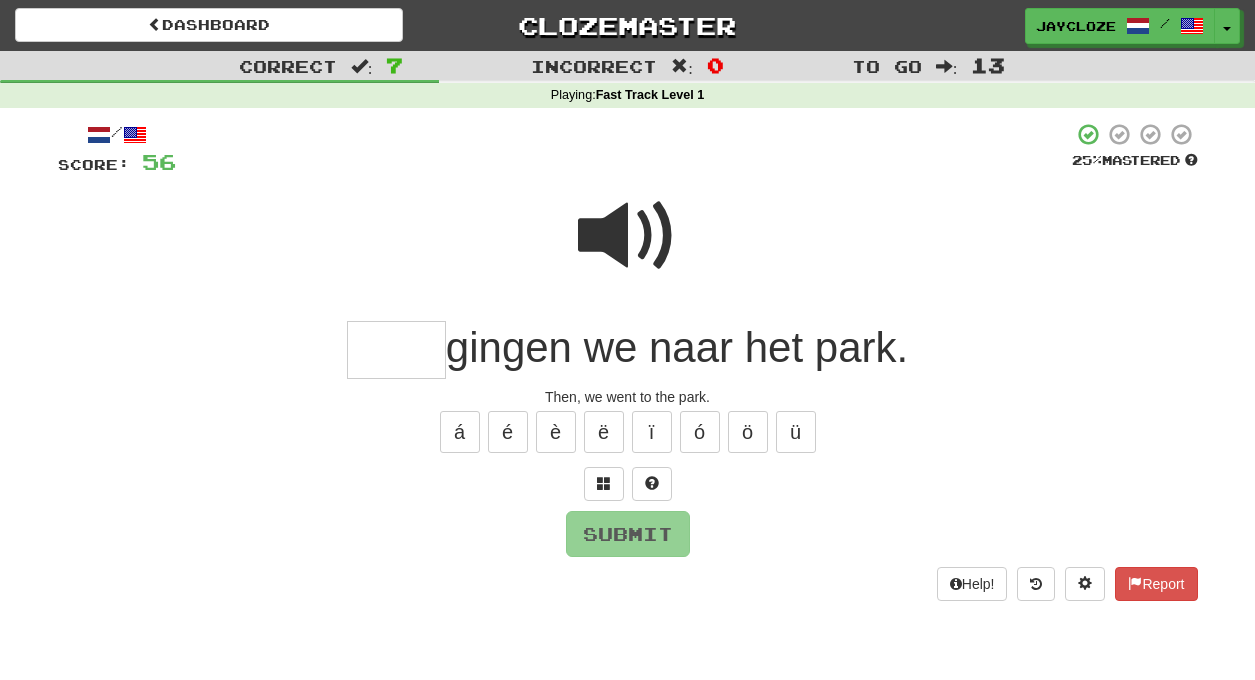 type on "*" 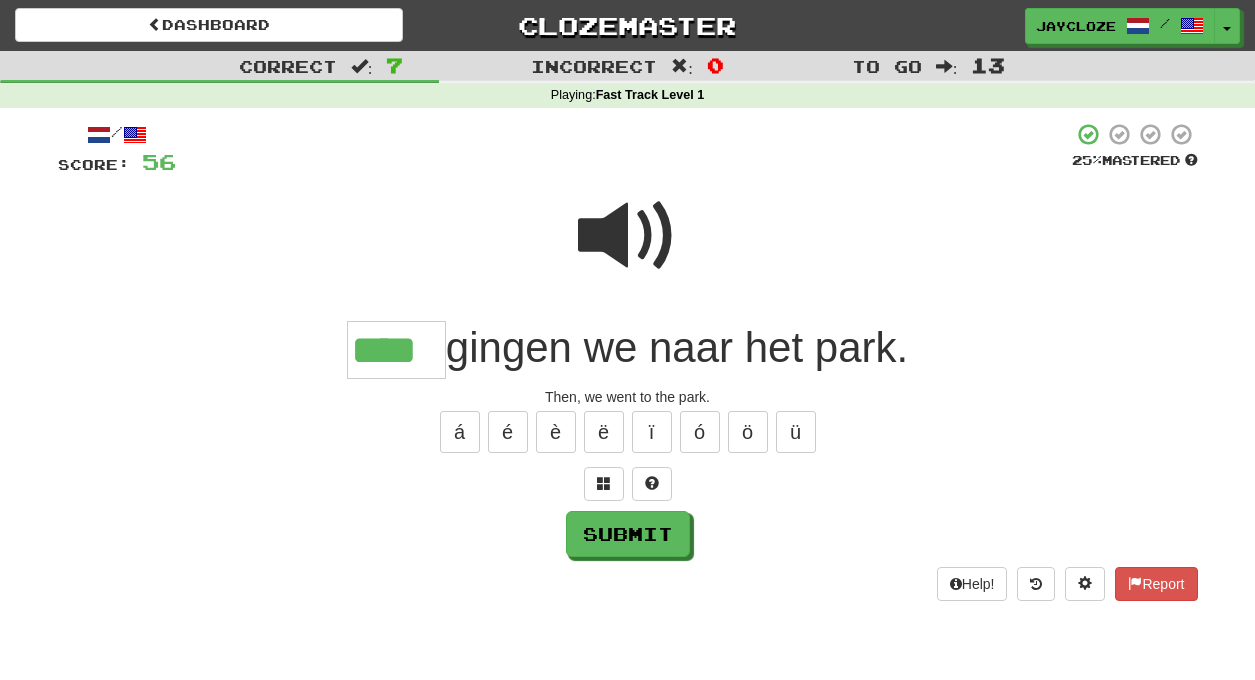 type on "****" 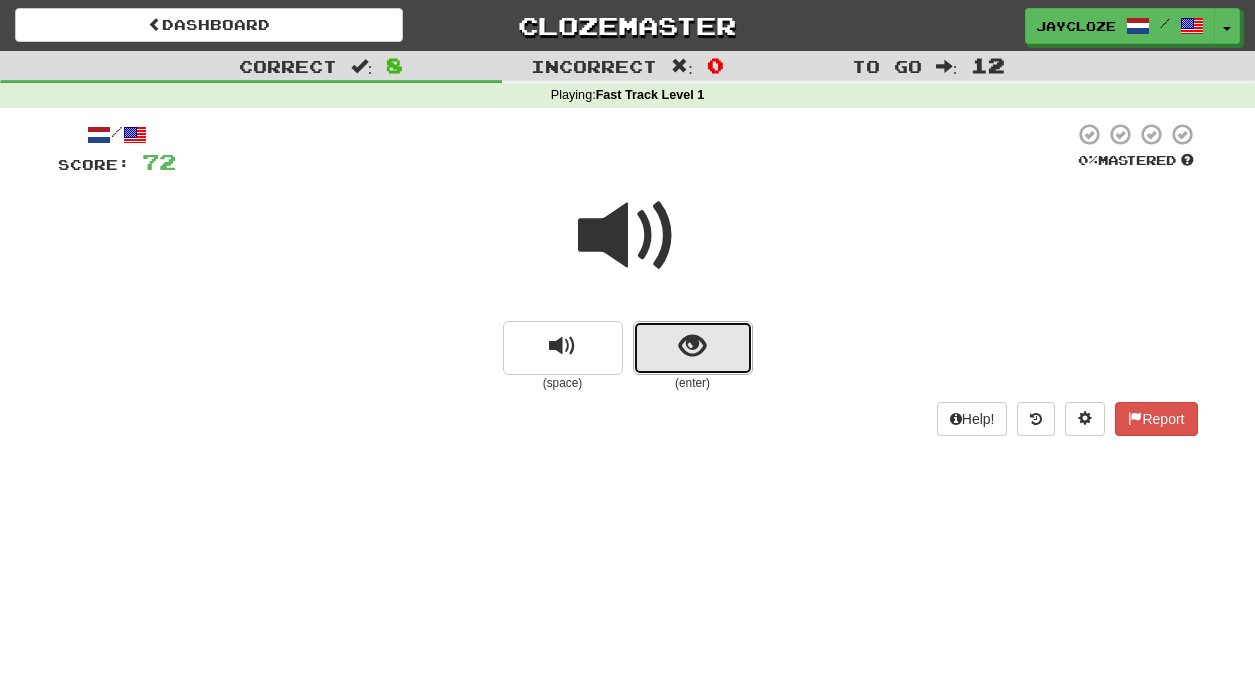 click at bounding box center (693, 348) 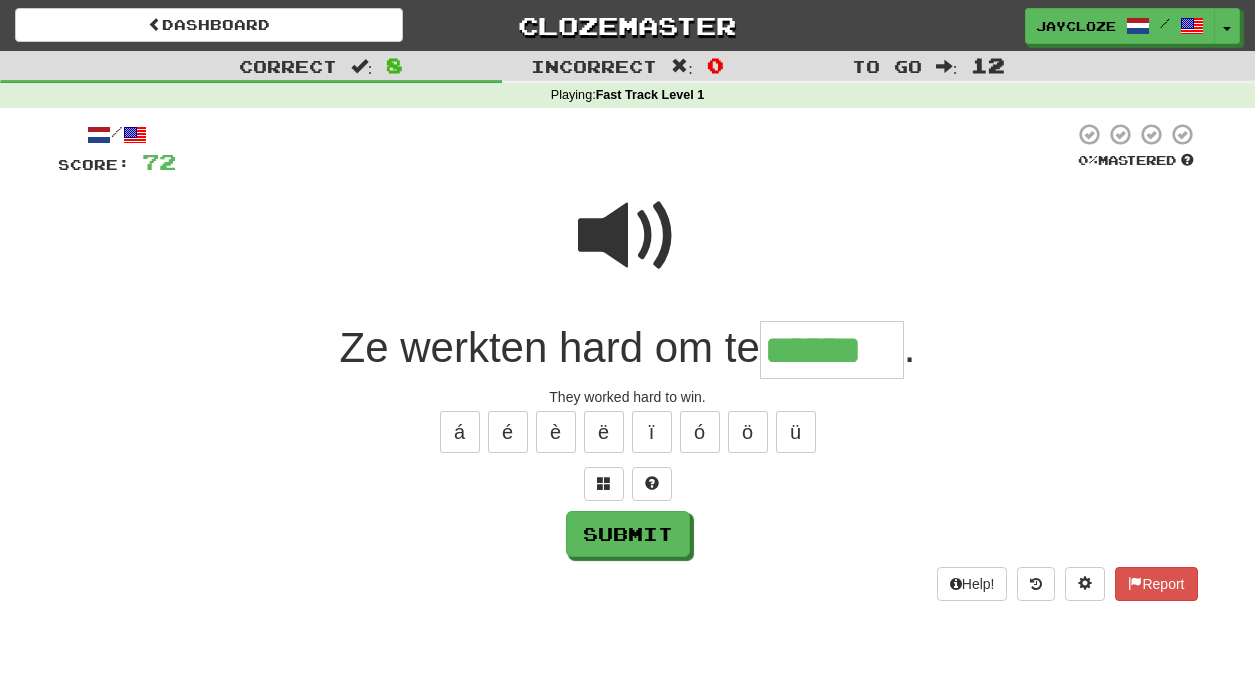 type on "******" 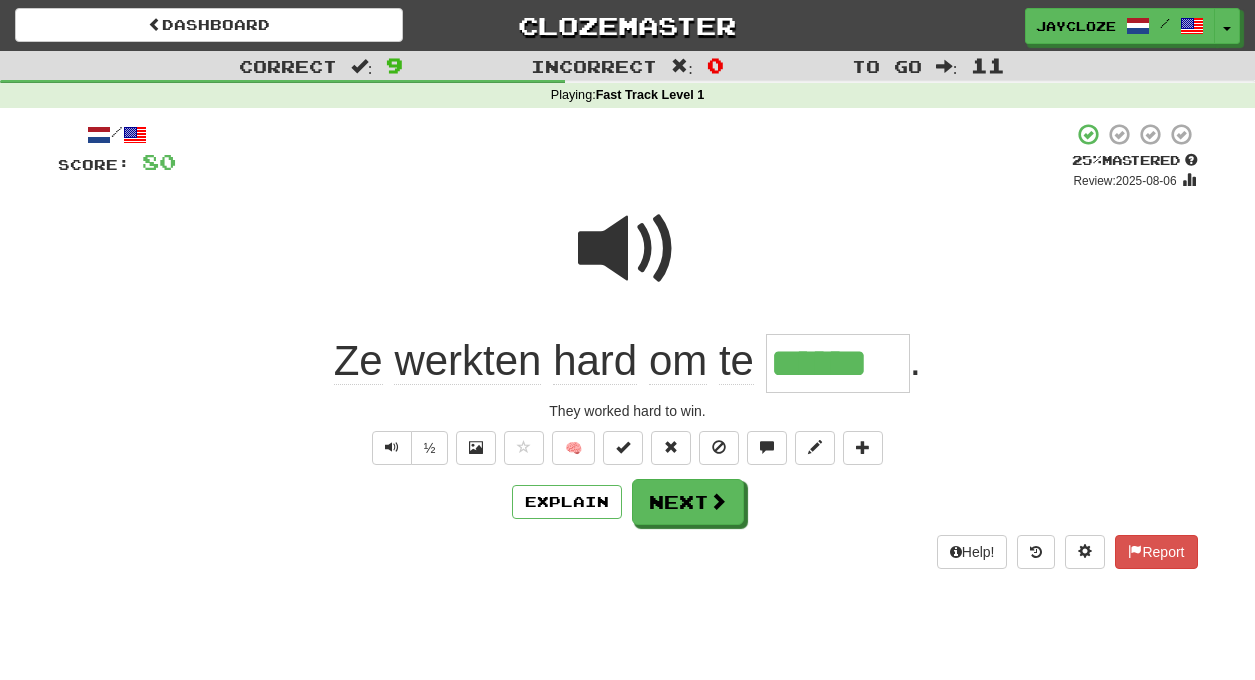 click on "/  Score:   80 + 8 25 %  Mastered Review:  2025-08-06 Ze   werkten   hard   om   te   ****** . They worked hard to win. ½ 🧠 Explain Next  Help!  Report" at bounding box center [628, 345] 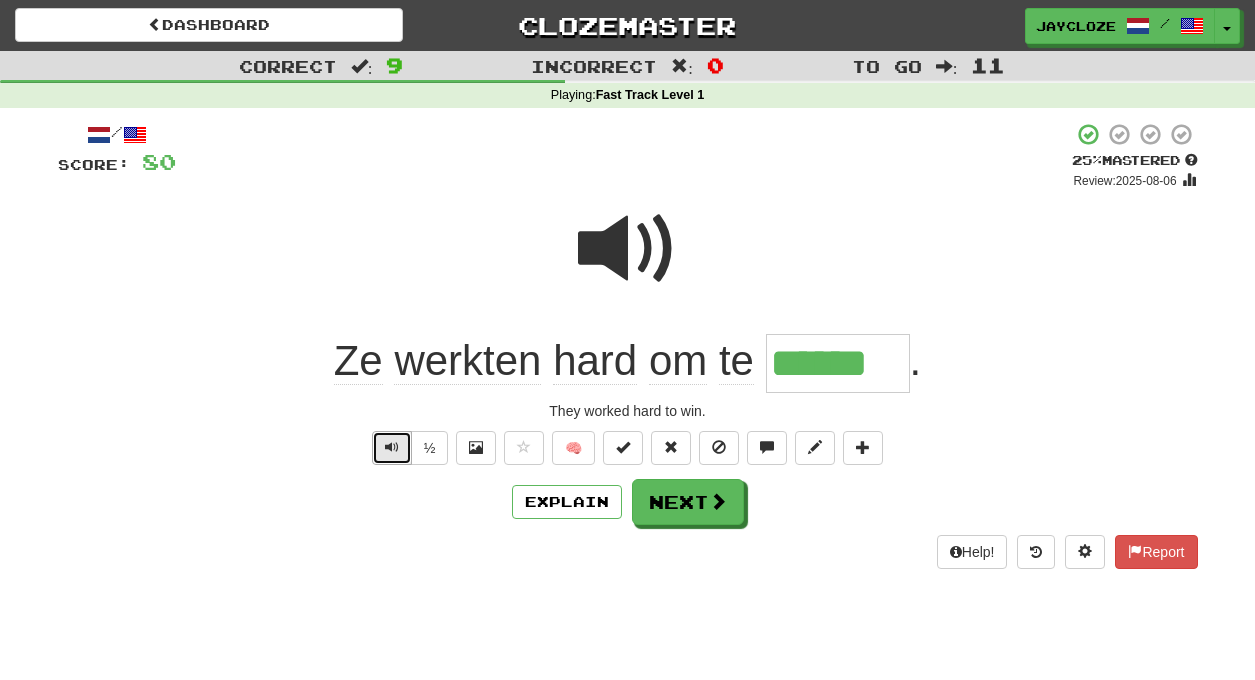 click at bounding box center (392, 447) 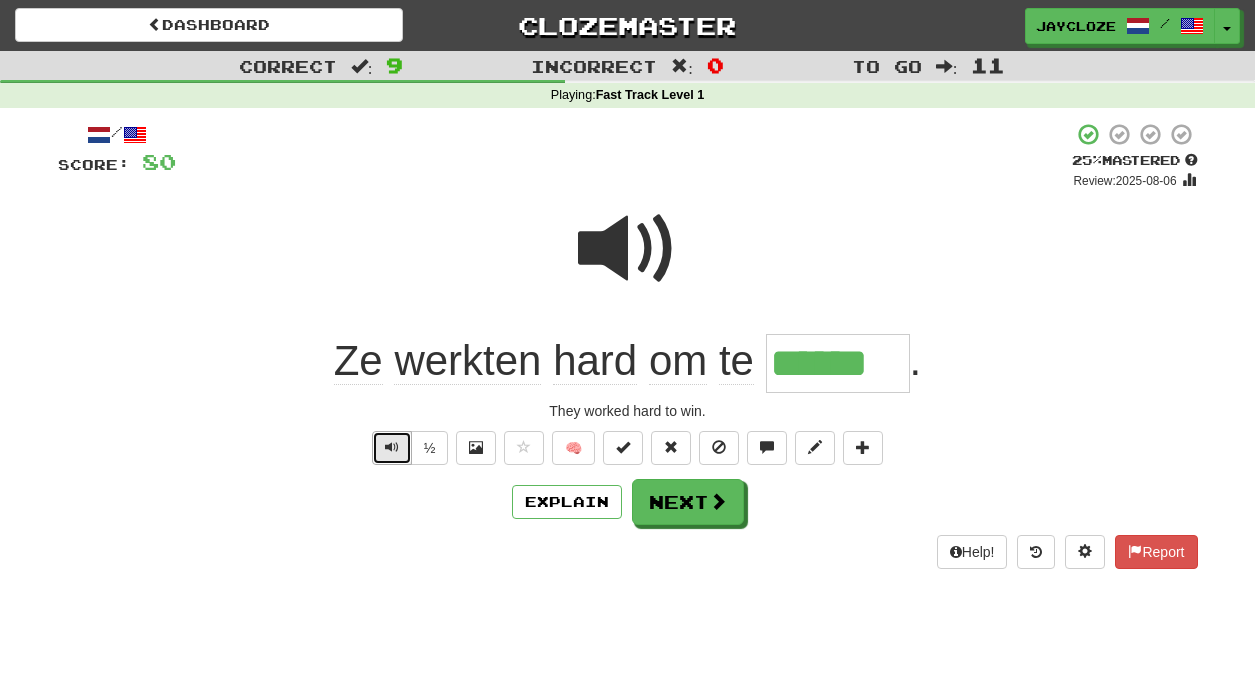click at bounding box center (392, 447) 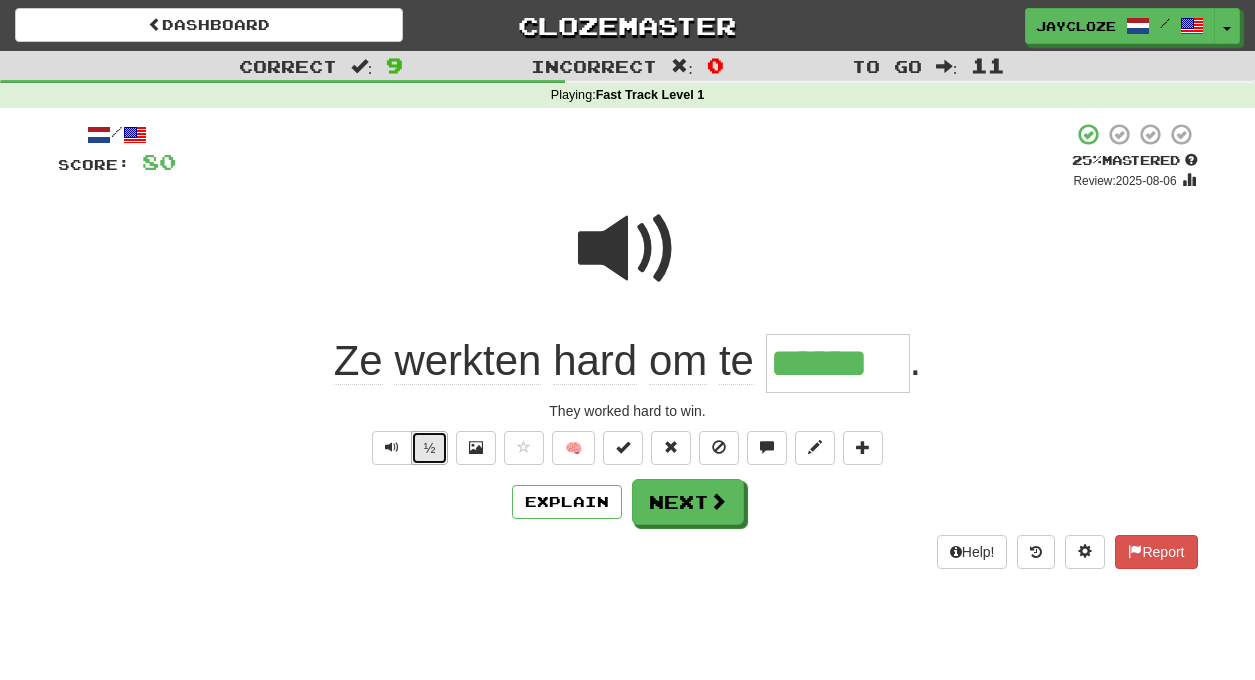 click on "½" at bounding box center [430, 448] 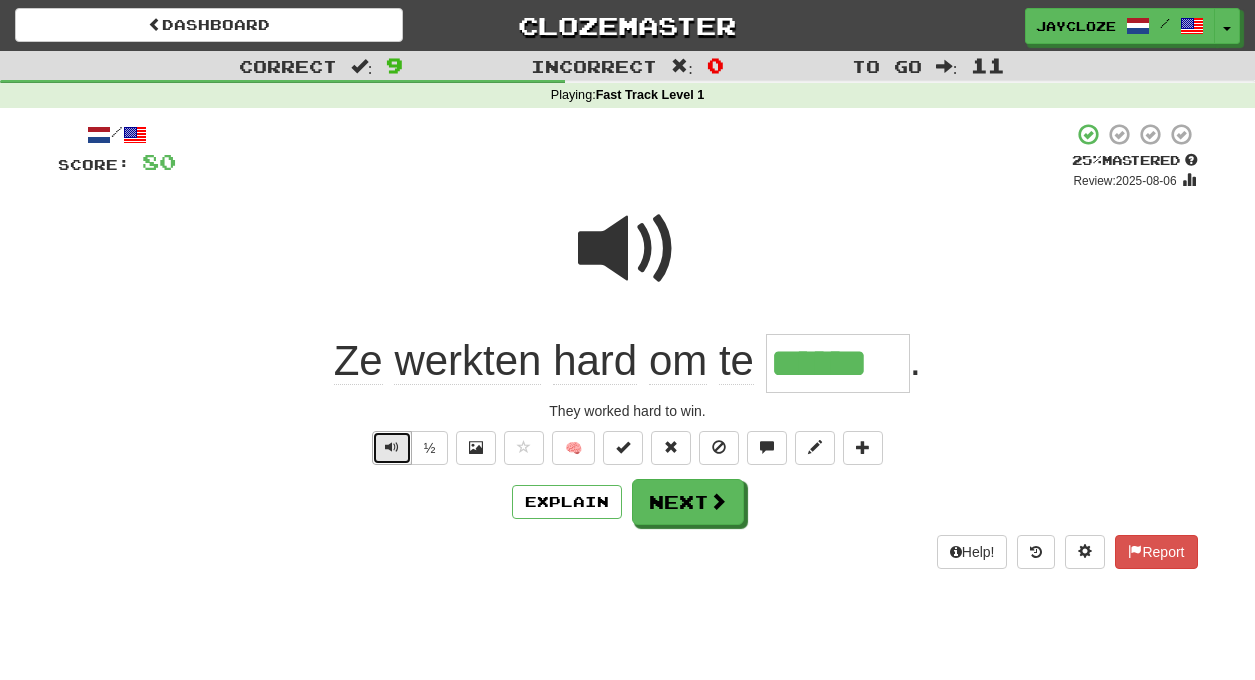 click at bounding box center (392, 447) 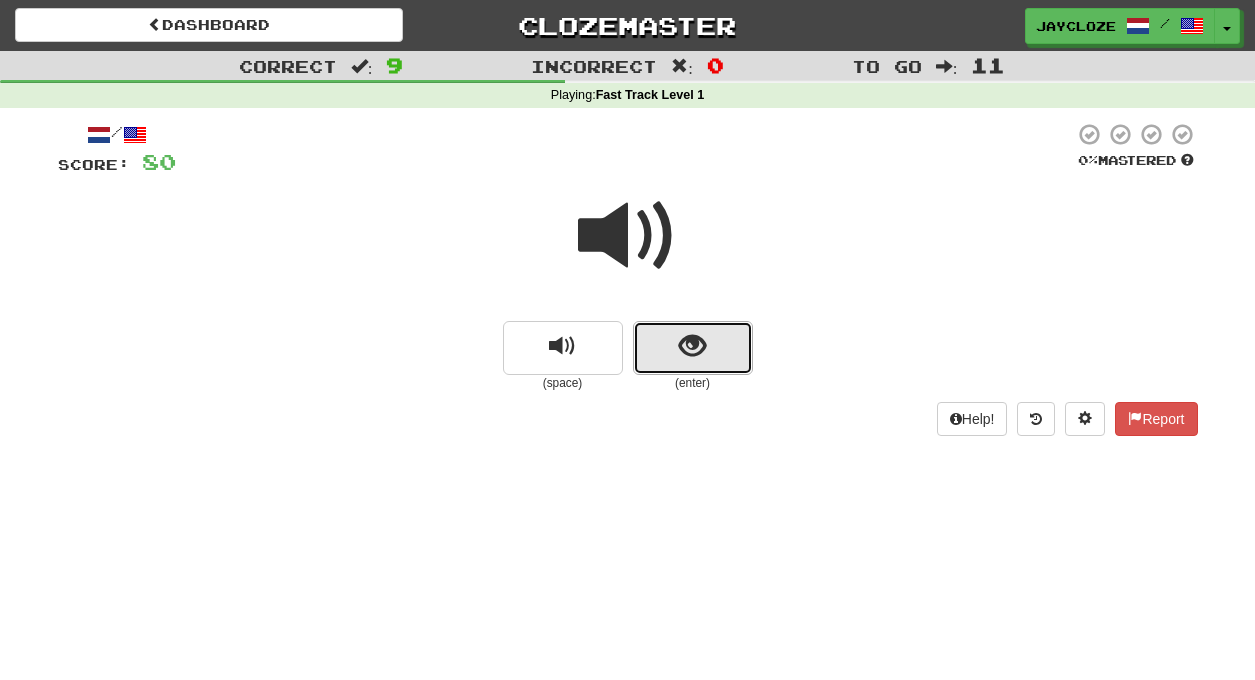 click at bounding box center [692, 346] 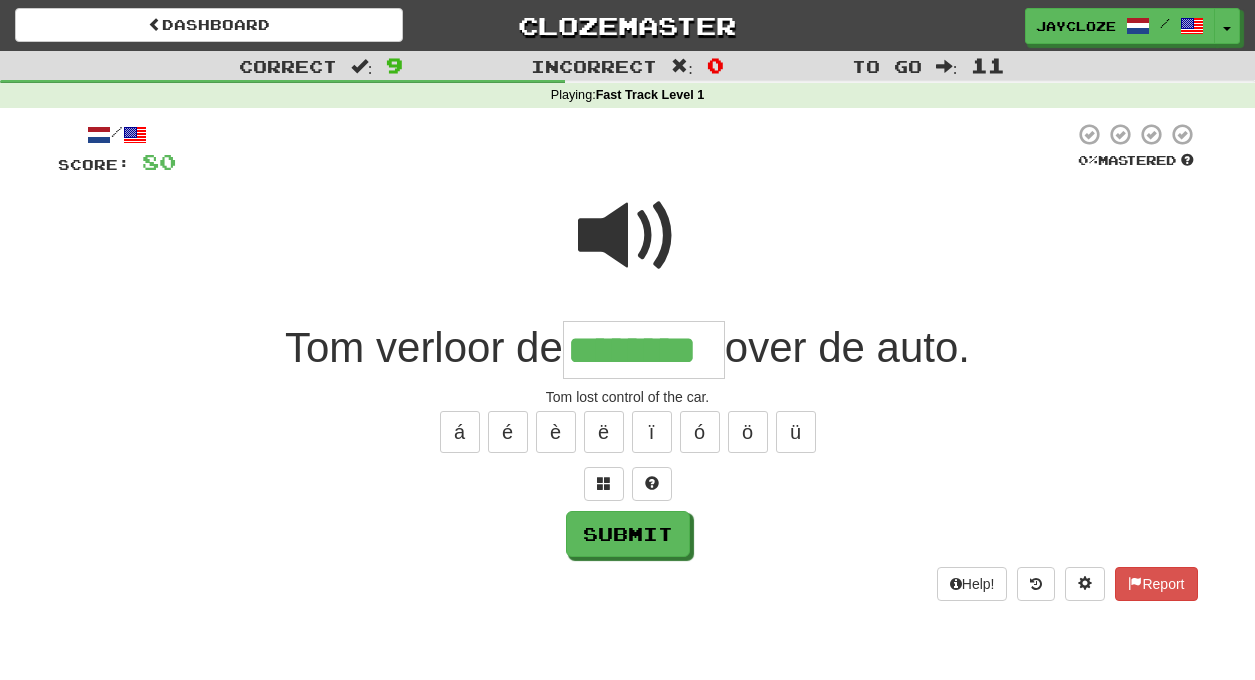 type on "********" 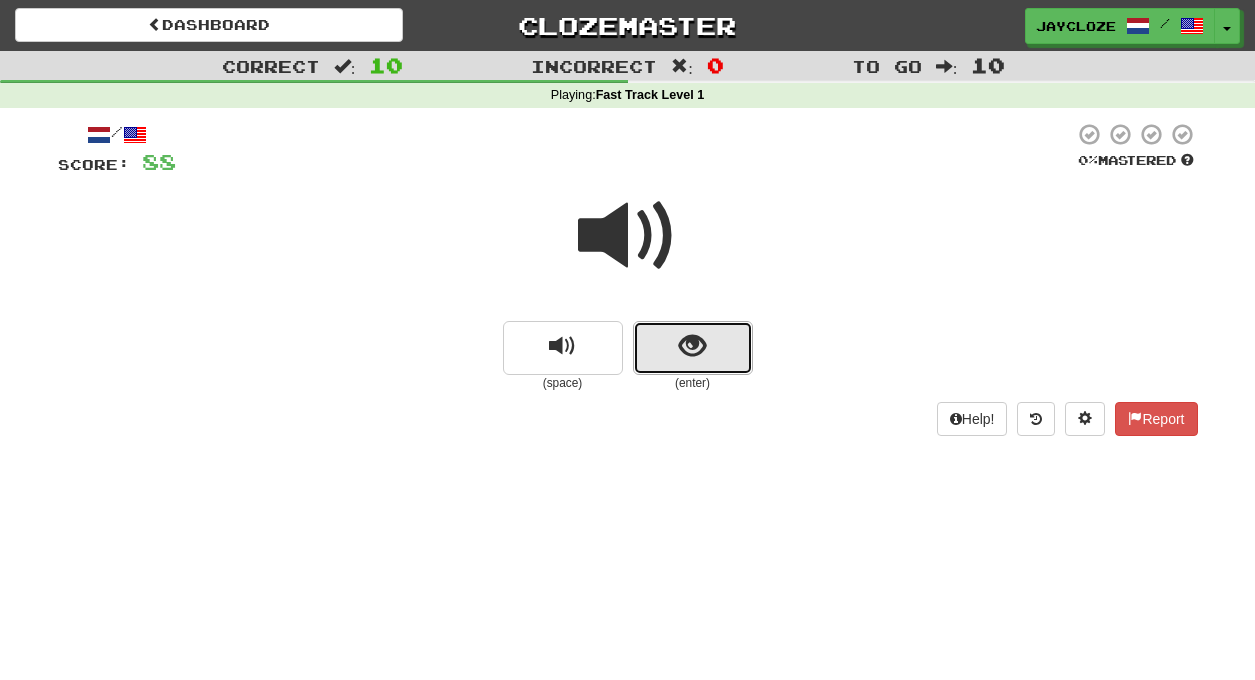 click at bounding box center (692, 346) 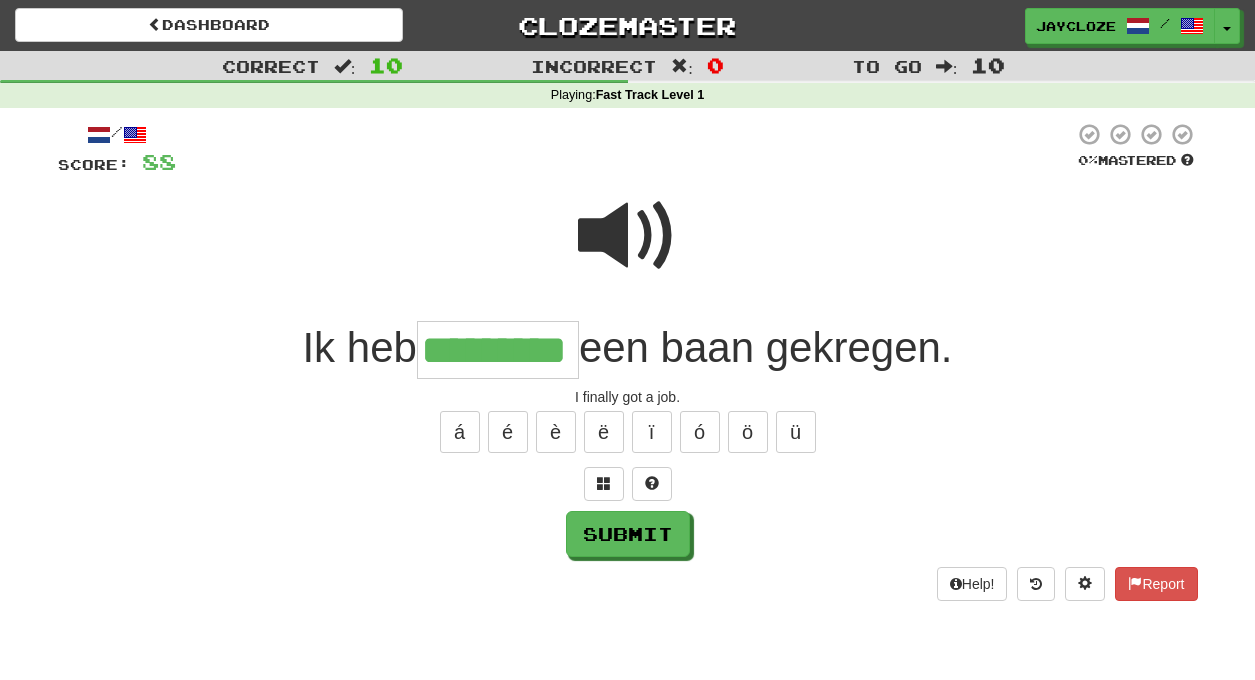 type on "*********" 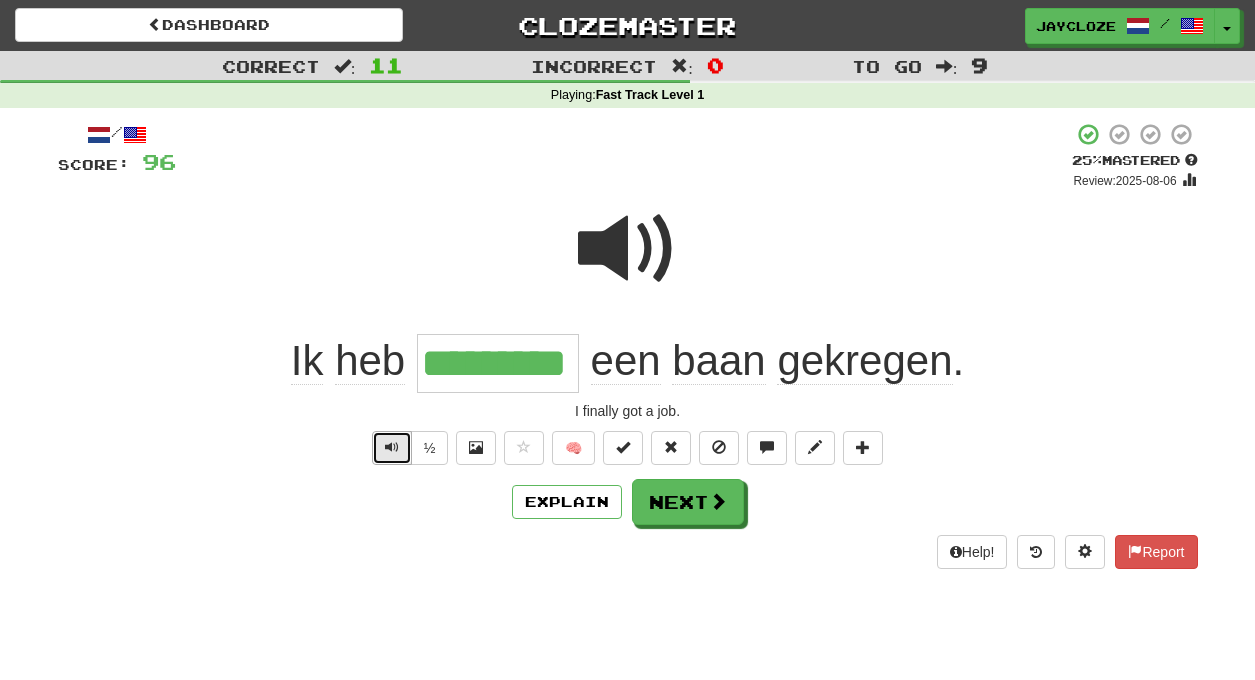 click at bounding box center [392, 447] 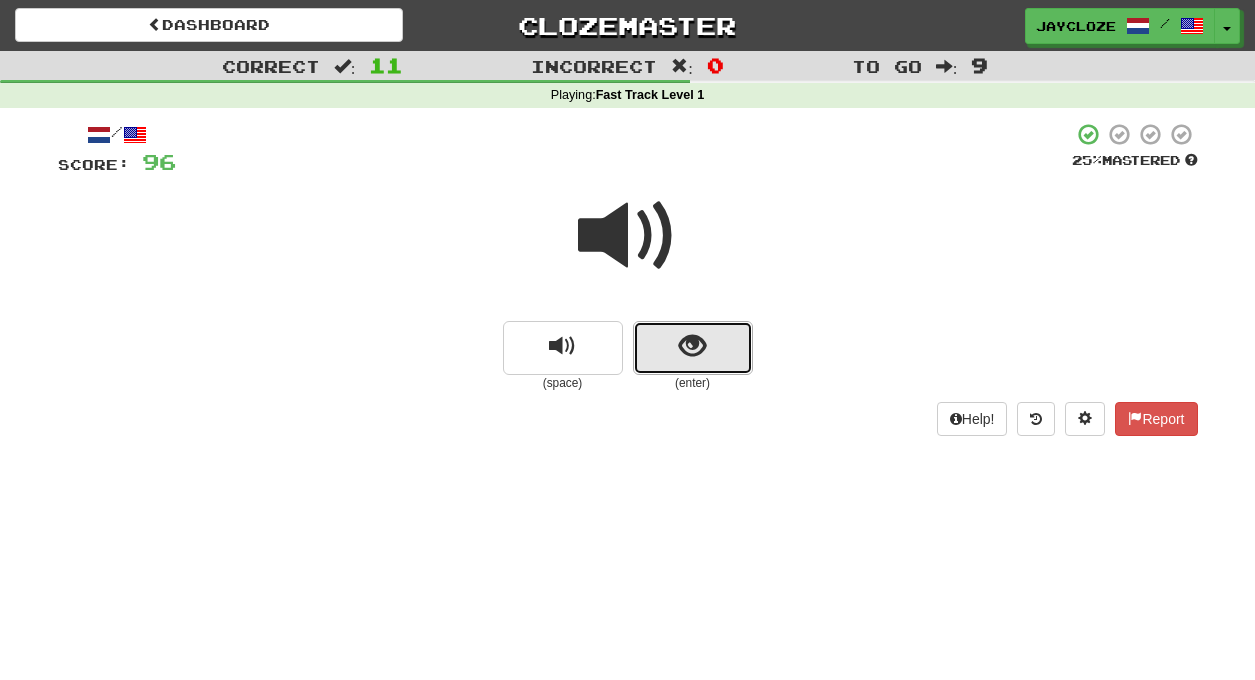 click at bounding box center [692, 346] 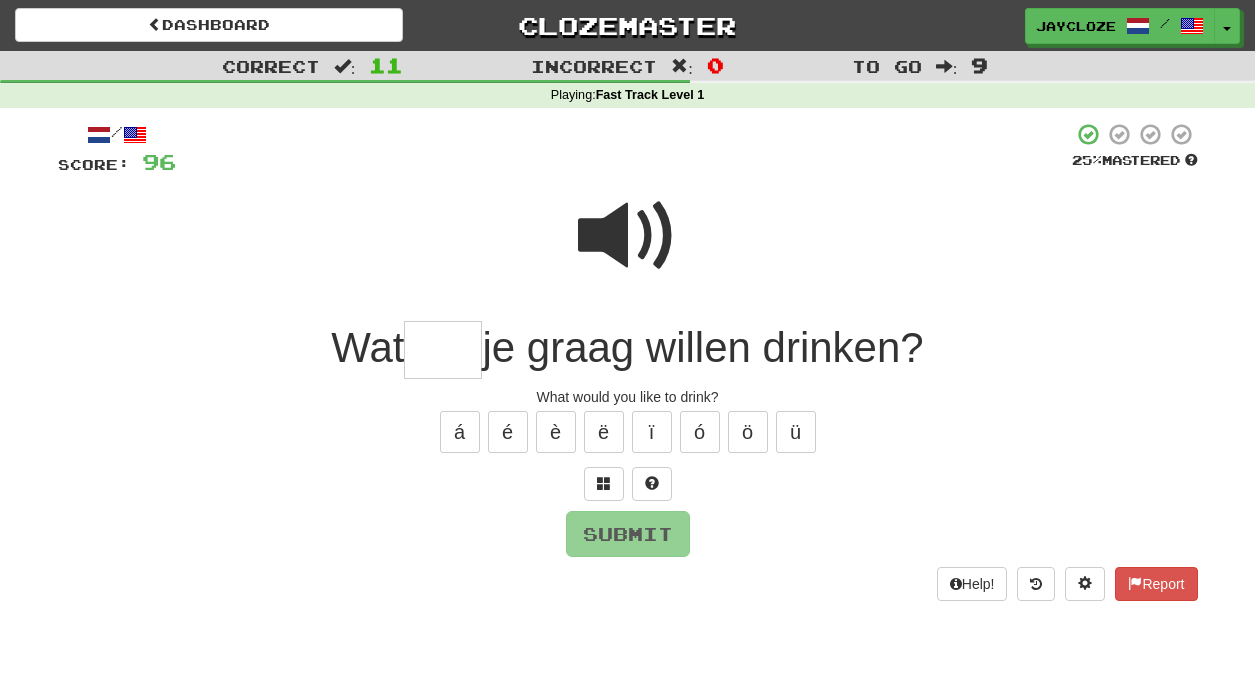type on "*" 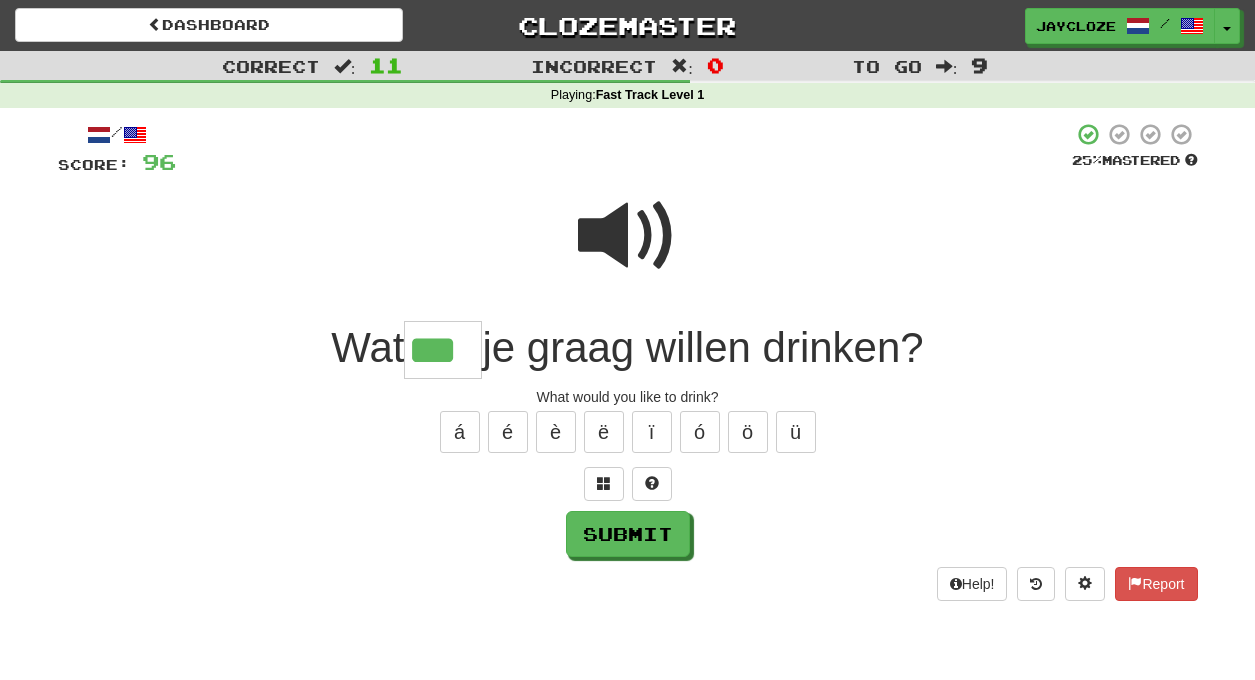 type on "***" 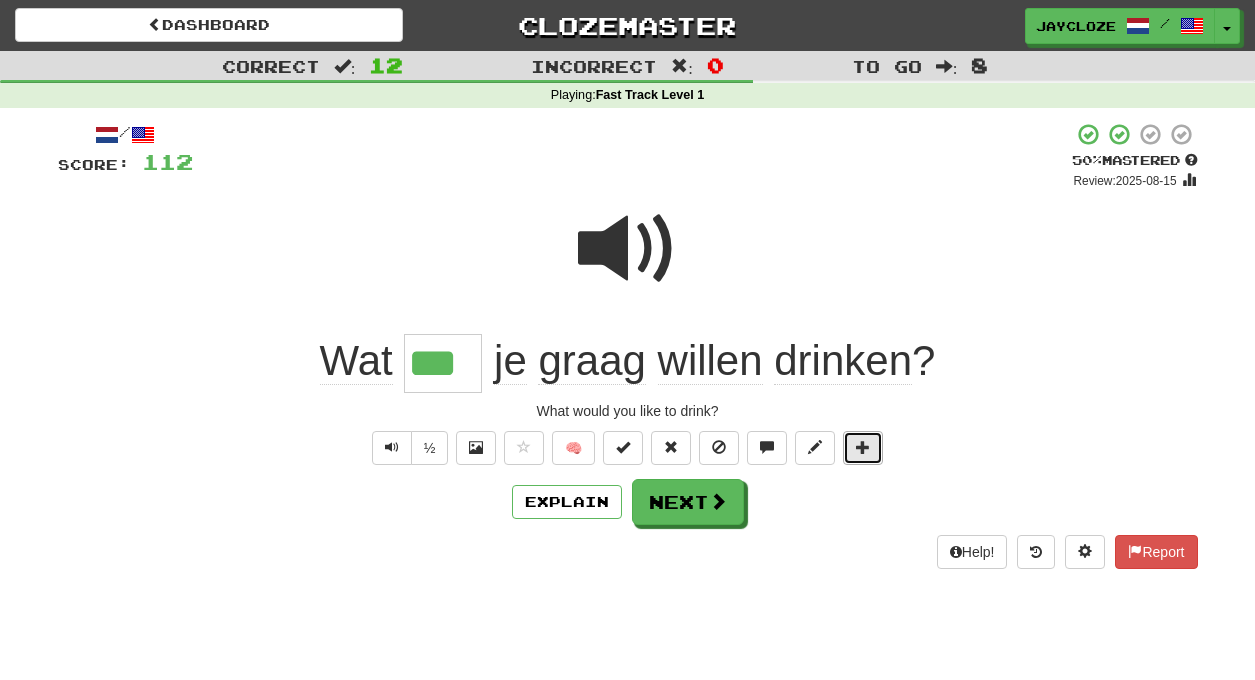 click at bounding box center (863, 447) 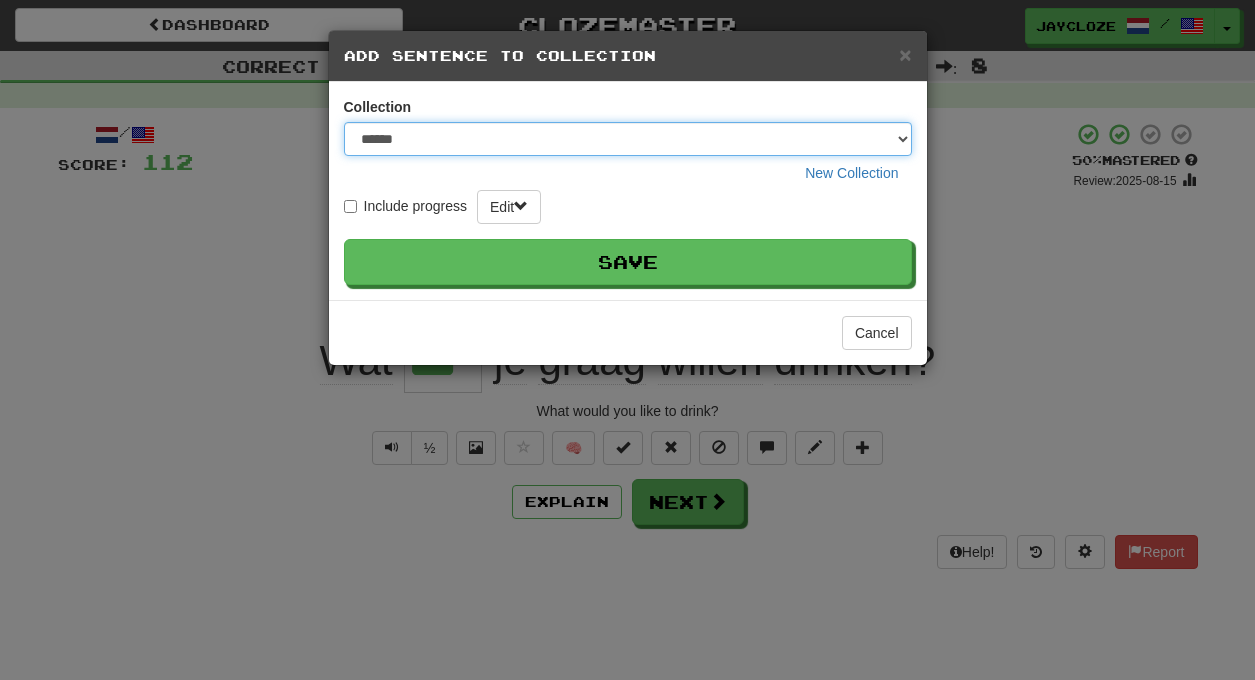 click on "**********" at bounding box center [628, 139] 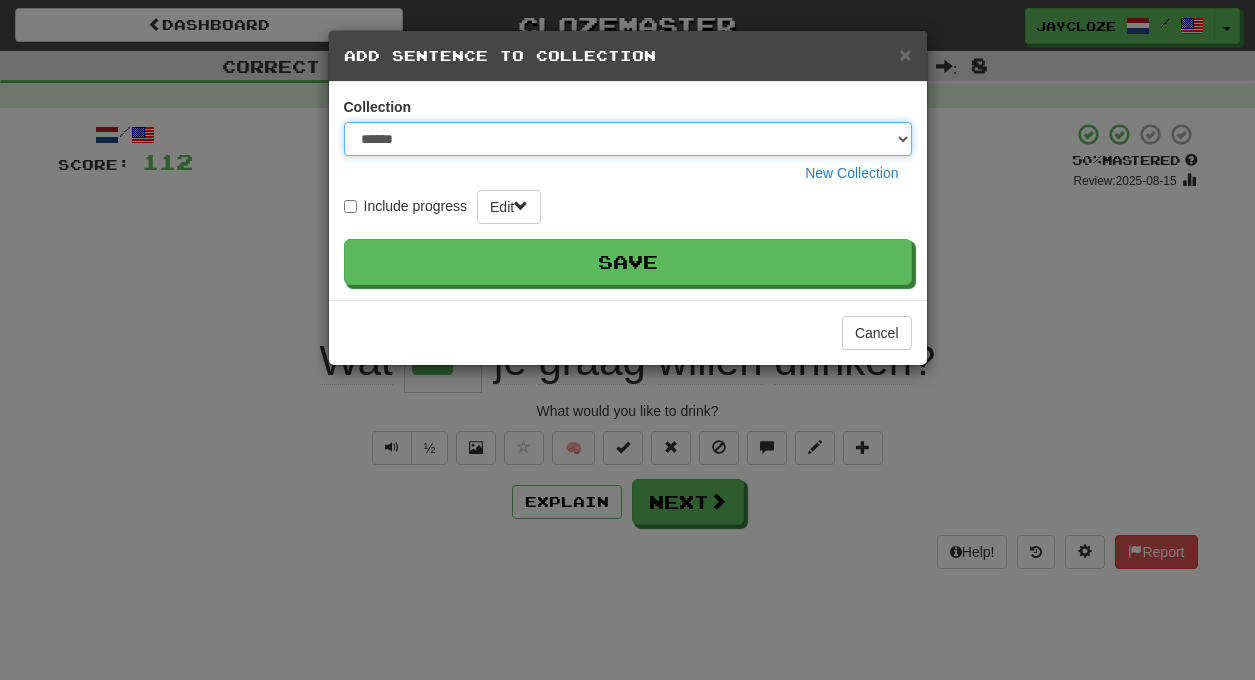 select on "*****" 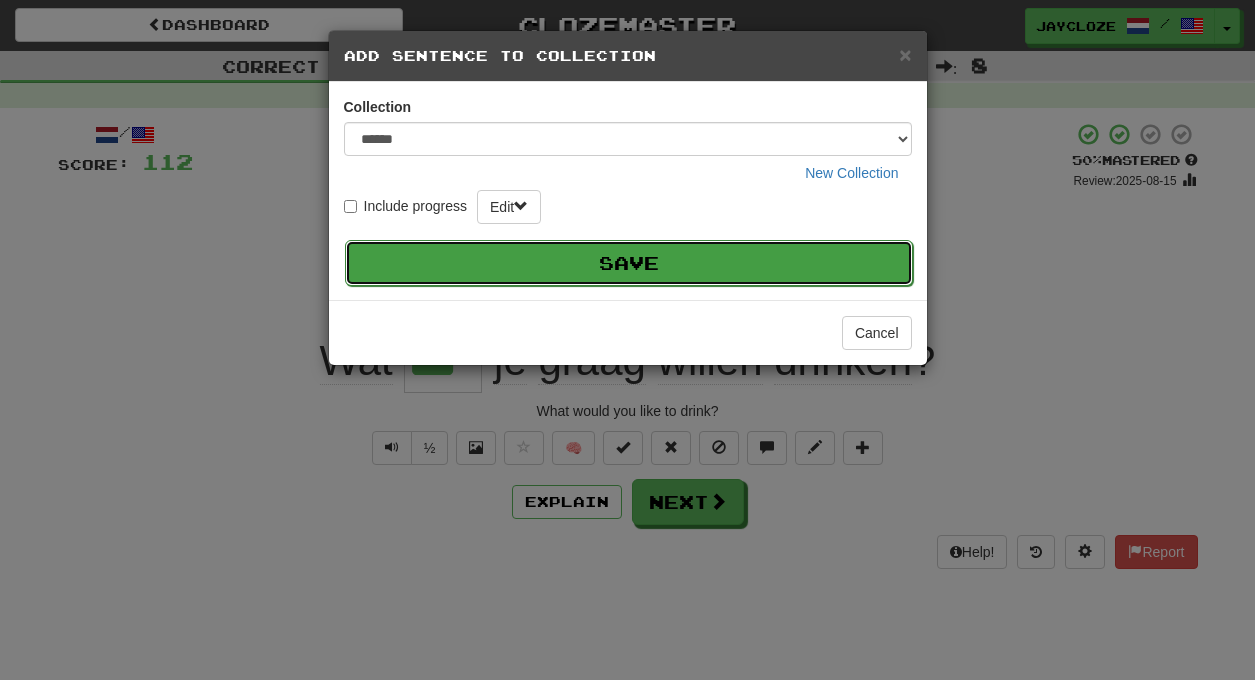 click on "Save" at bounding box center (629, 263) 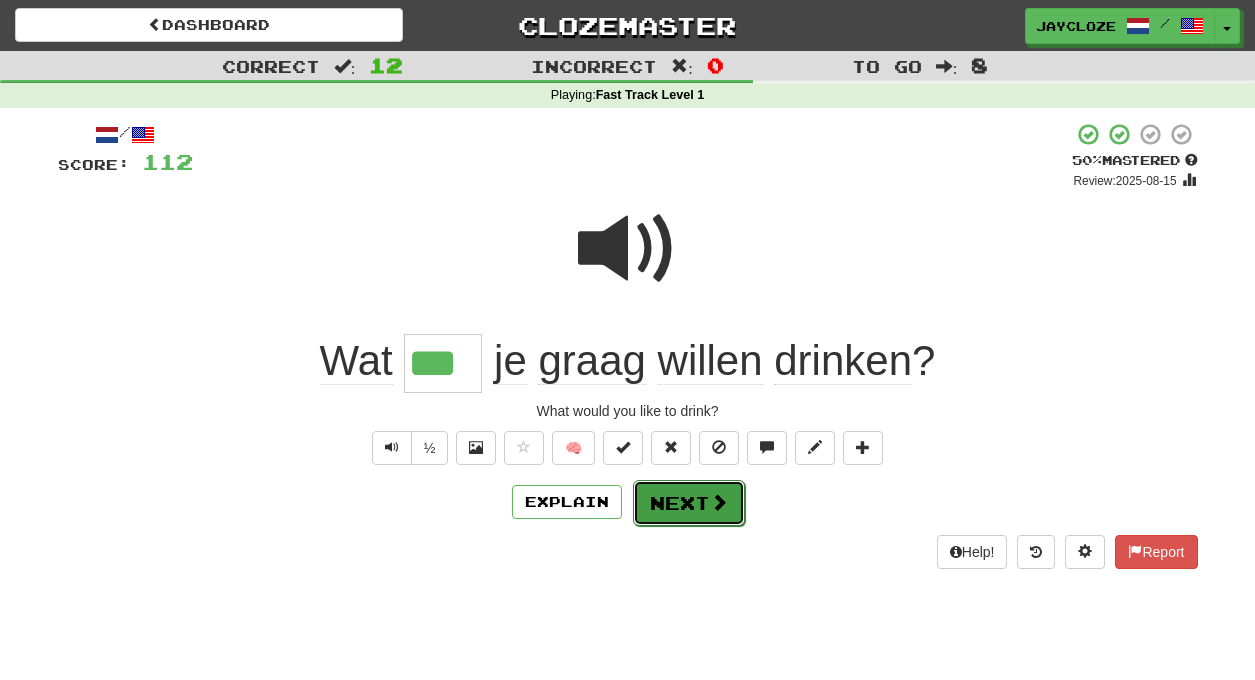 click at bounding box center [719, 502] 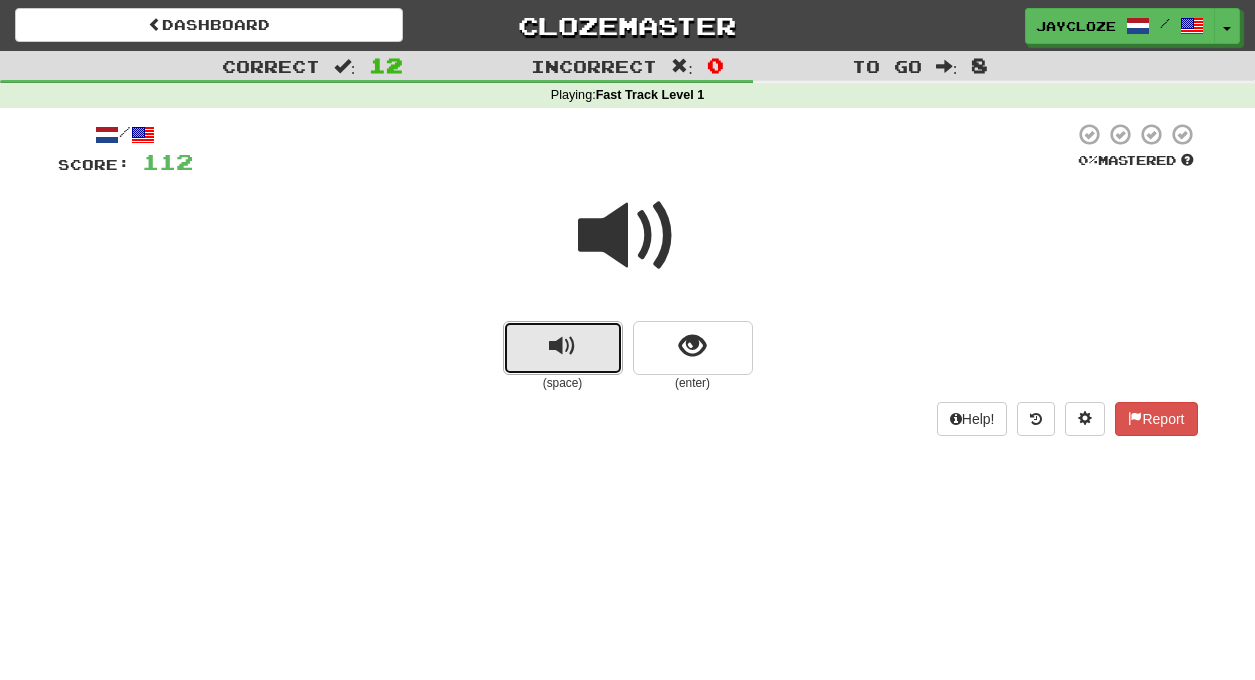 click at bounding box center (563, 348) 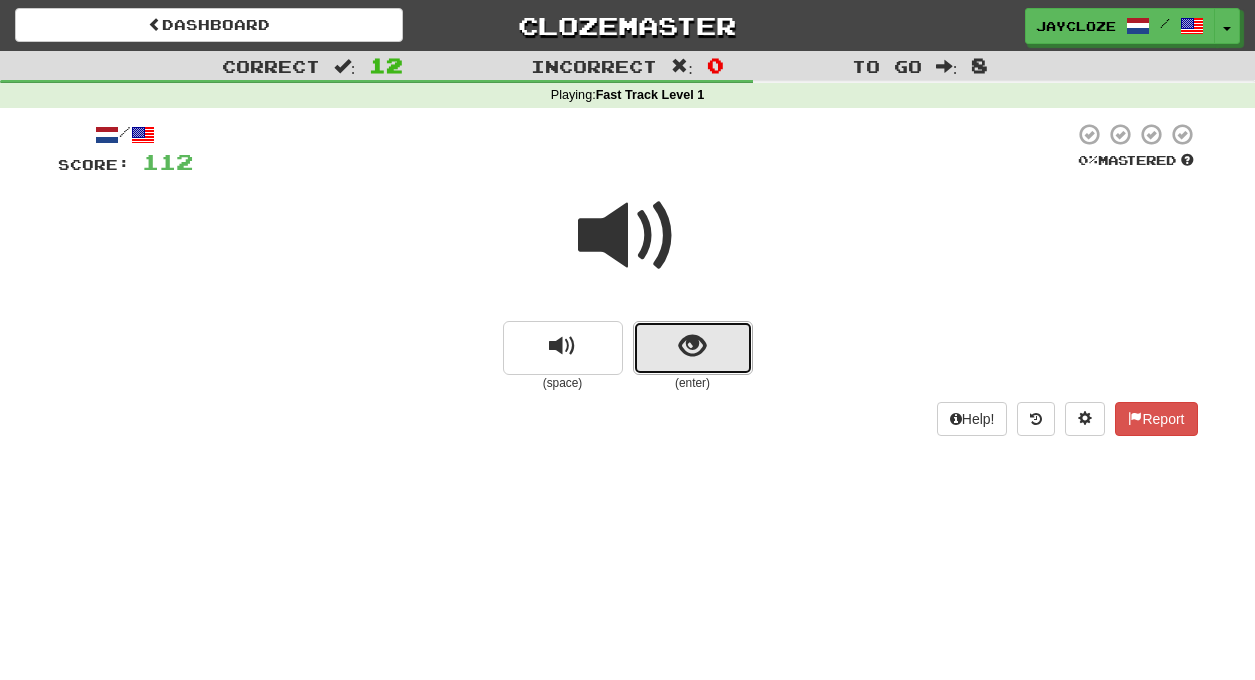 click at bounding box center (692, 346) 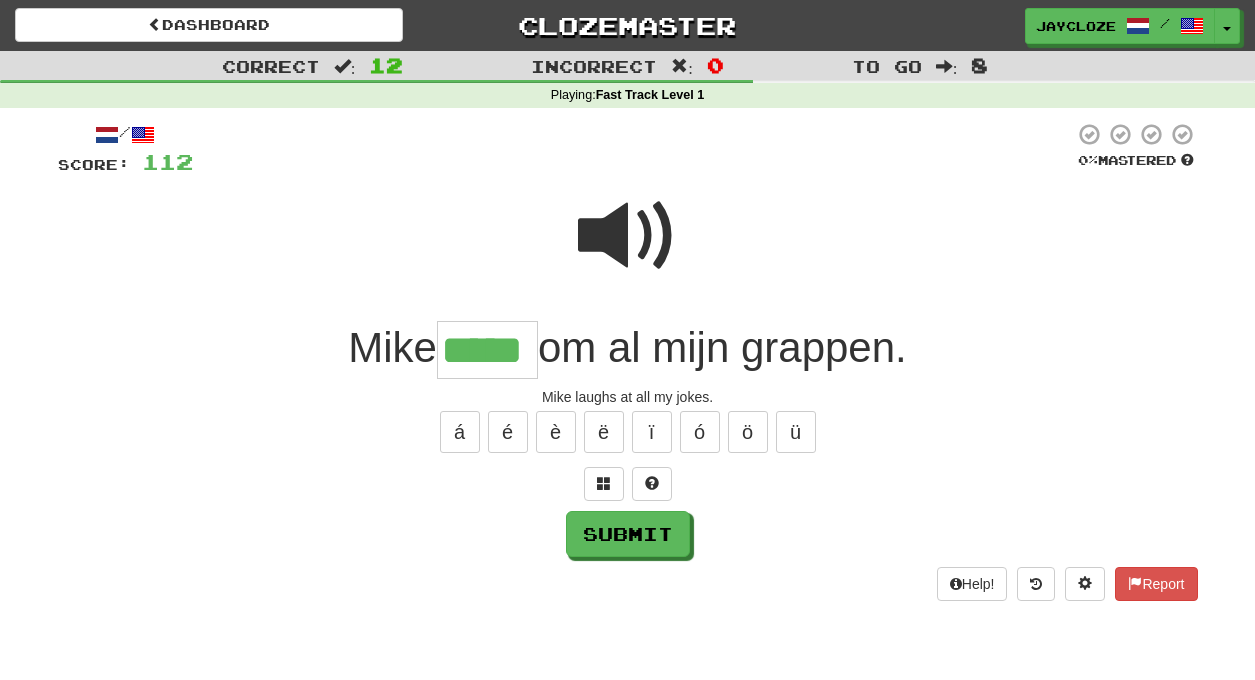 type on "*****" 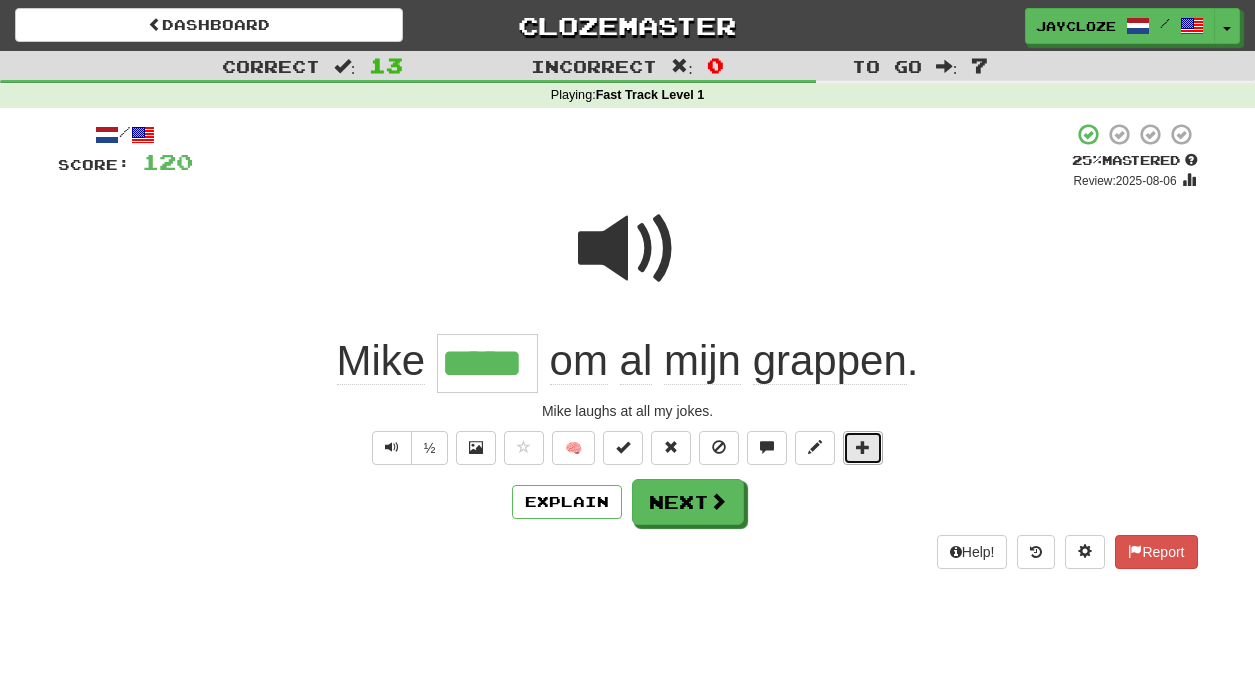 click at bounding box center [863, 447] 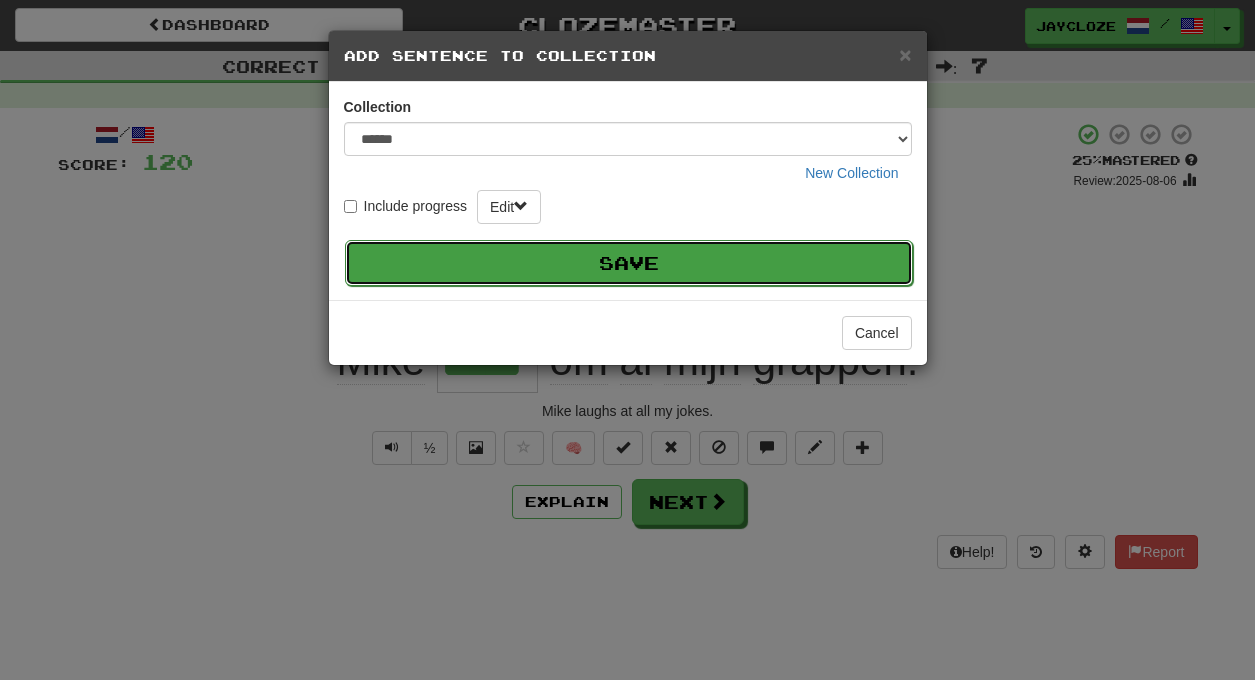 click on "Save" at bounding box center (629, 263) 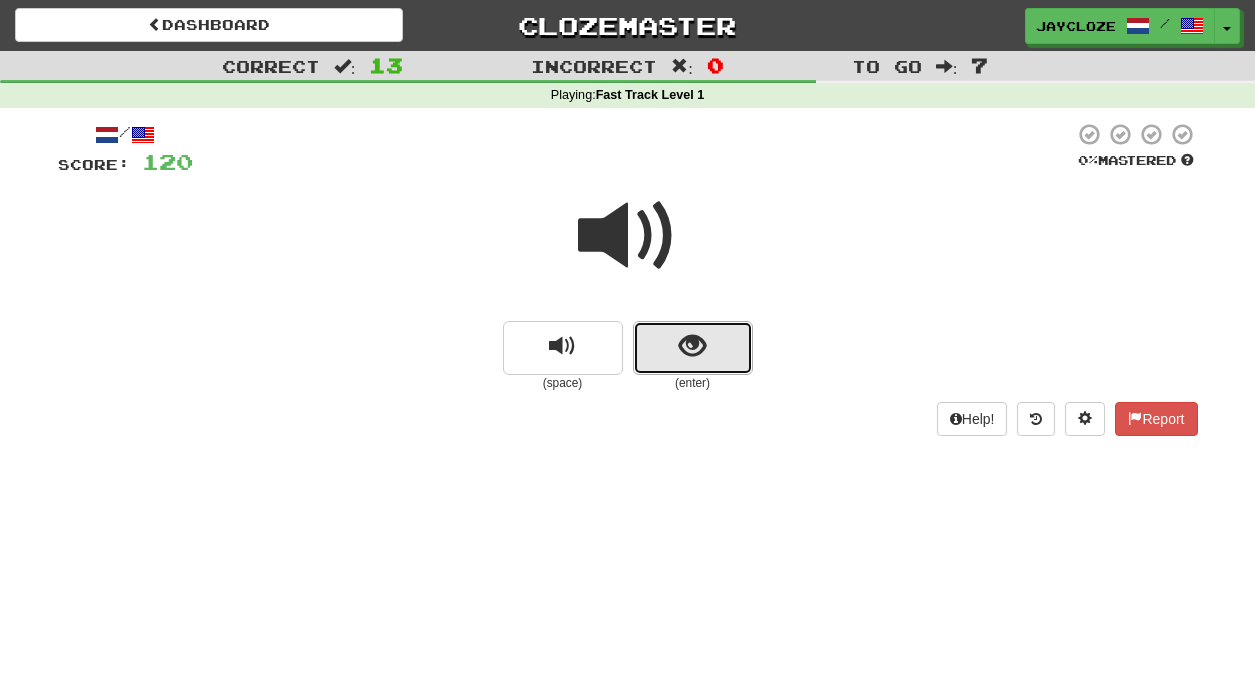 click at bounding box center (692, 346) 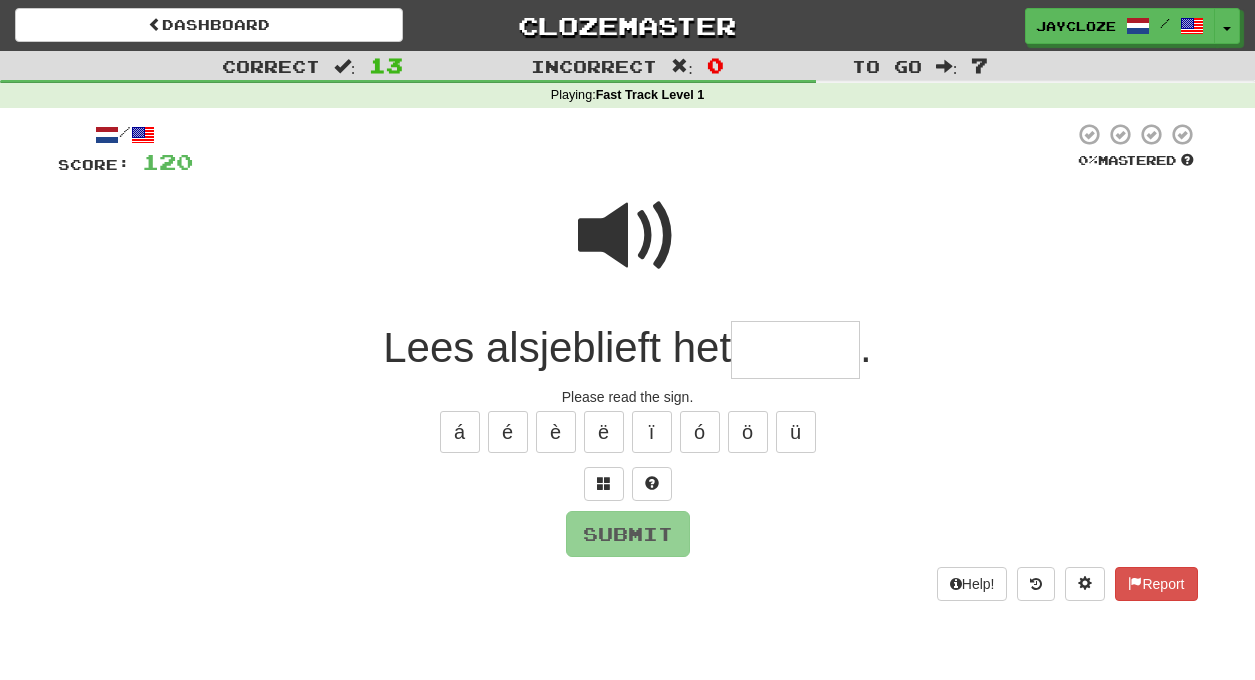 type on "*" 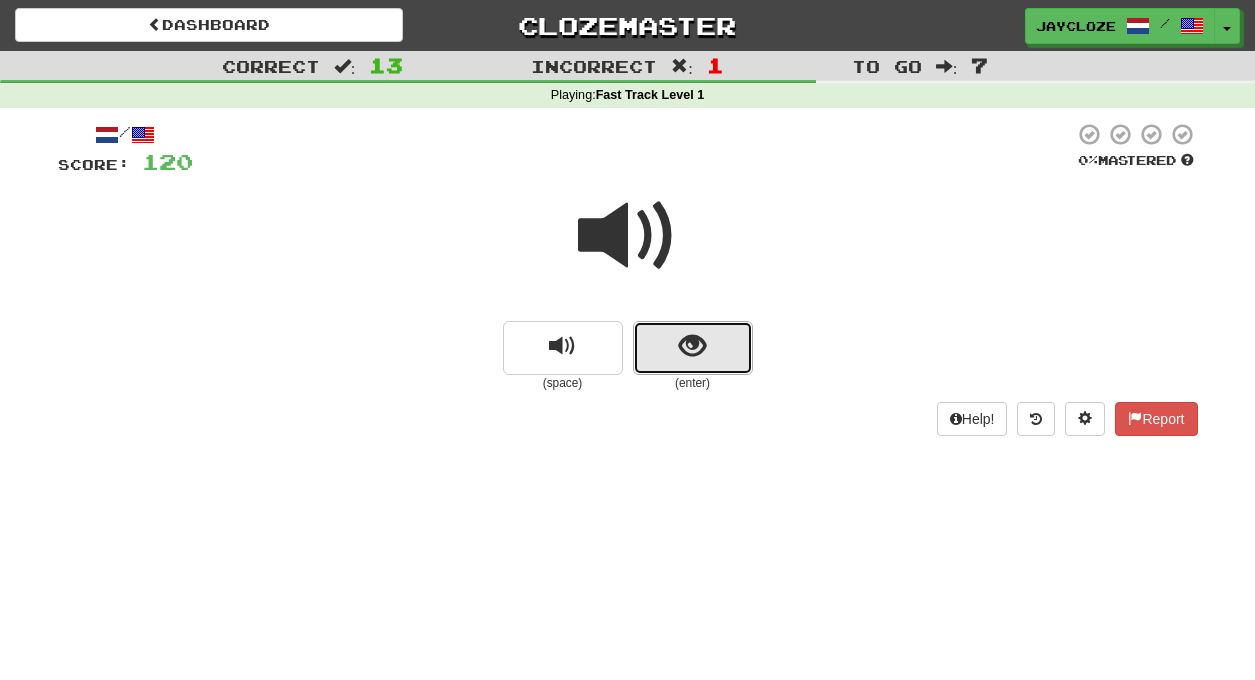 click at bounding box center (693, 348) 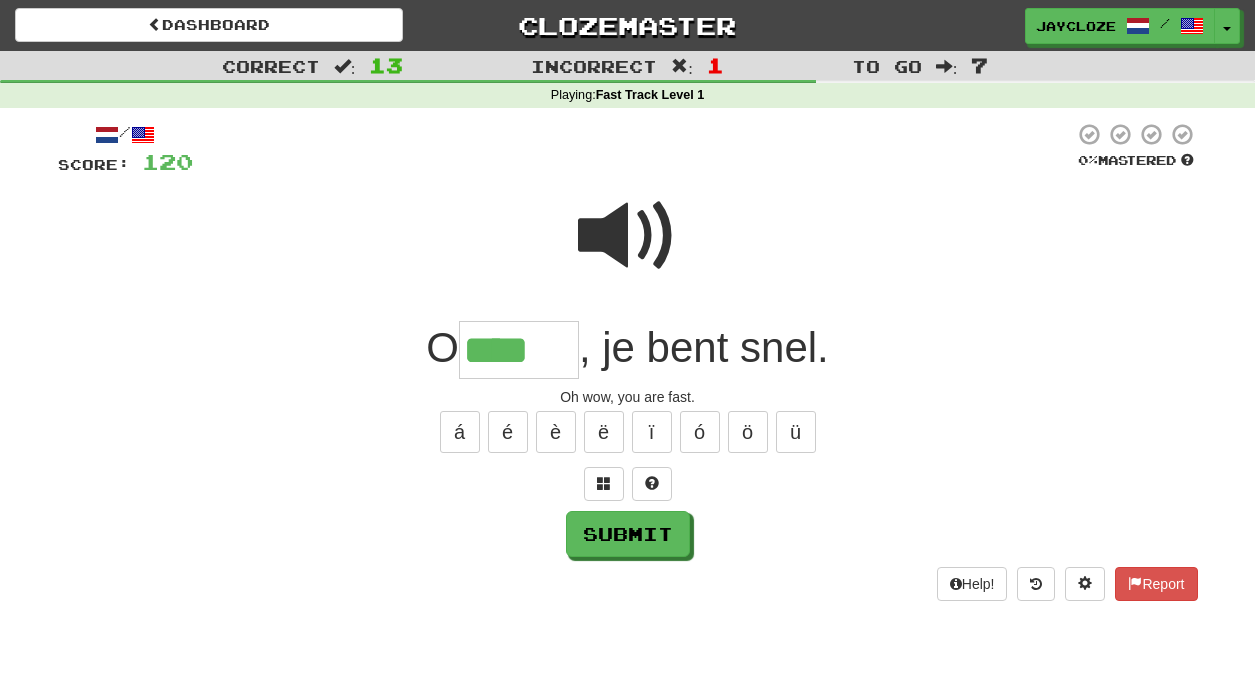 type on "****" 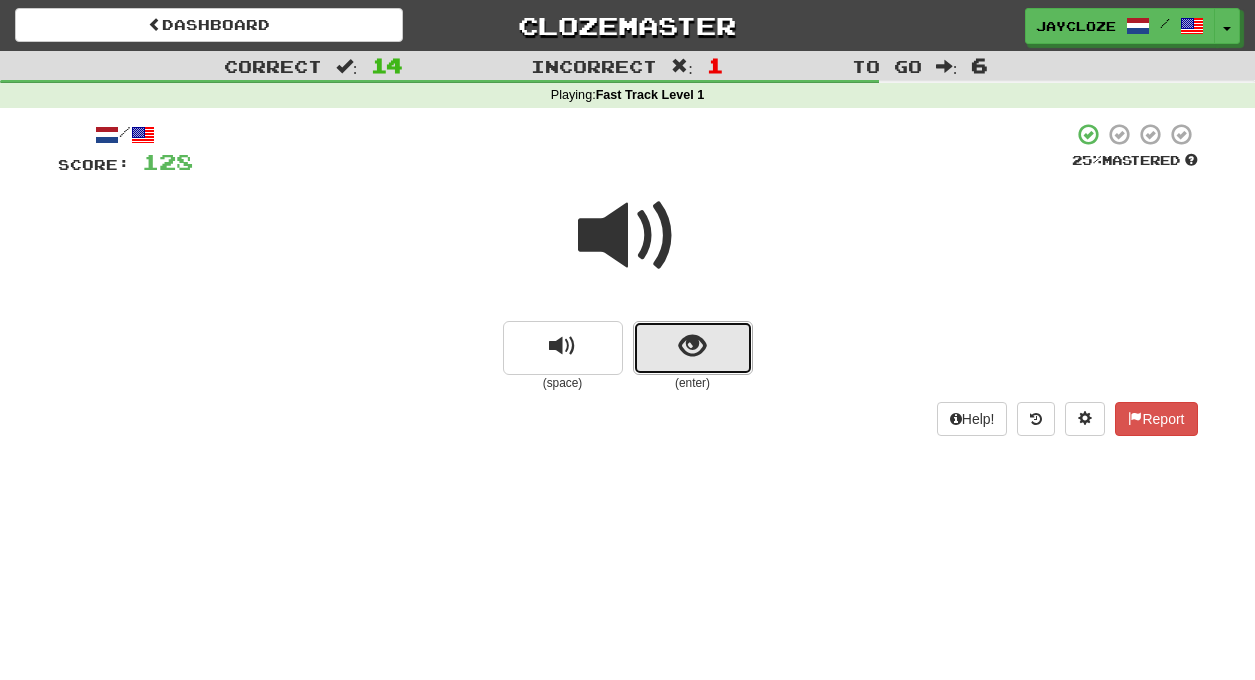 click at bounding box center [693, 348] 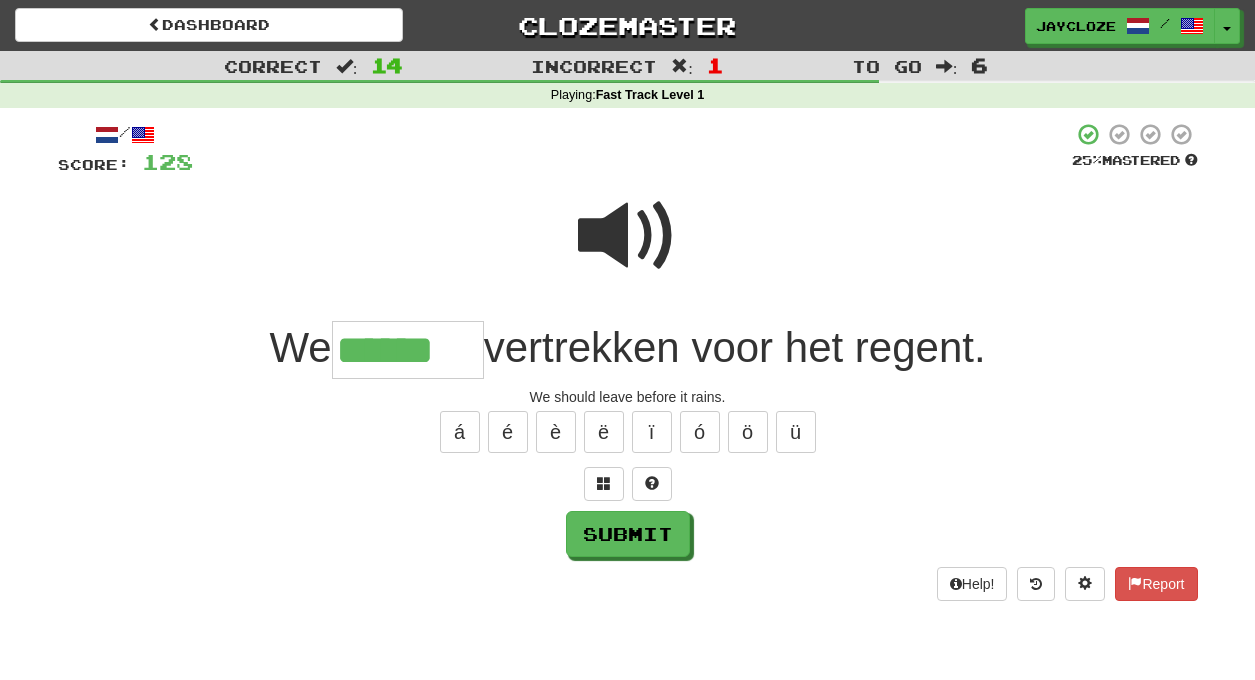 type on "******" 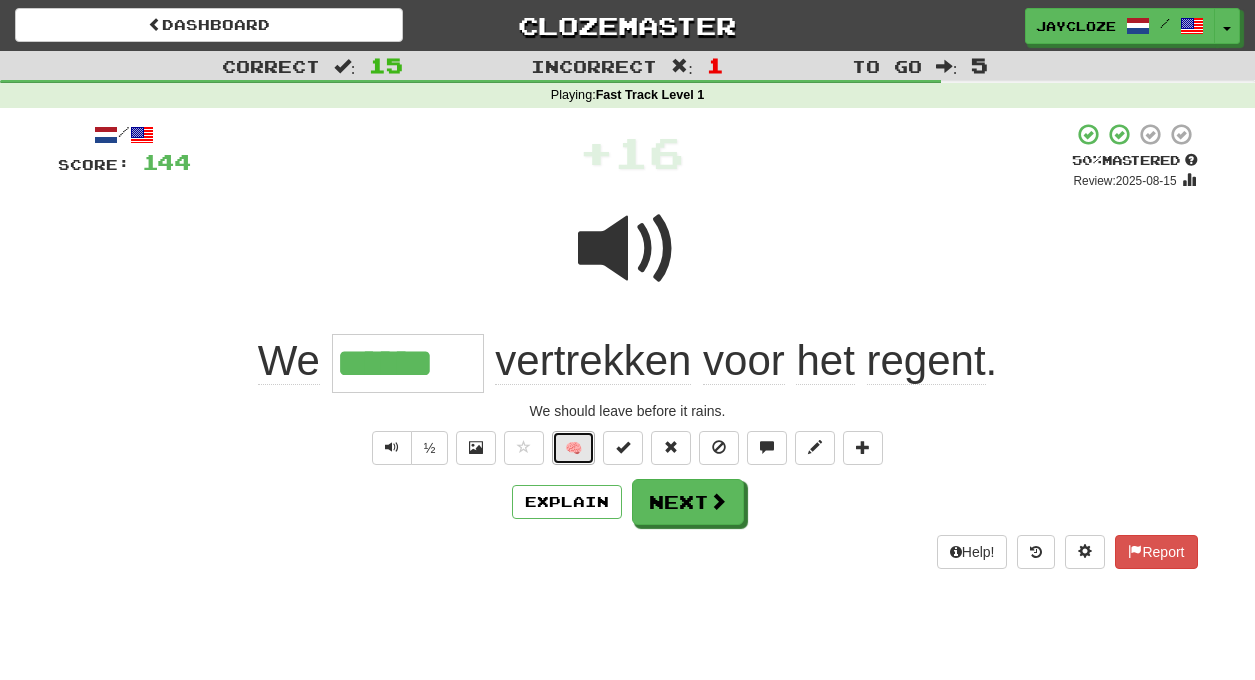 click on "🧠" at bounding box center (573, 448) 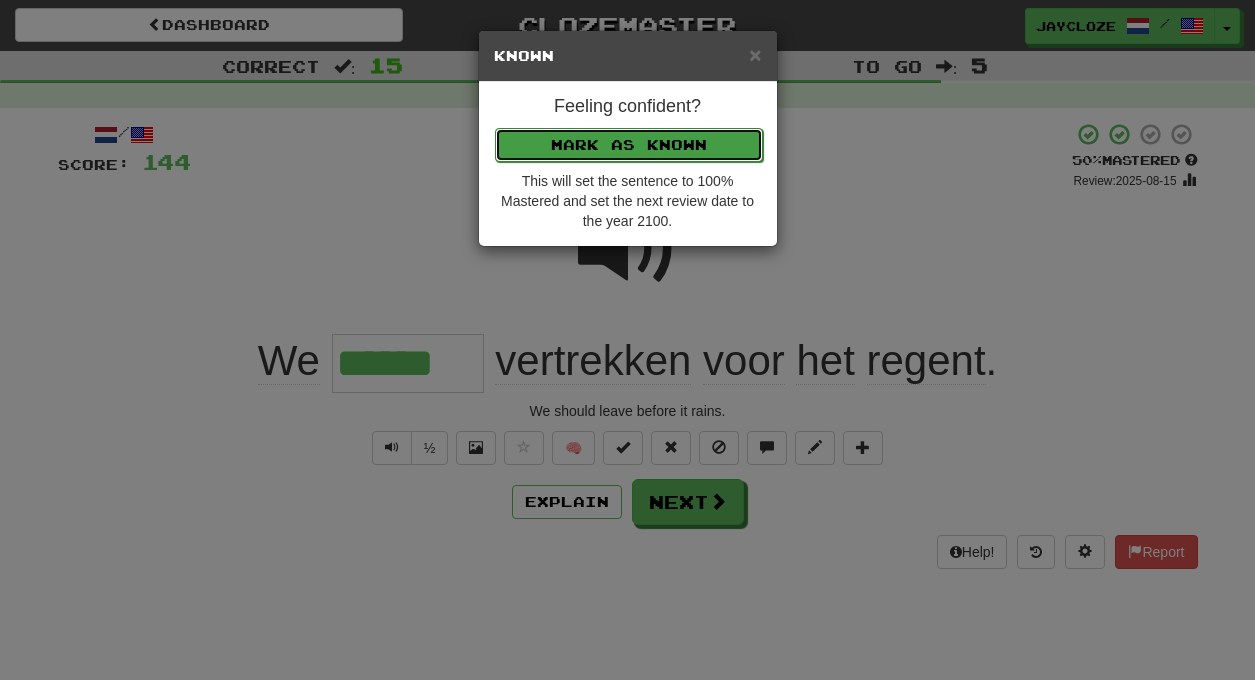 click on "Mark as Known" at bounding box center (629, 145) 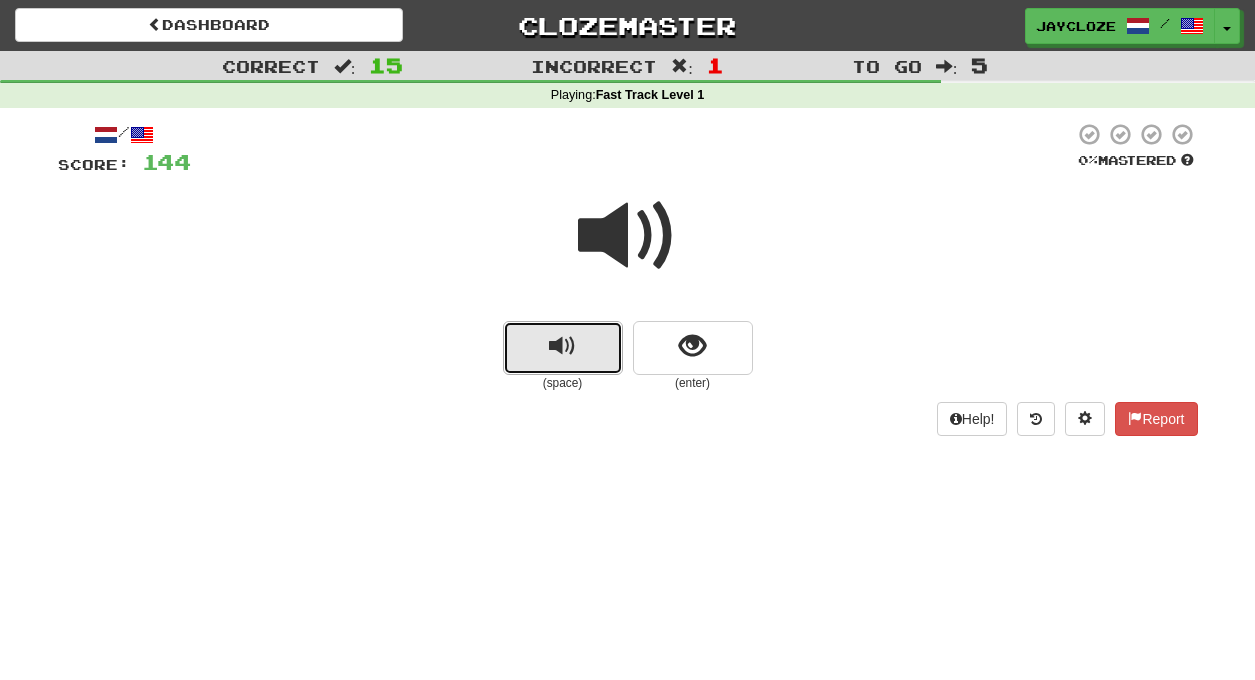 click at bounding box center [562, 346] 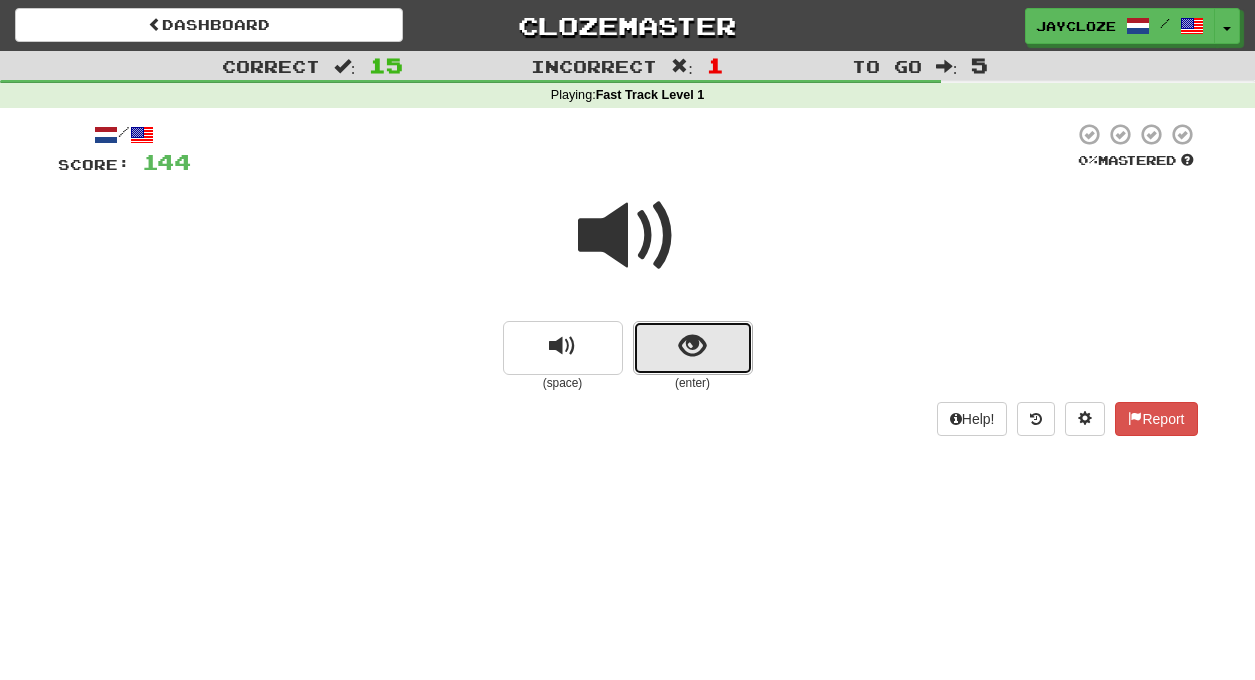 click at bounding box center [692, 346] 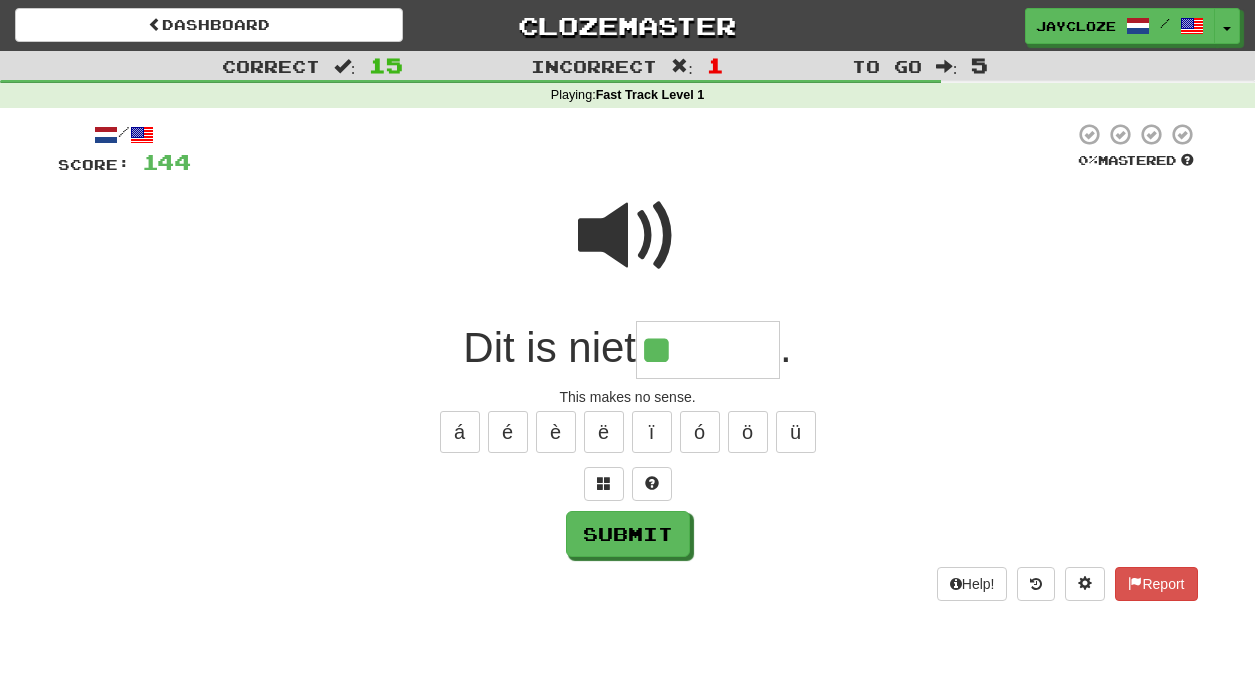 type on "*******" 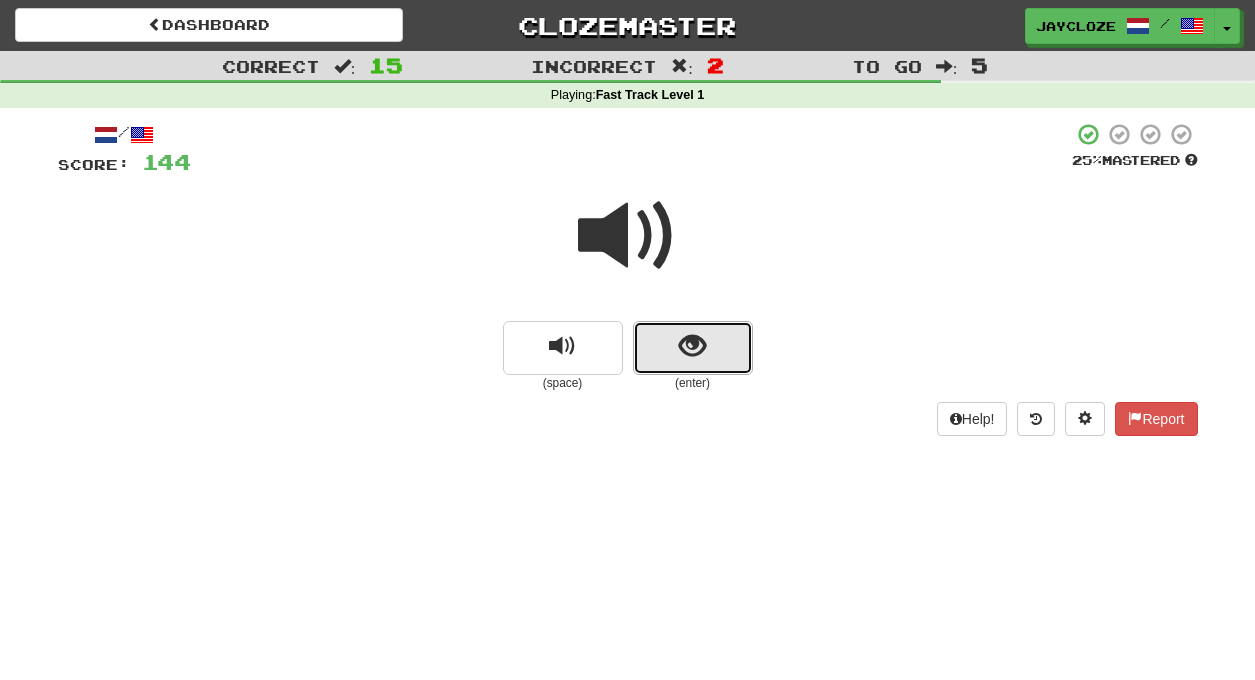 click at bounding box center [692, 346] 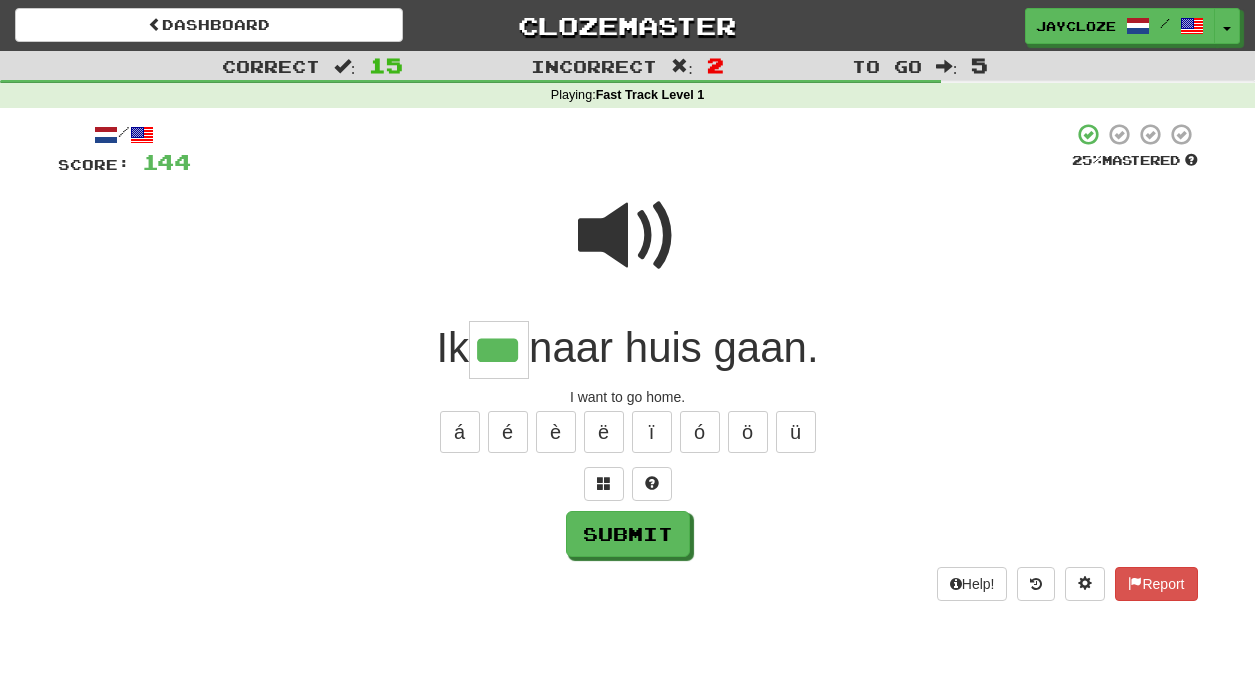 type on "***" 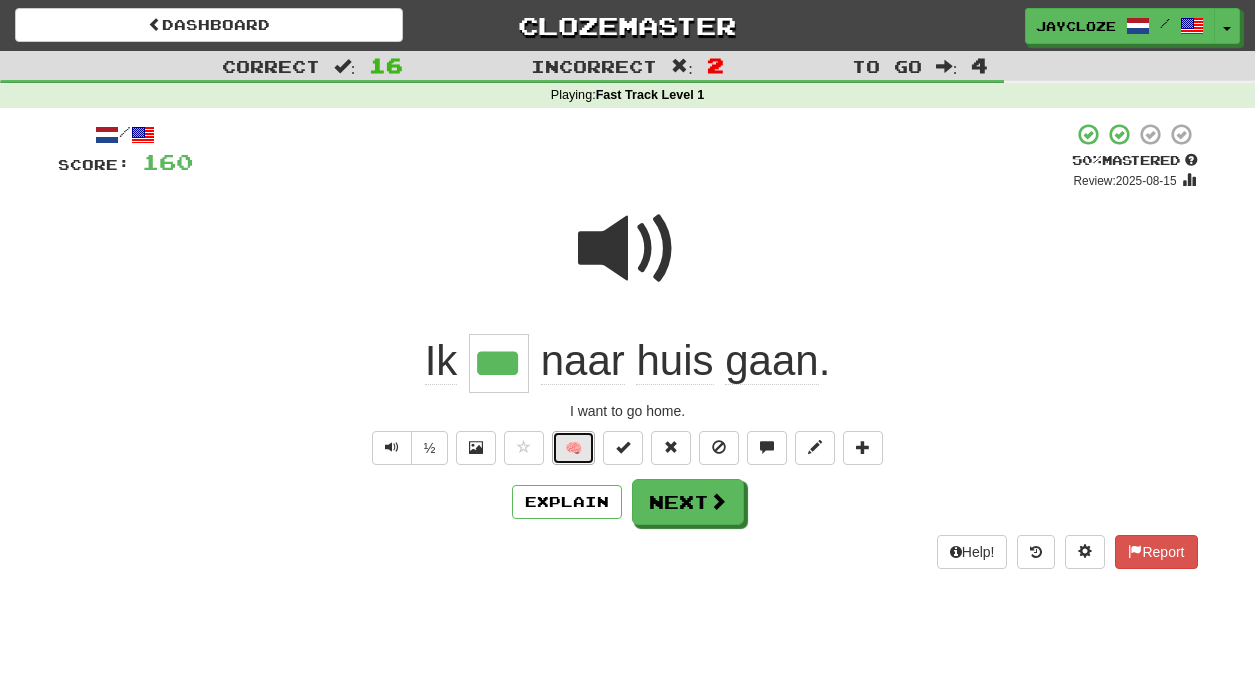 click on "🧠" at bounding box center [573, 448] 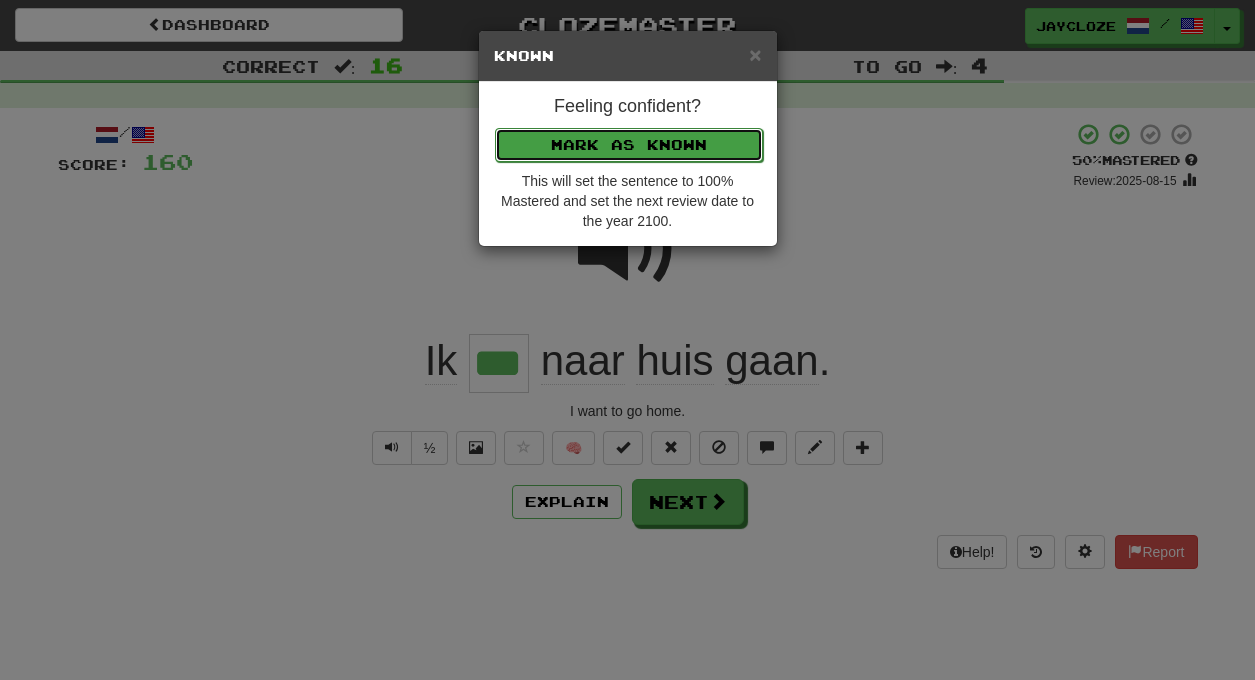 click on "Mark as Known" at bounding box center [629, 145] 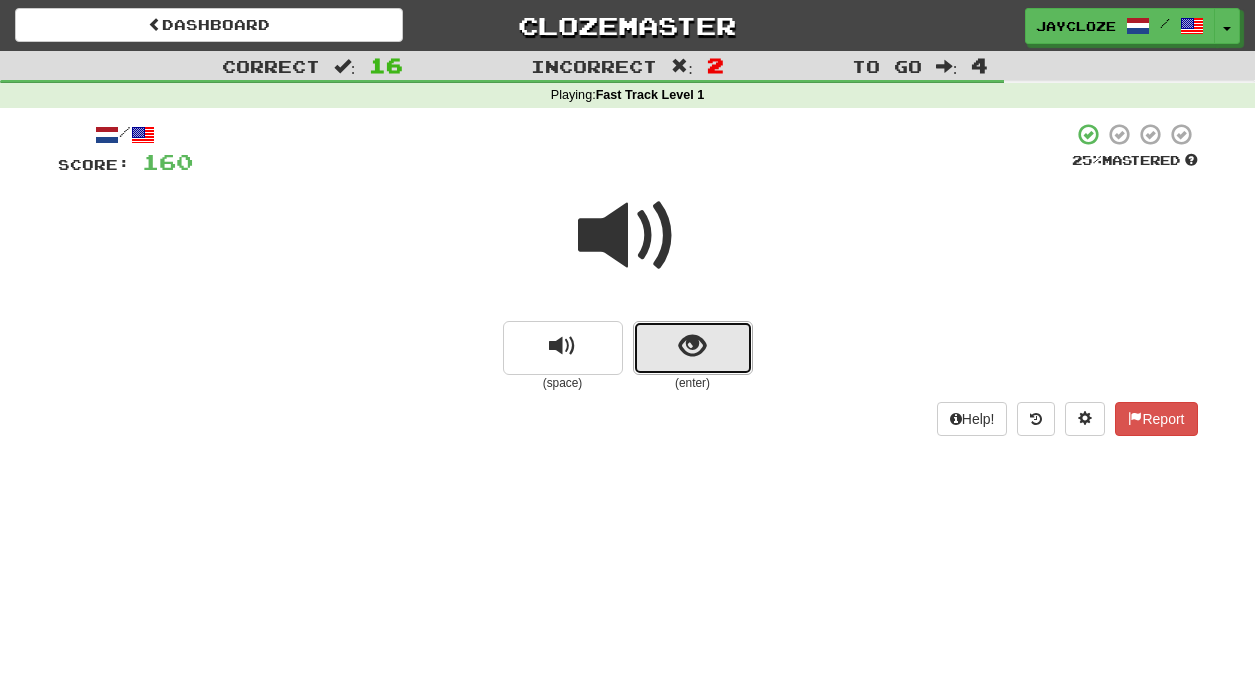 click at bounding box center (692, 346) 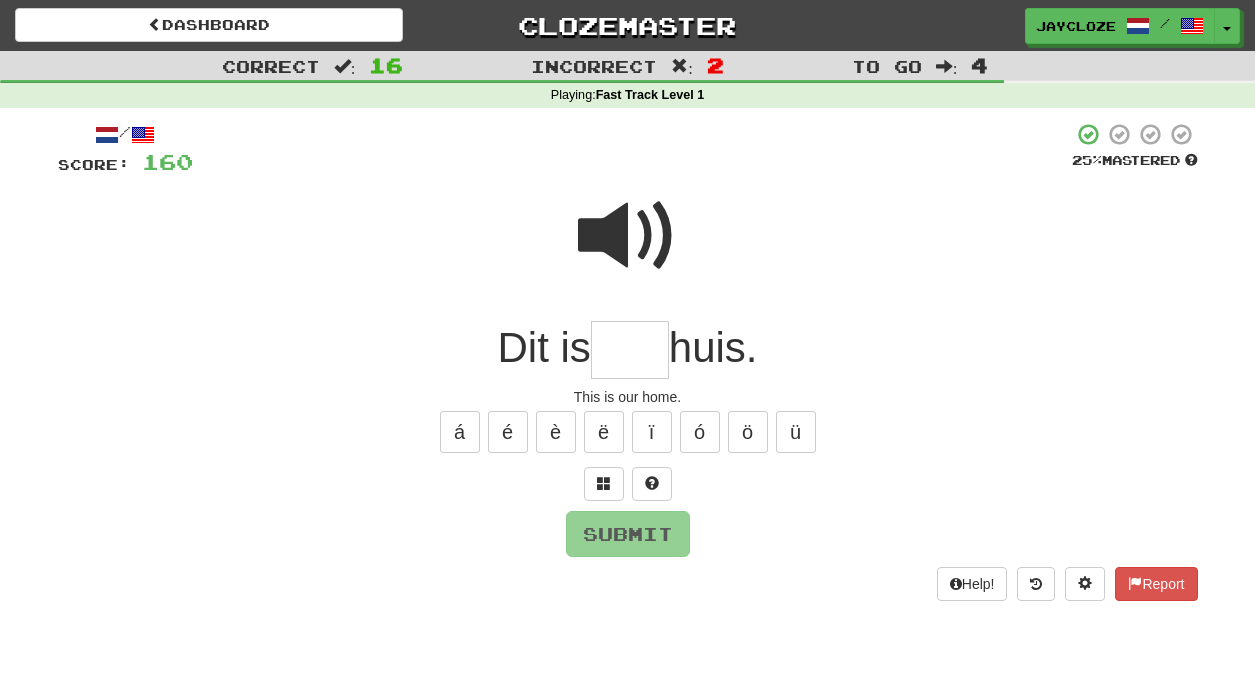 click at bounding box center [630, 350] 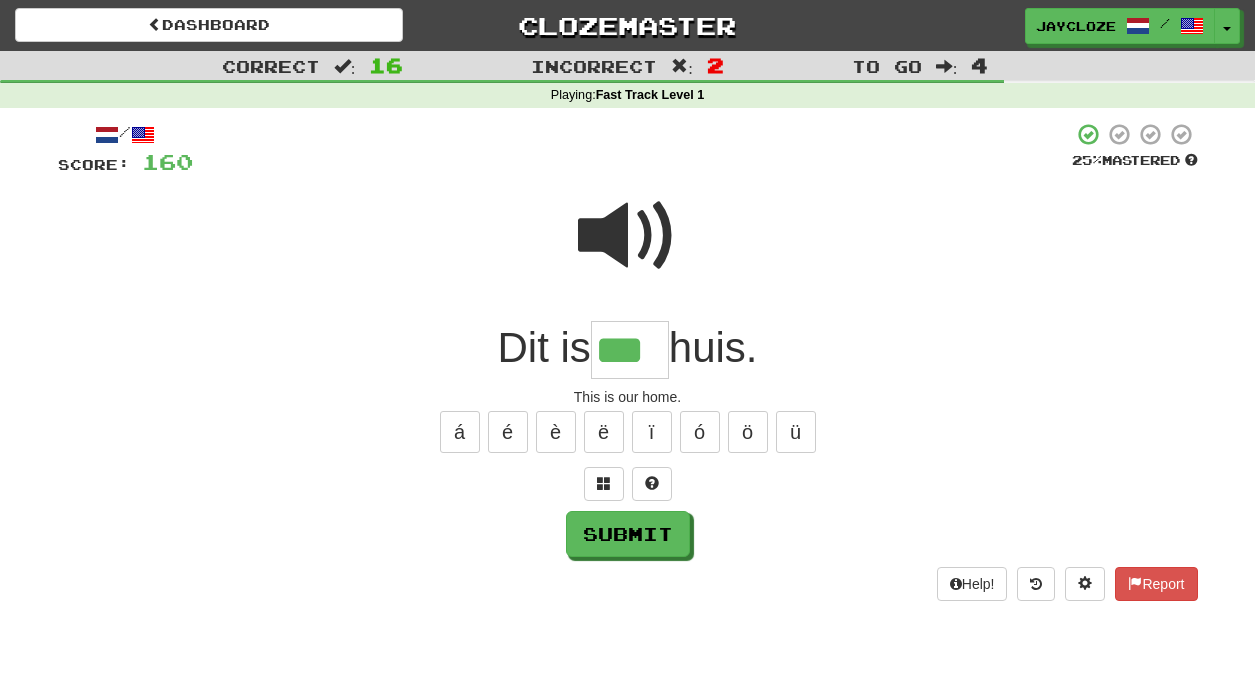 type on "***" 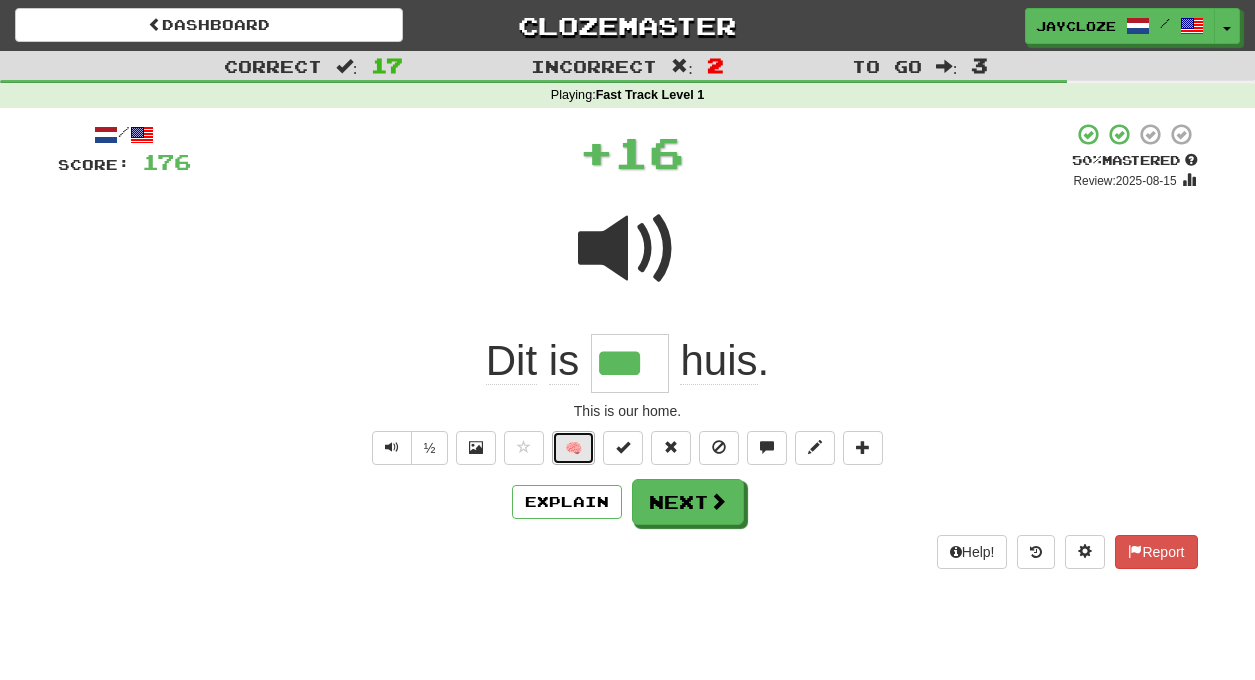 click on "🧠" at bounding box center [573, 448] 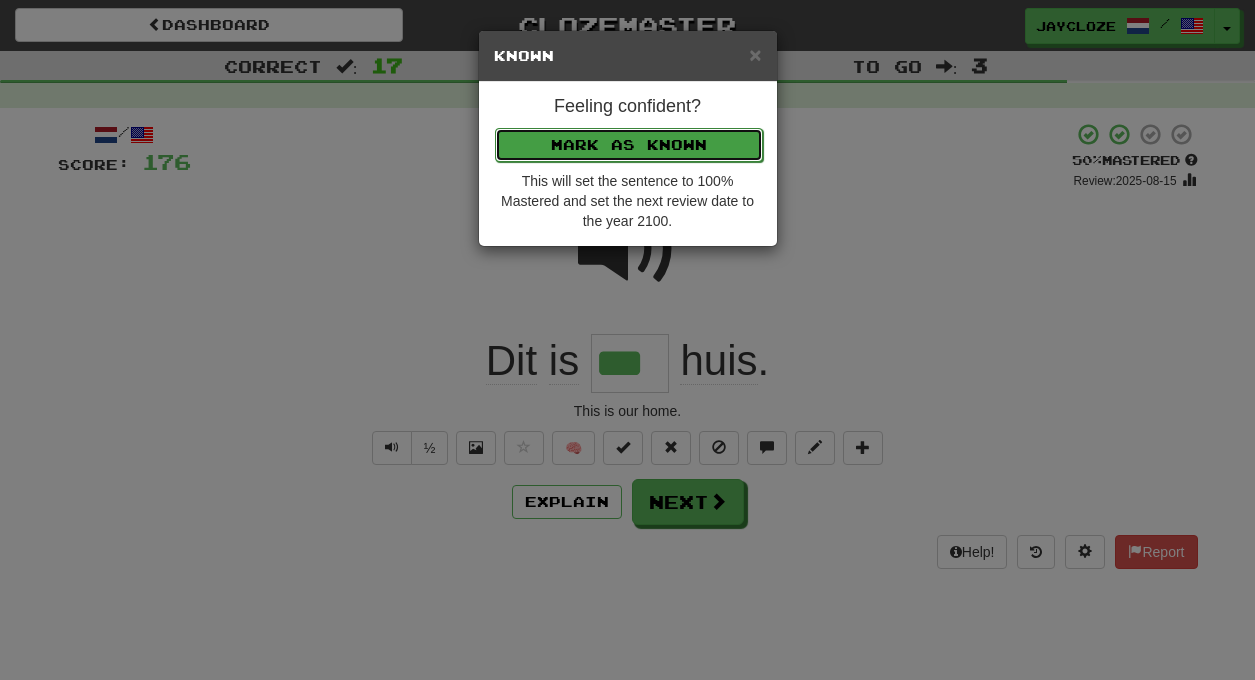 click on "Mark as Known" at bounding box center (629, 145) 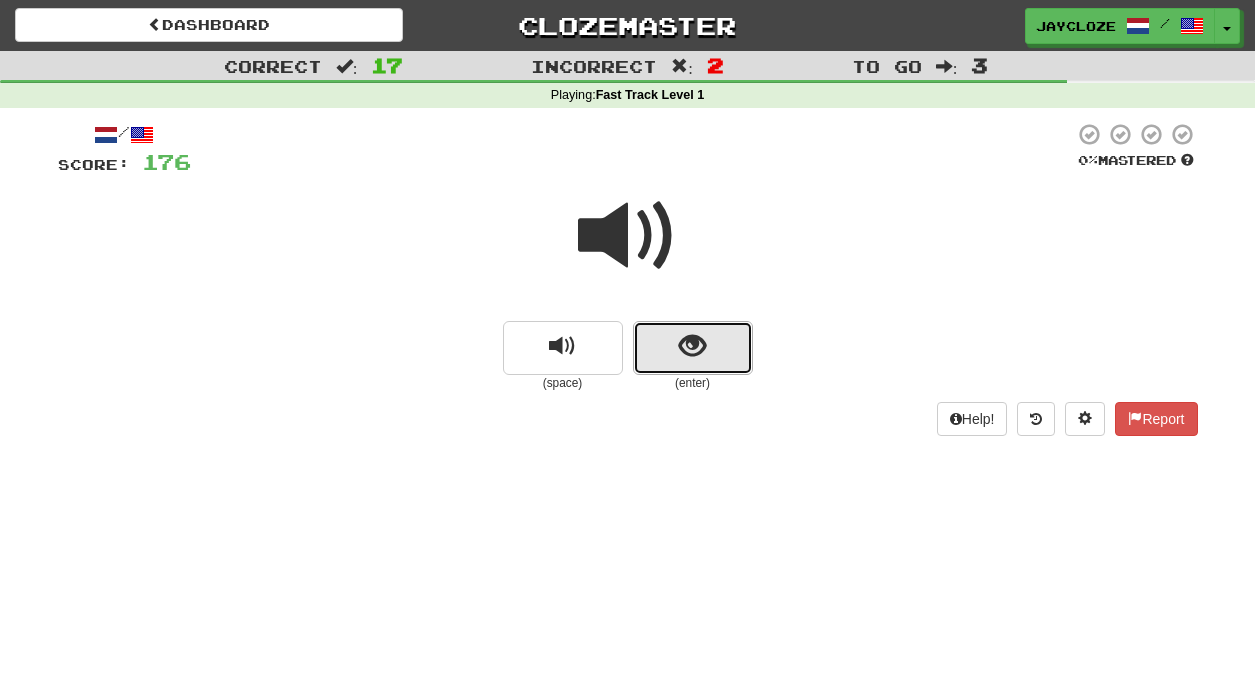 click at bounding box center [693, 348] 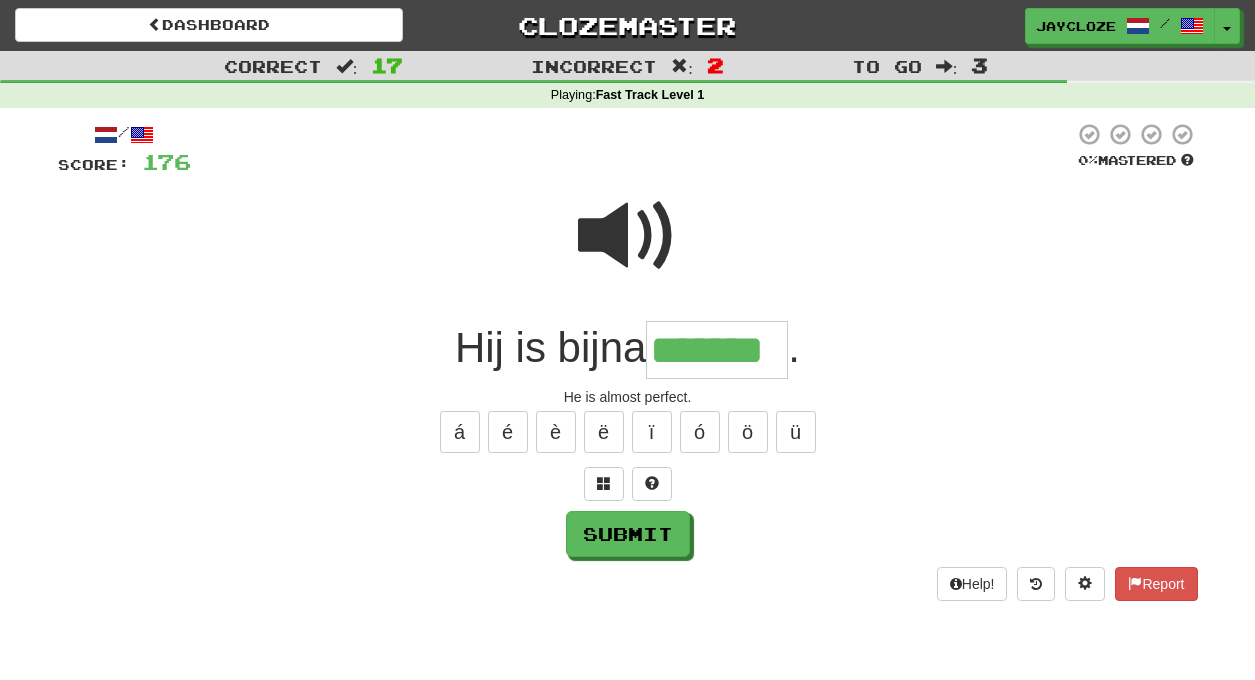 type on "*******" 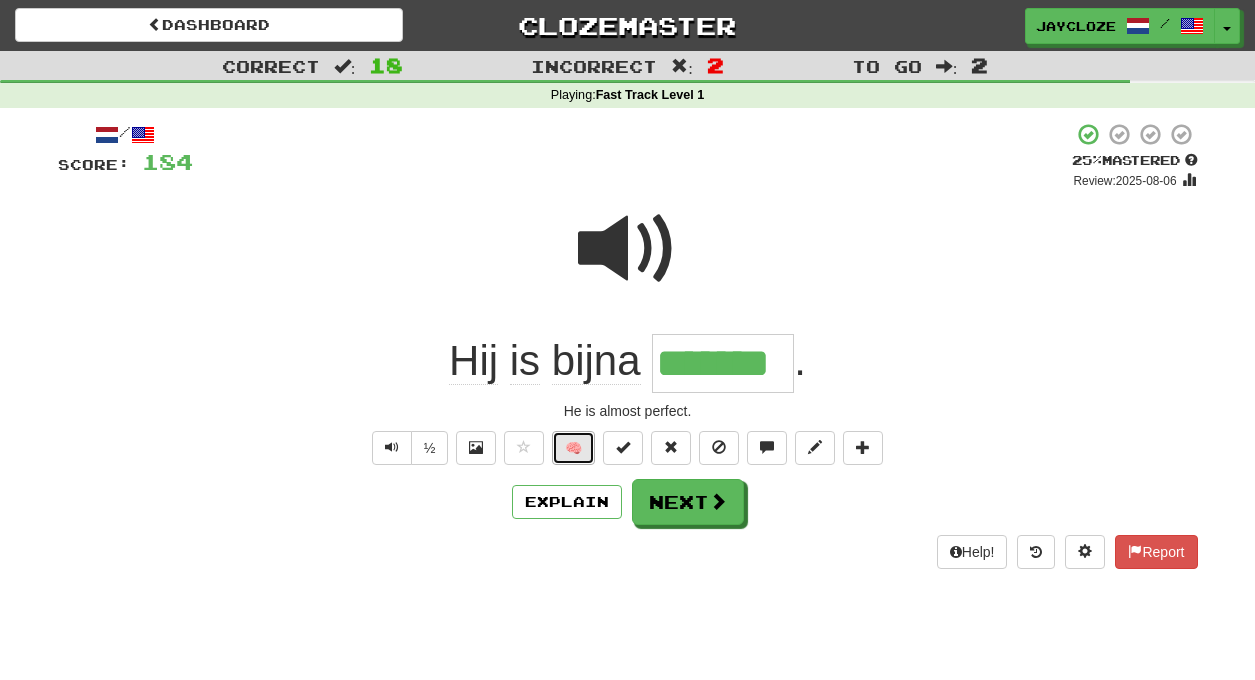 click on "🧠" at bounding box center [573, 448] 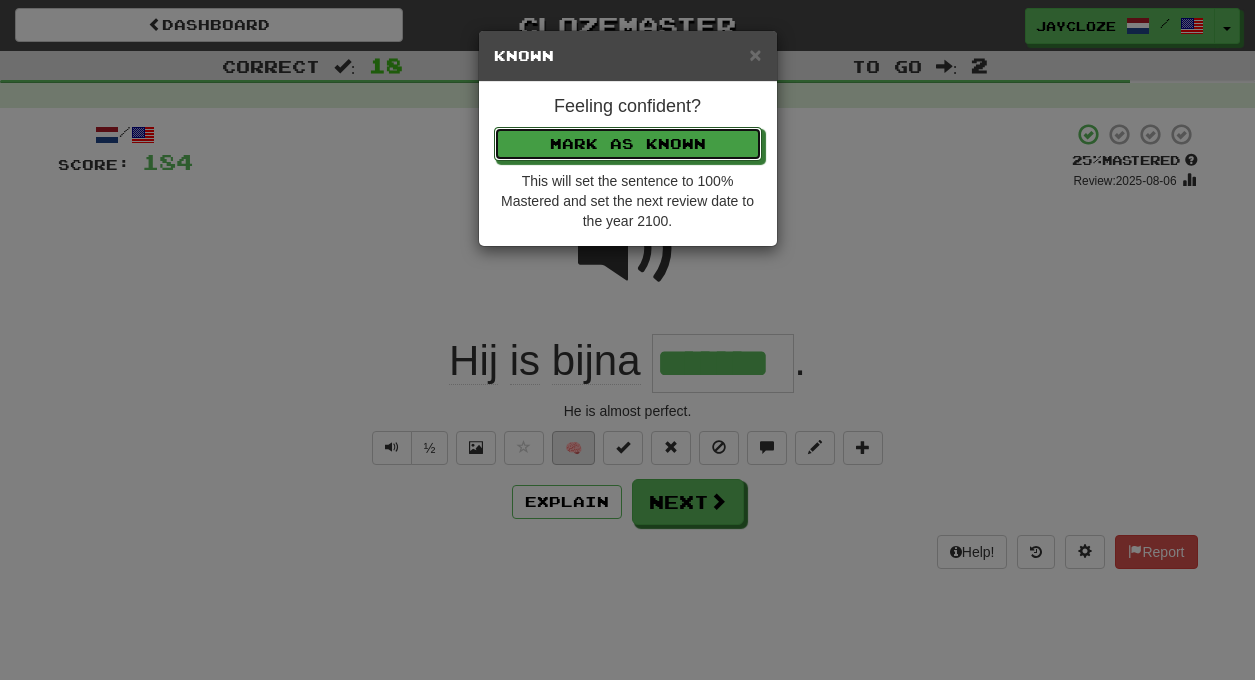 type 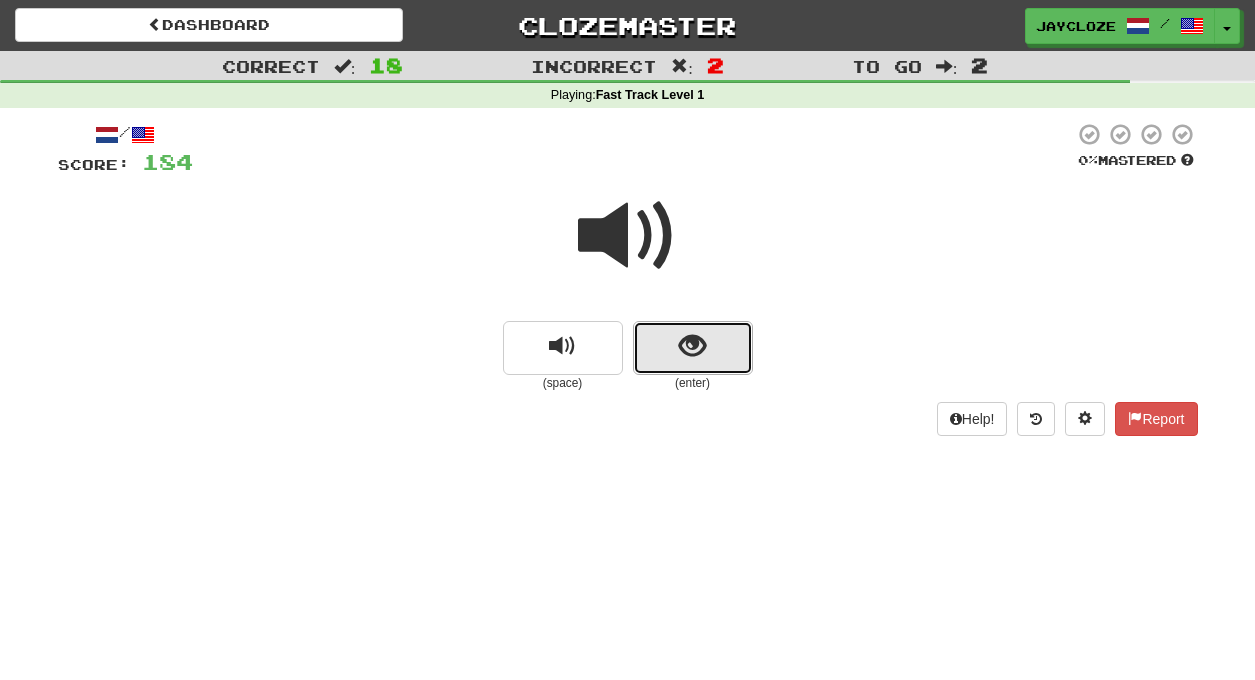 click at bounding box center (692, 346) 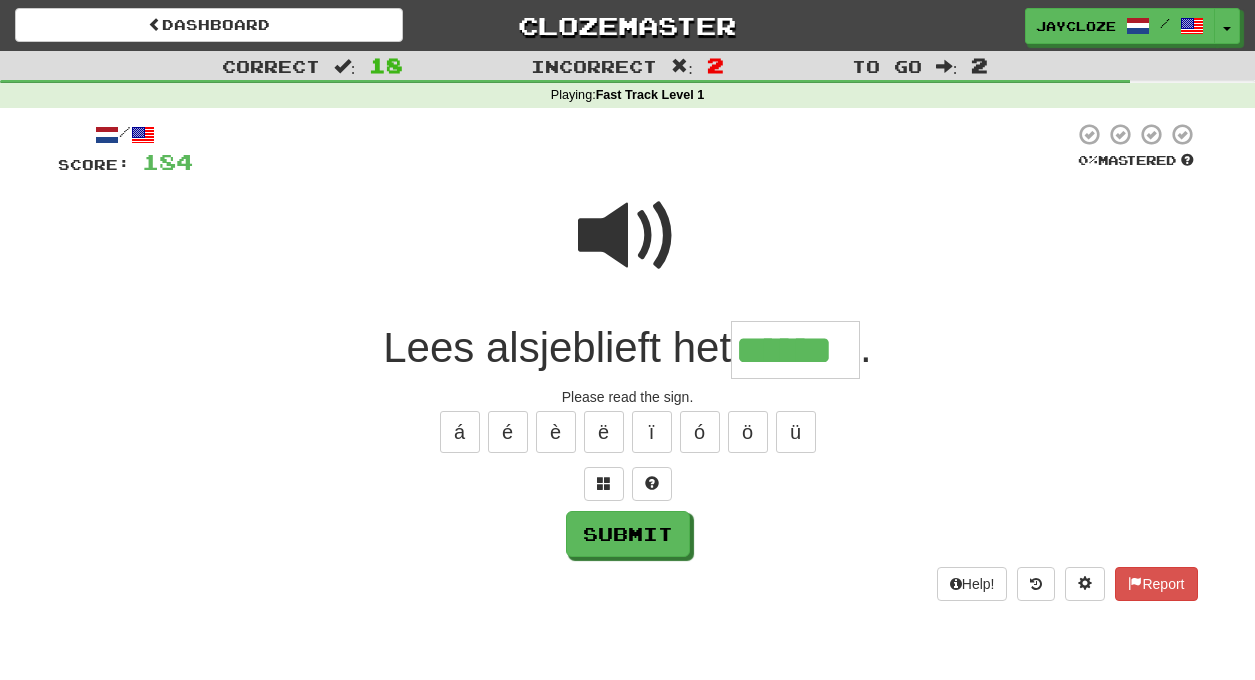 type on "******" 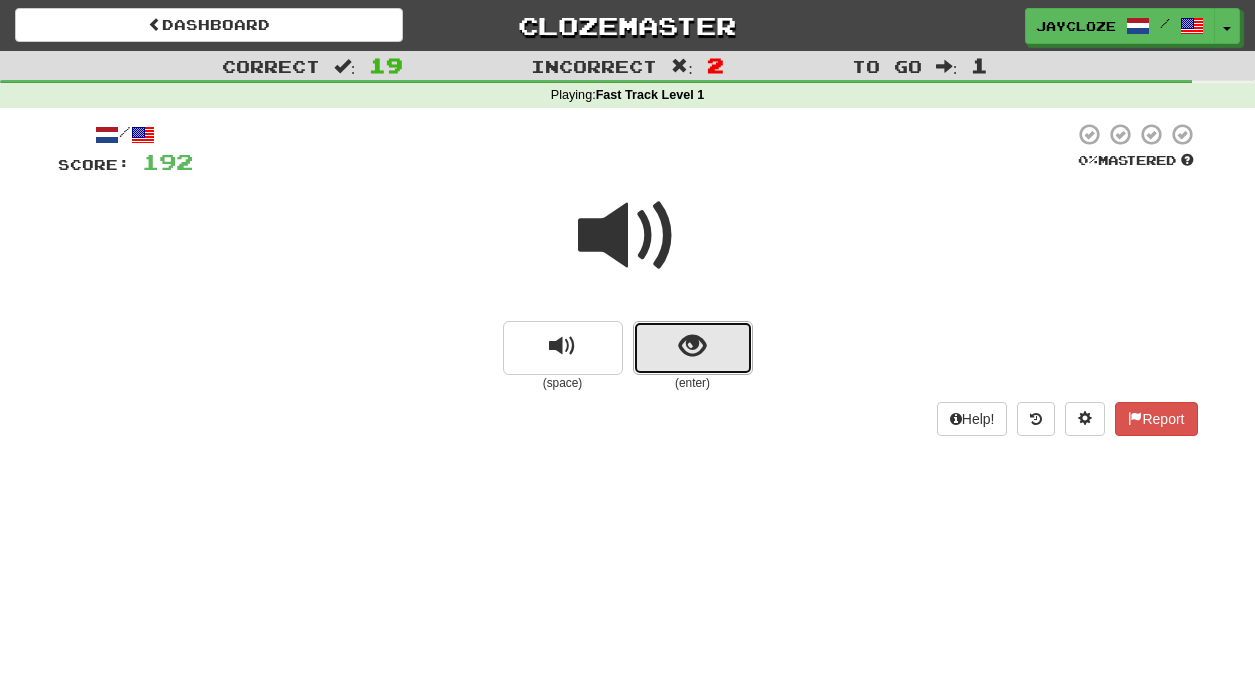 click at bounding box center [693, 348] 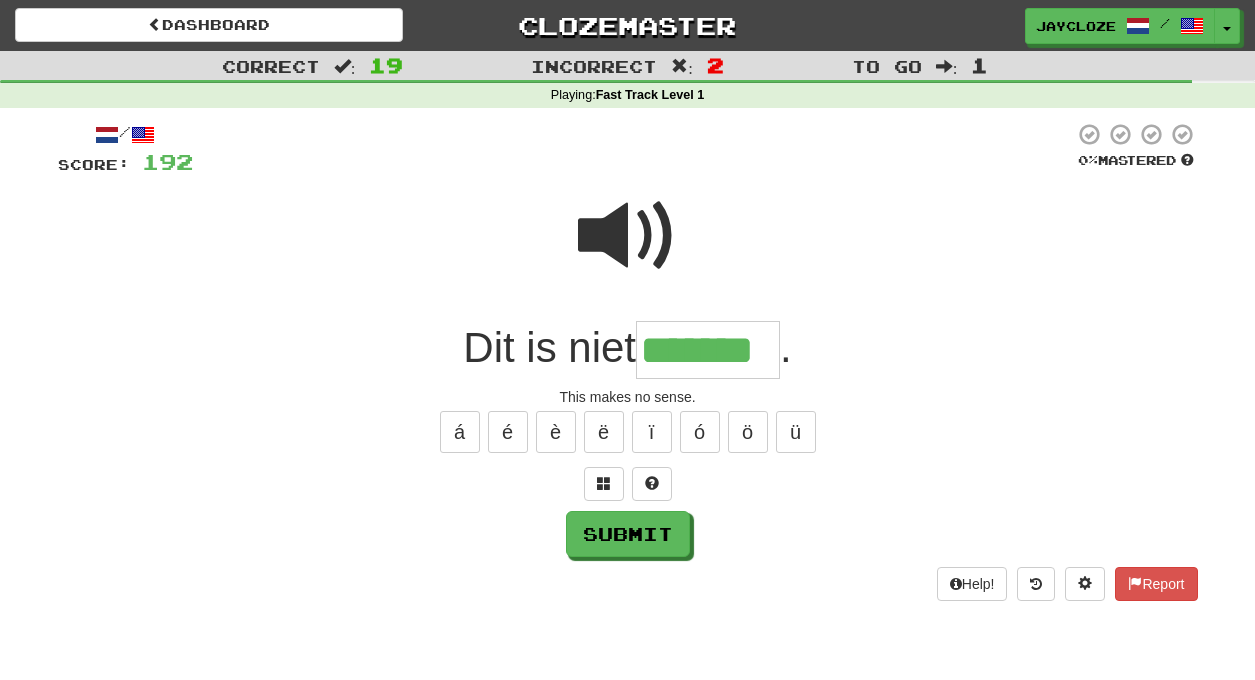 type on "*******" 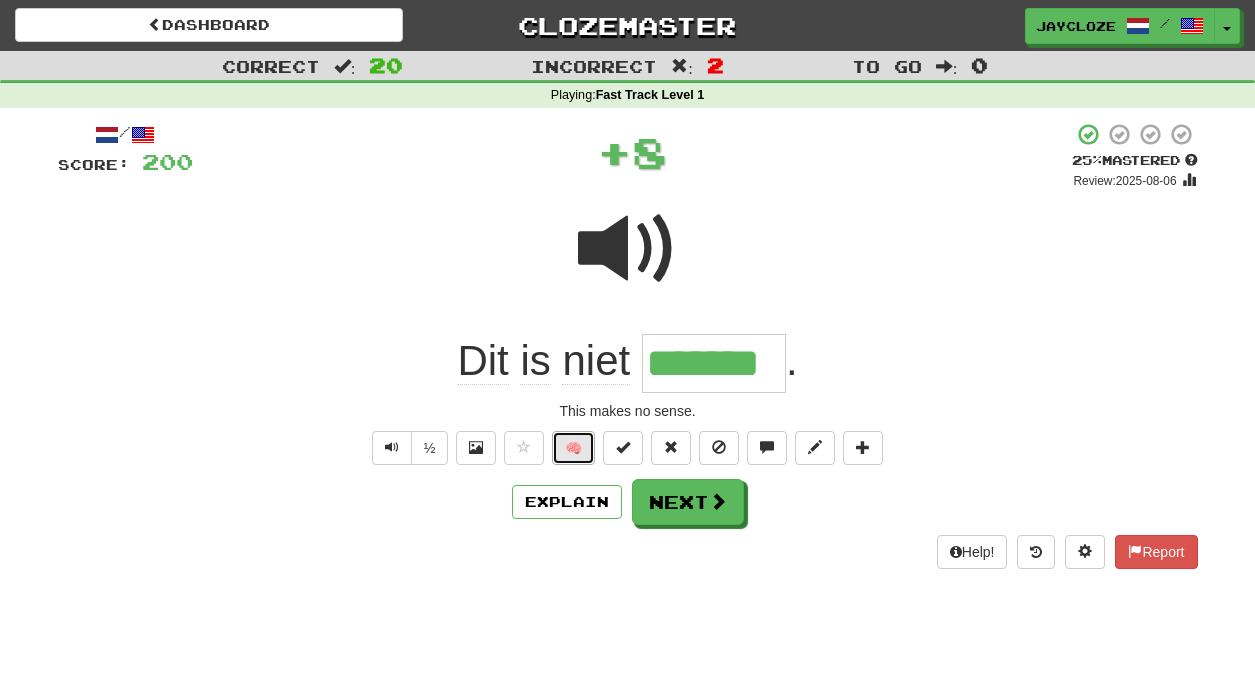 click on "🧠" at bounding box center (573, 448) 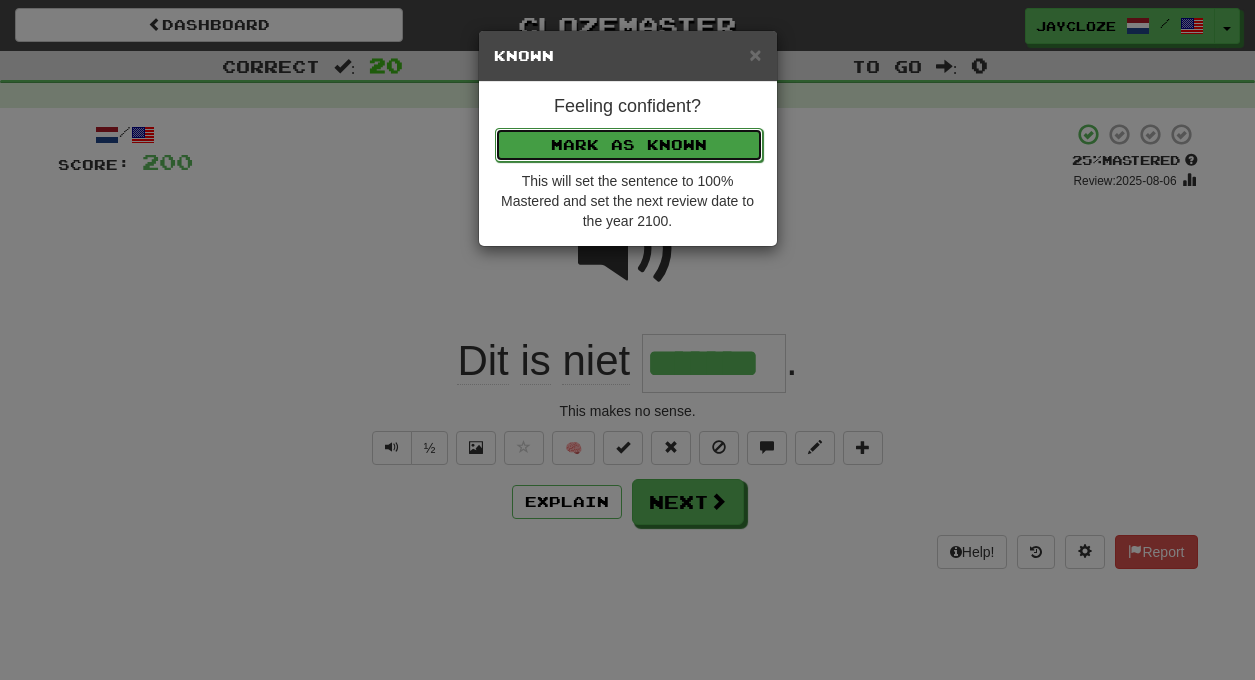 click on "Mark as Known" at bounding box center [629, 145] 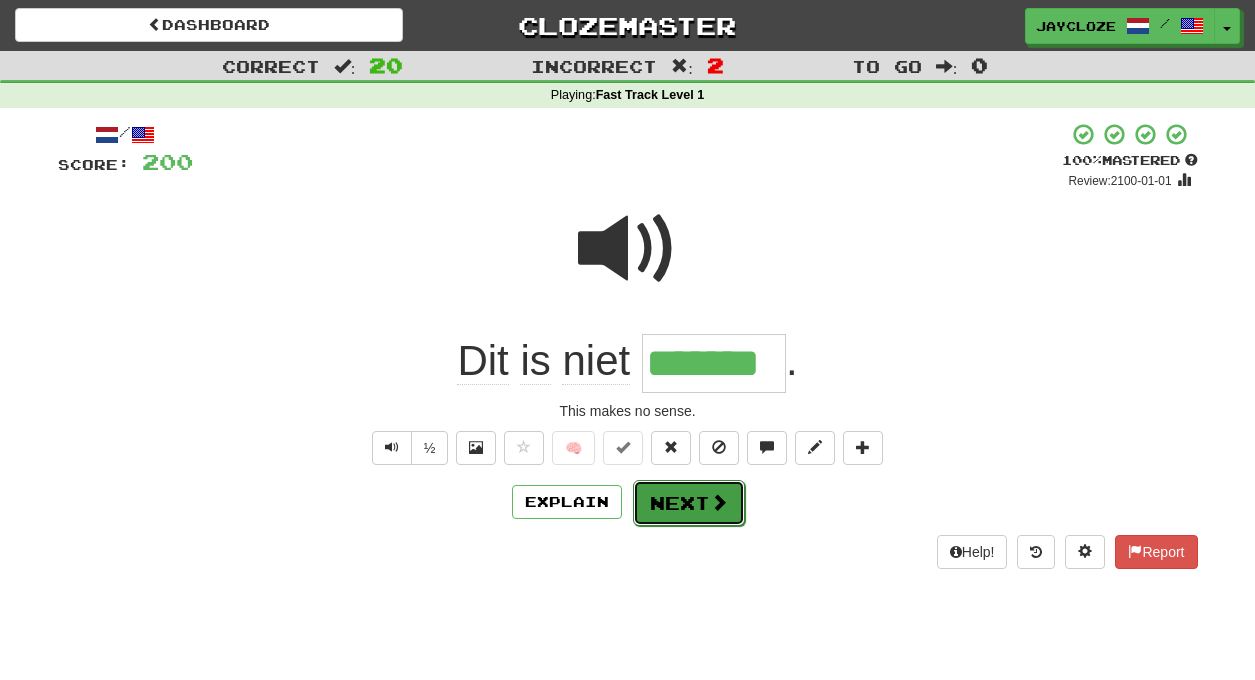 click on "Next" at bounding box center [689, 503] 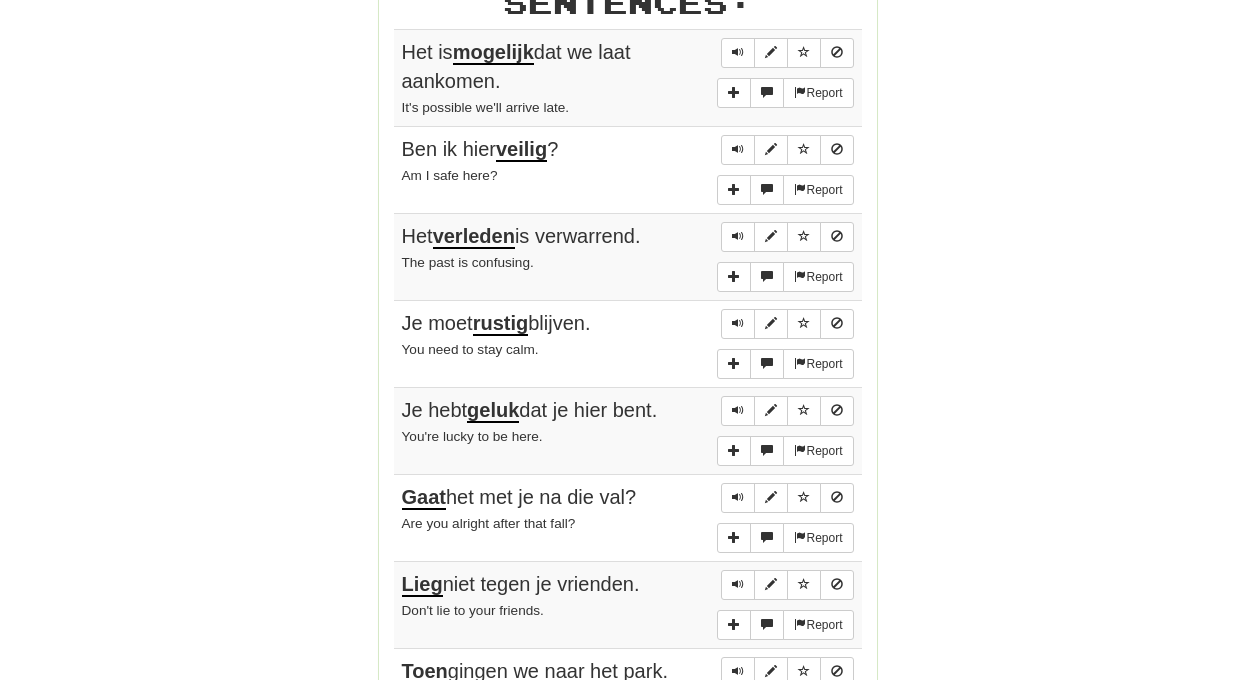 scroll, scrollTop: 996, scrollLeft: 0, axis: vertical 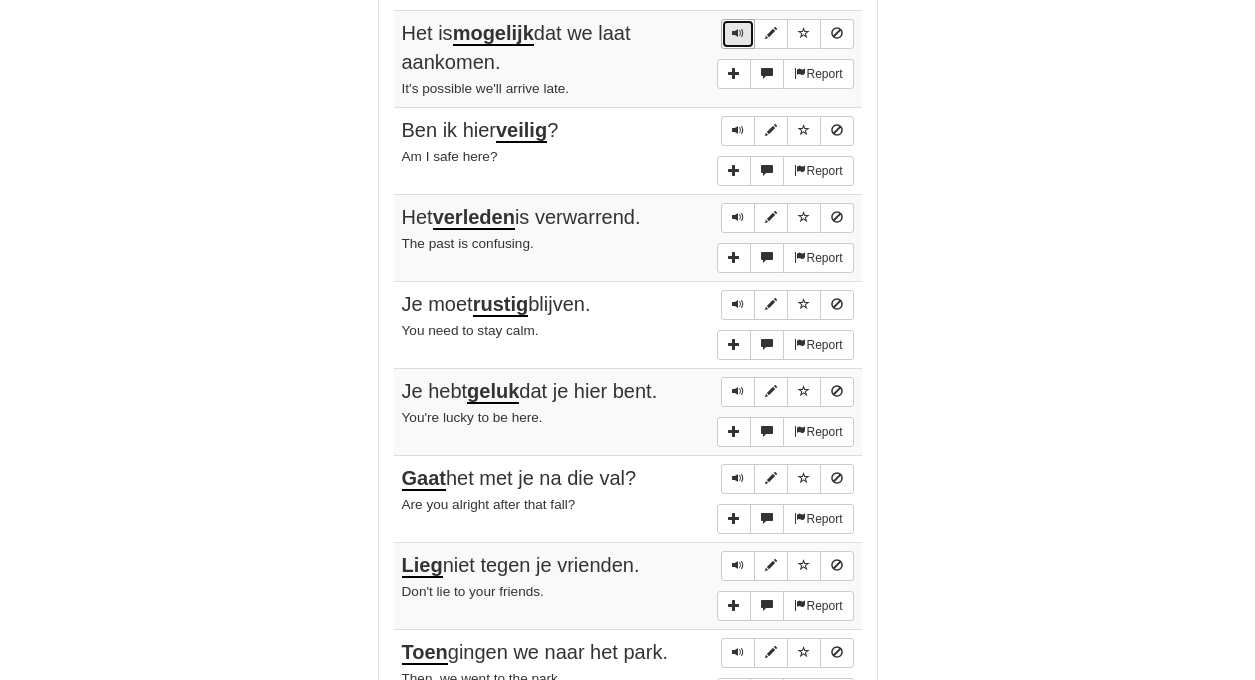 click at bounding box center (738, 33) 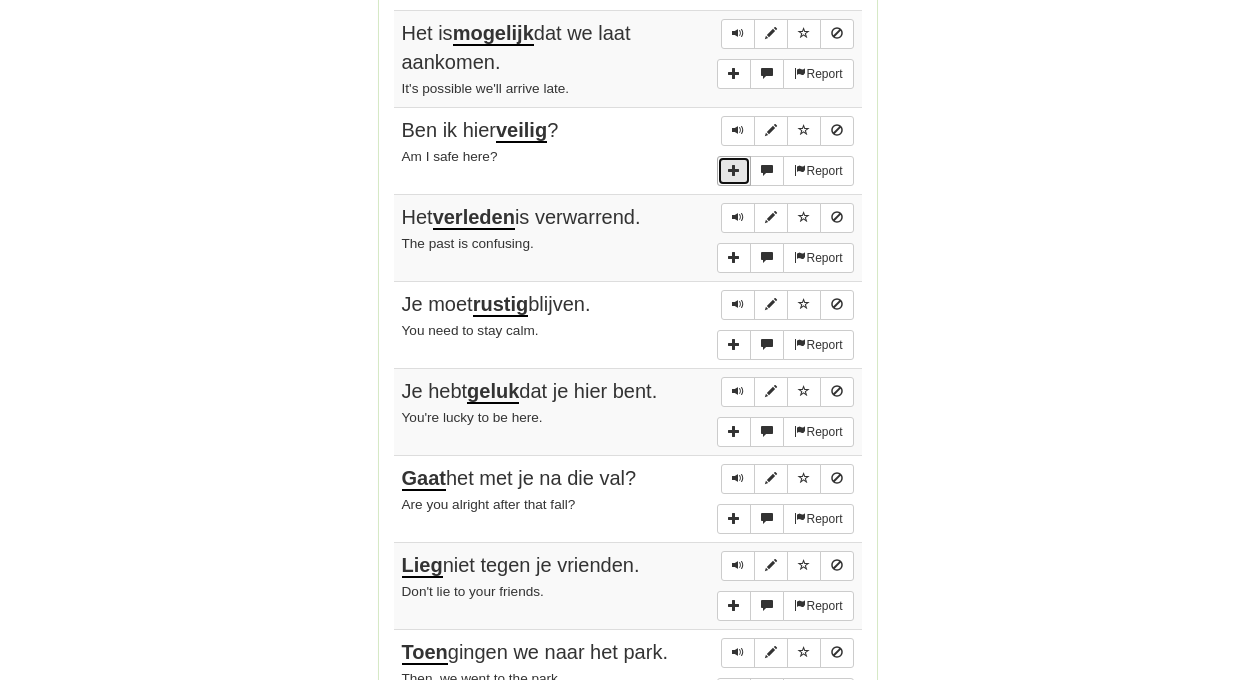click at bounding box center (734, 170) 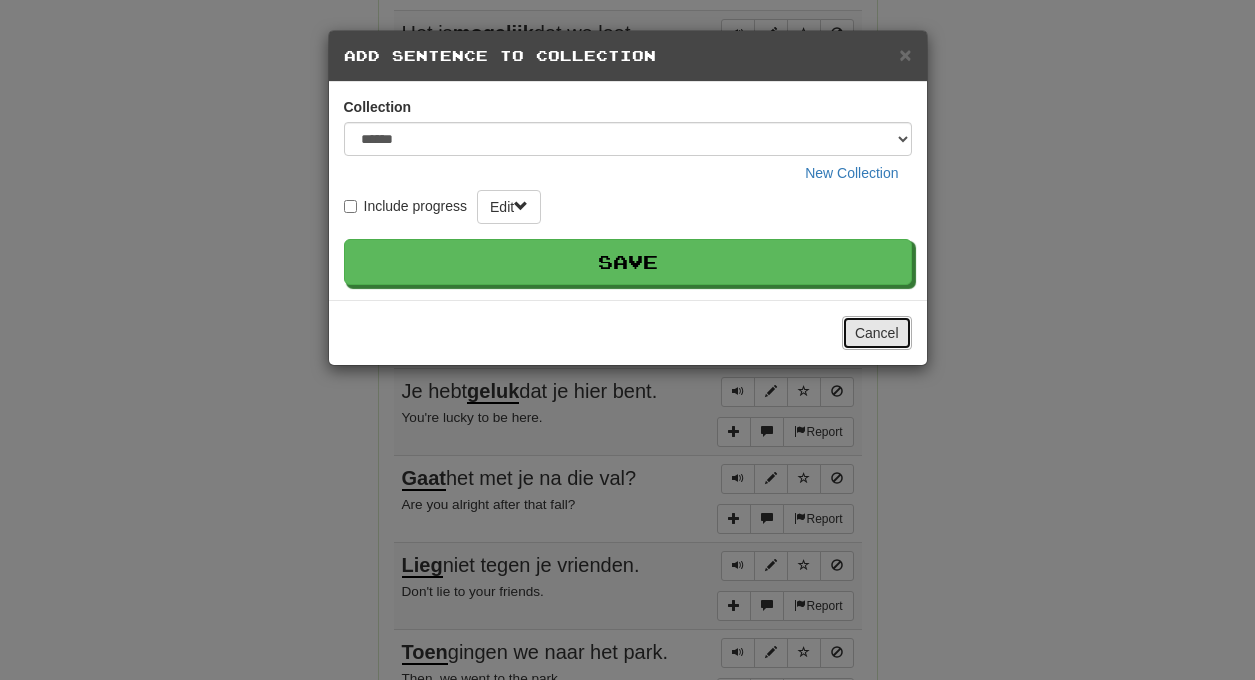 click on "Cancel" at bounding box center (877, 333) 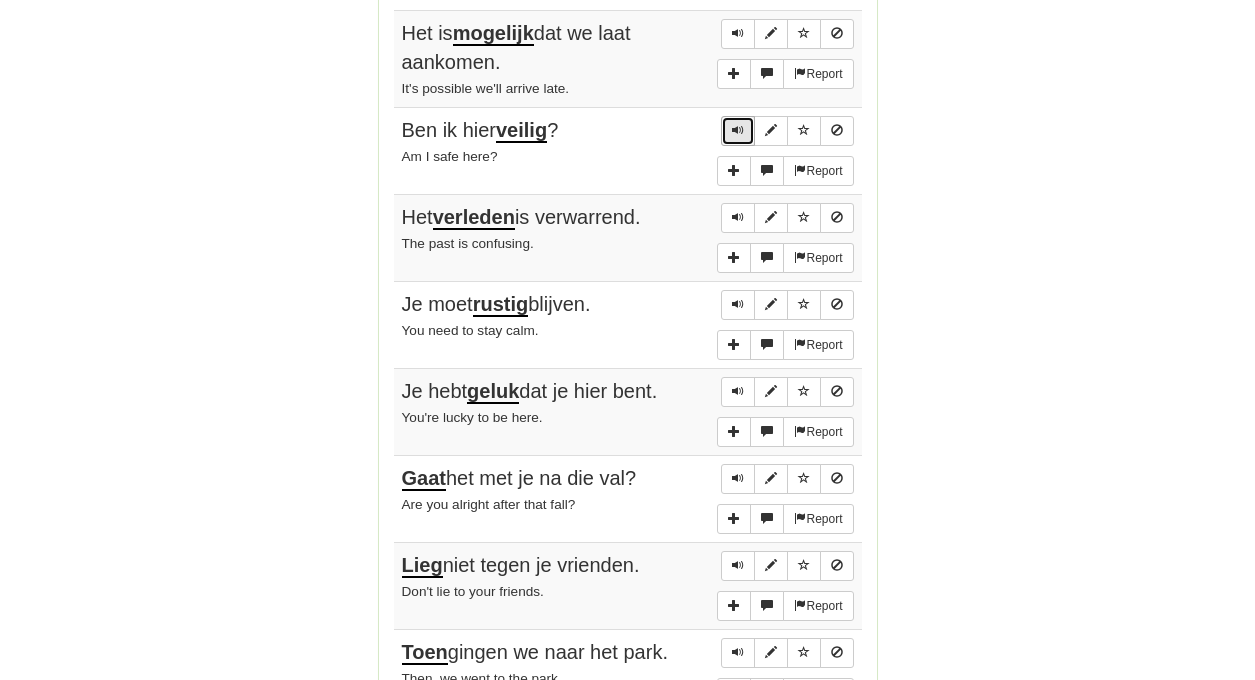 click at bounding box center [738, 131] 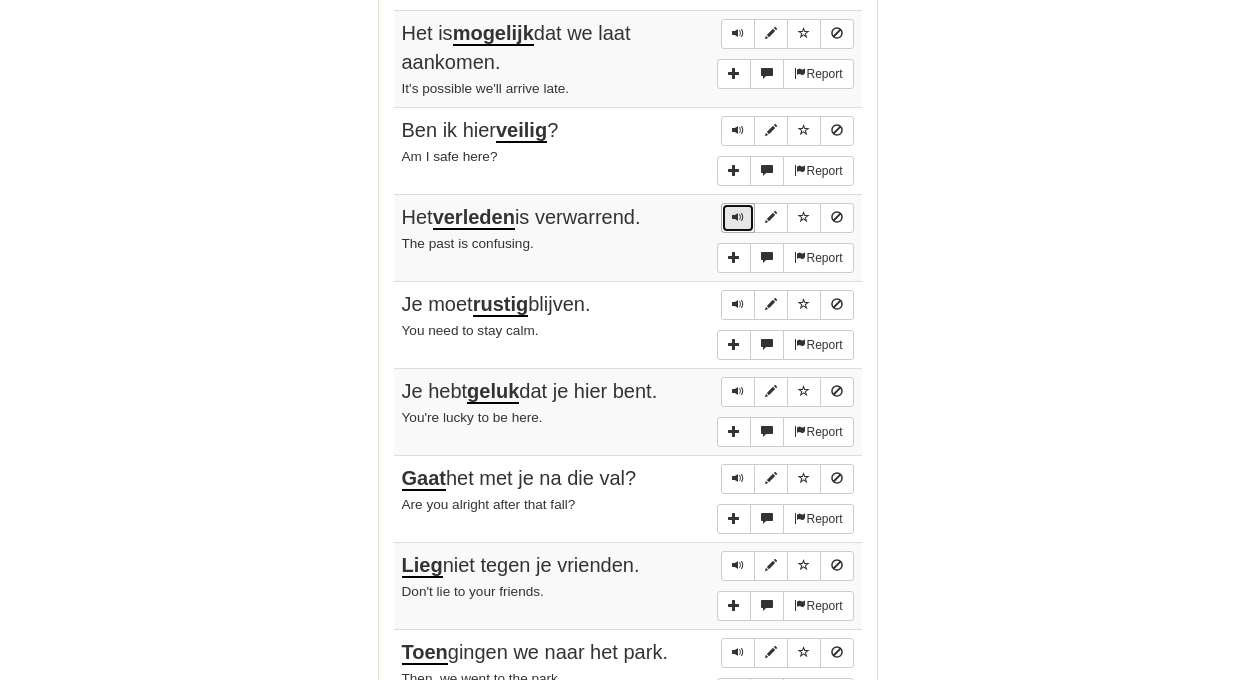 click at bounding box center (738, 217) 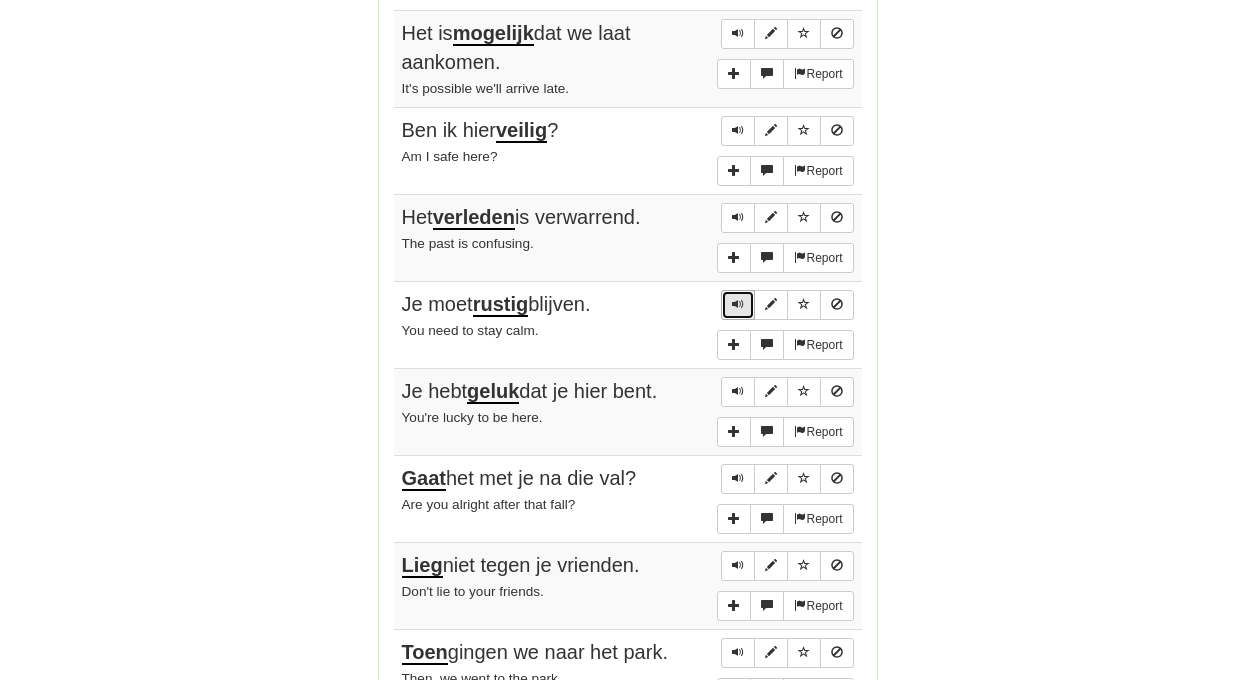 click at bounding box center [738, 304] 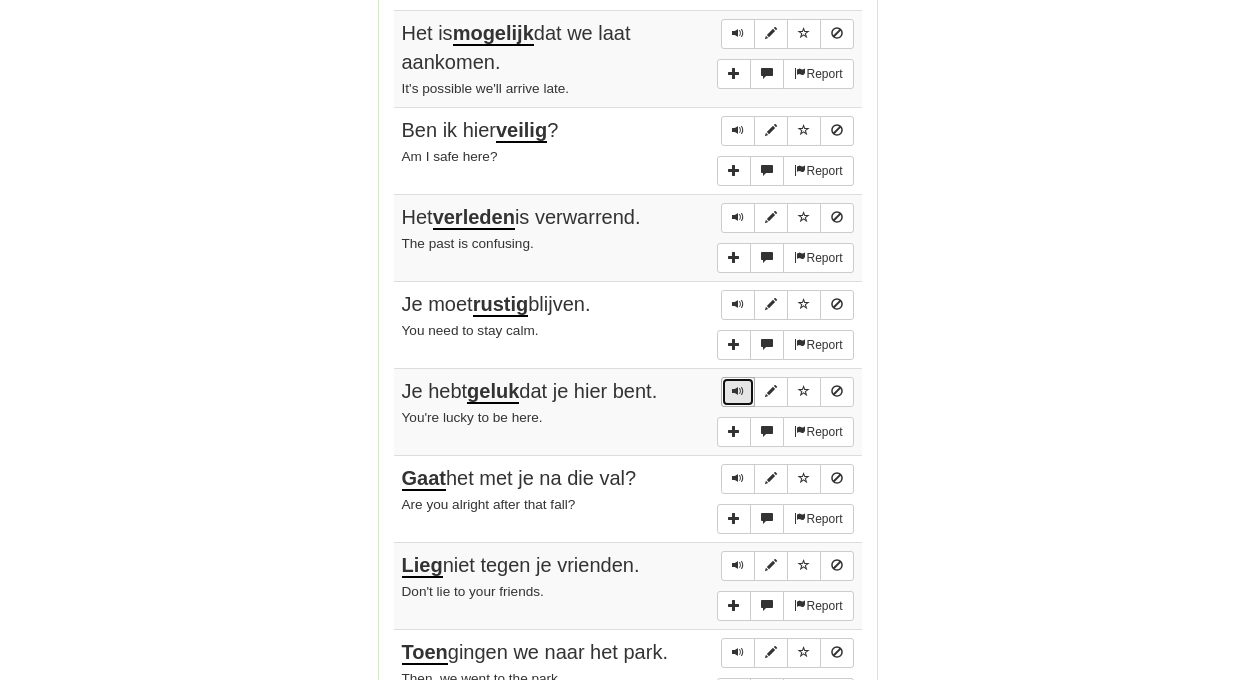 click at bounding box center [738, 391] 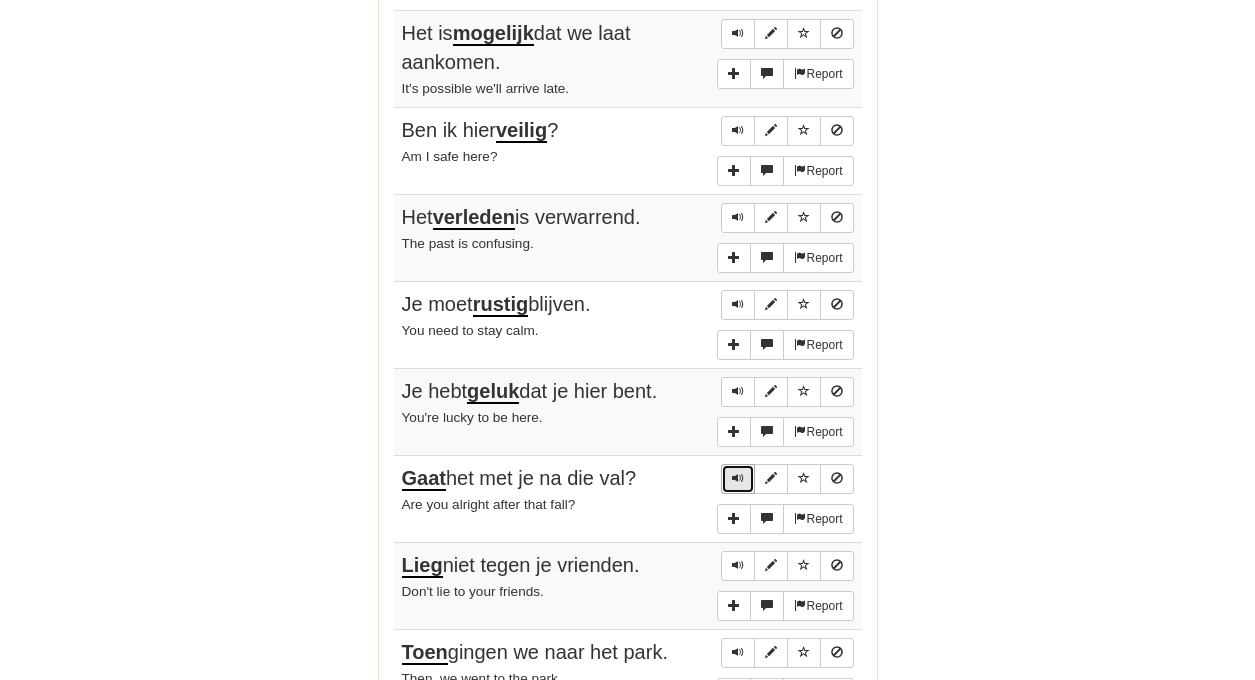 click at bounding box center [738, 478] 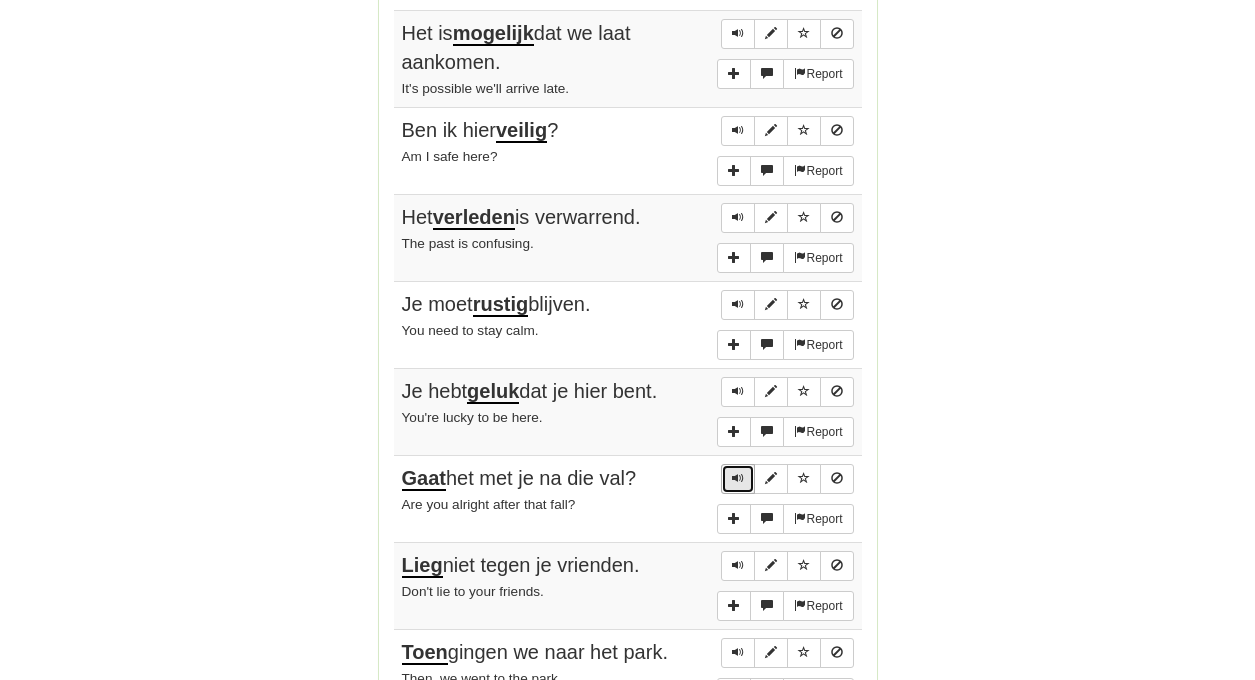 click at bounding box center (738, 478) 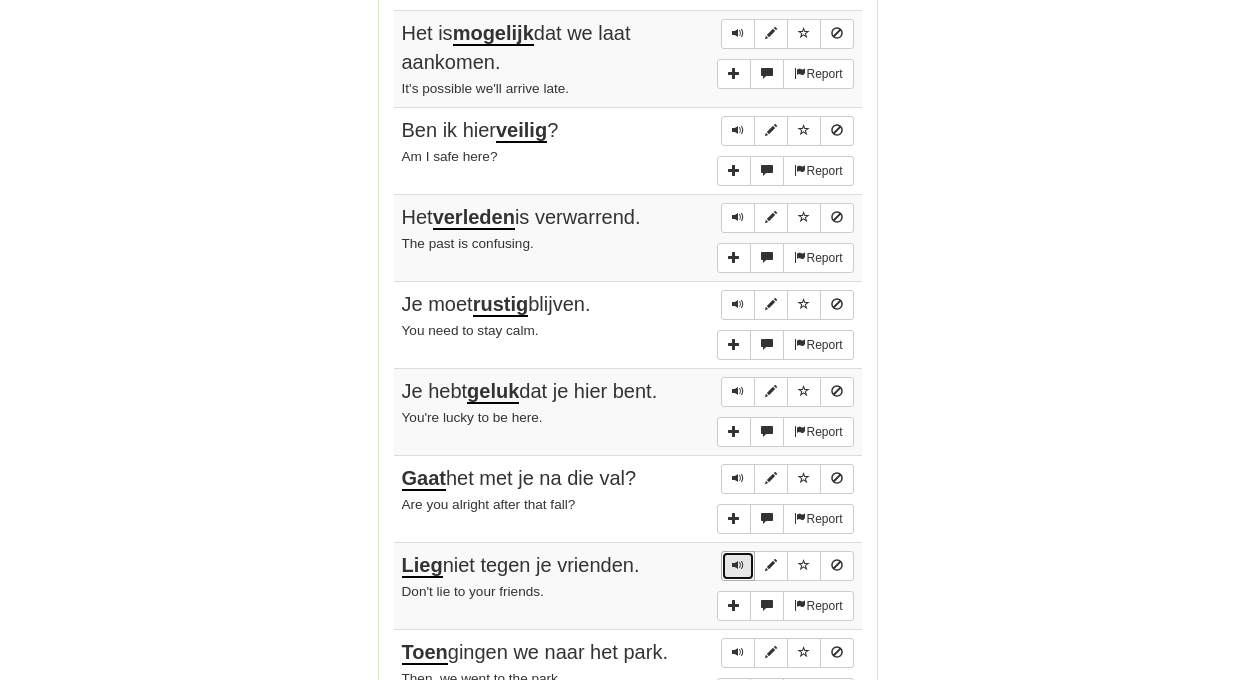 click at bounding box center (738, 565) 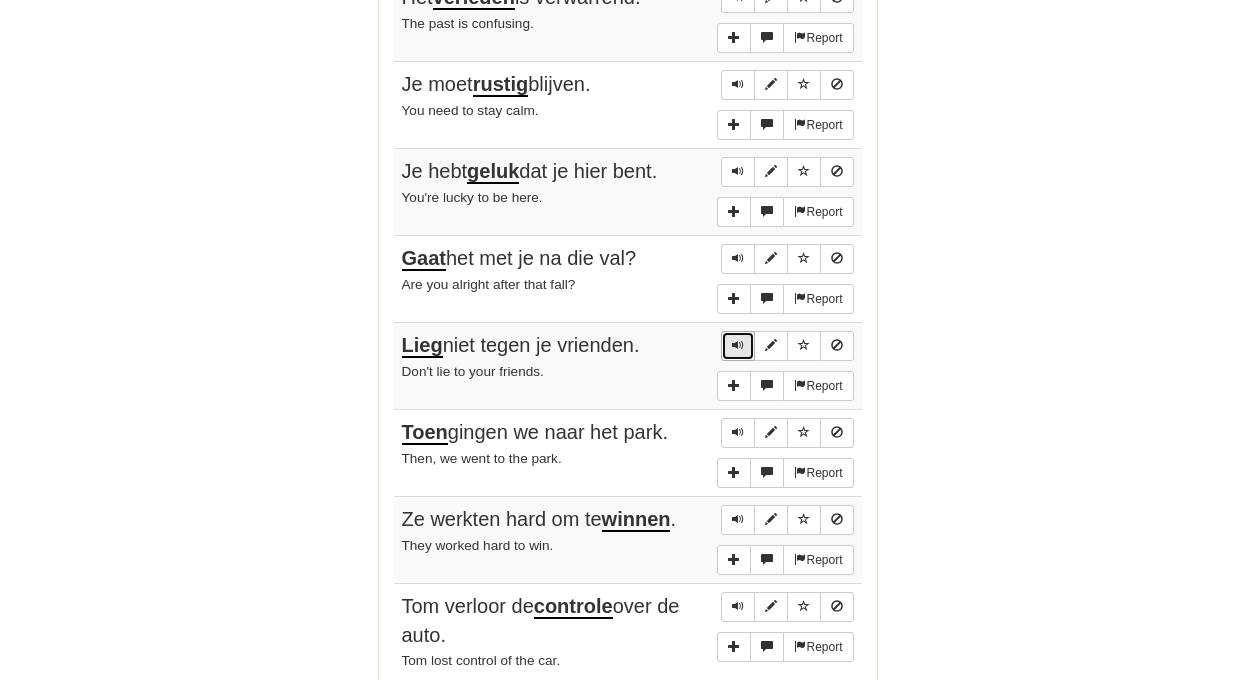 scroll, scrollTop: 1227, scrollLeft: 0, axis: vertical 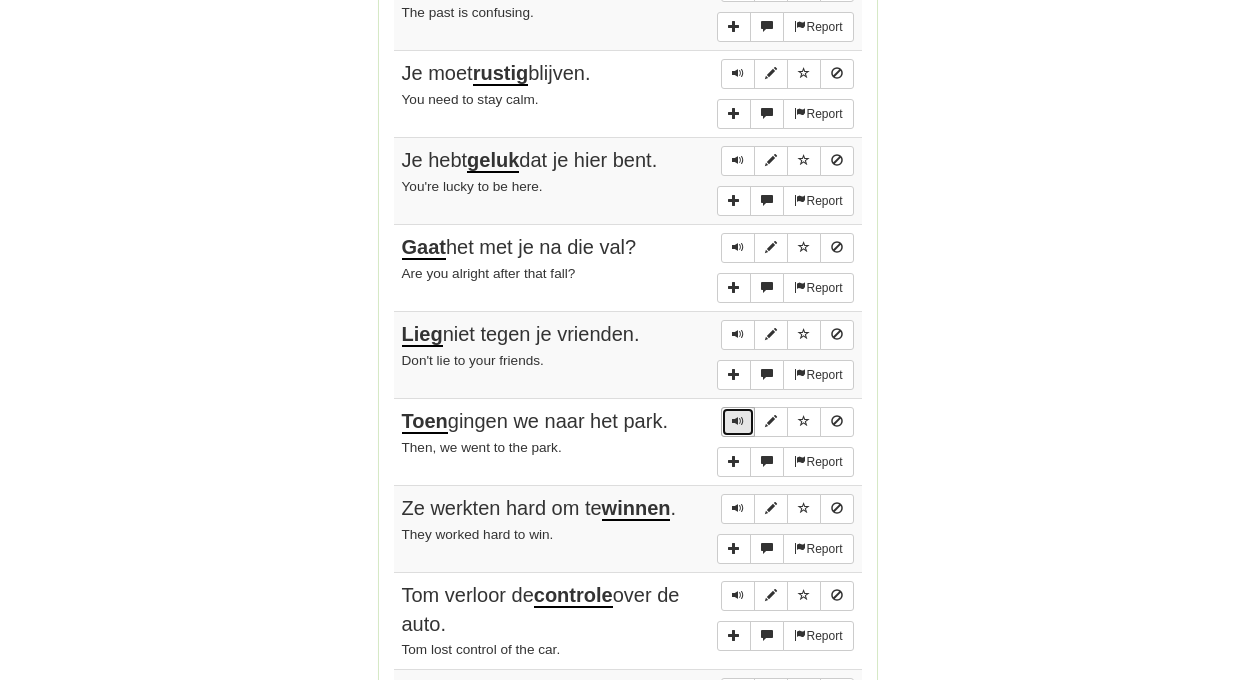 click at bounding box center [738, 422] 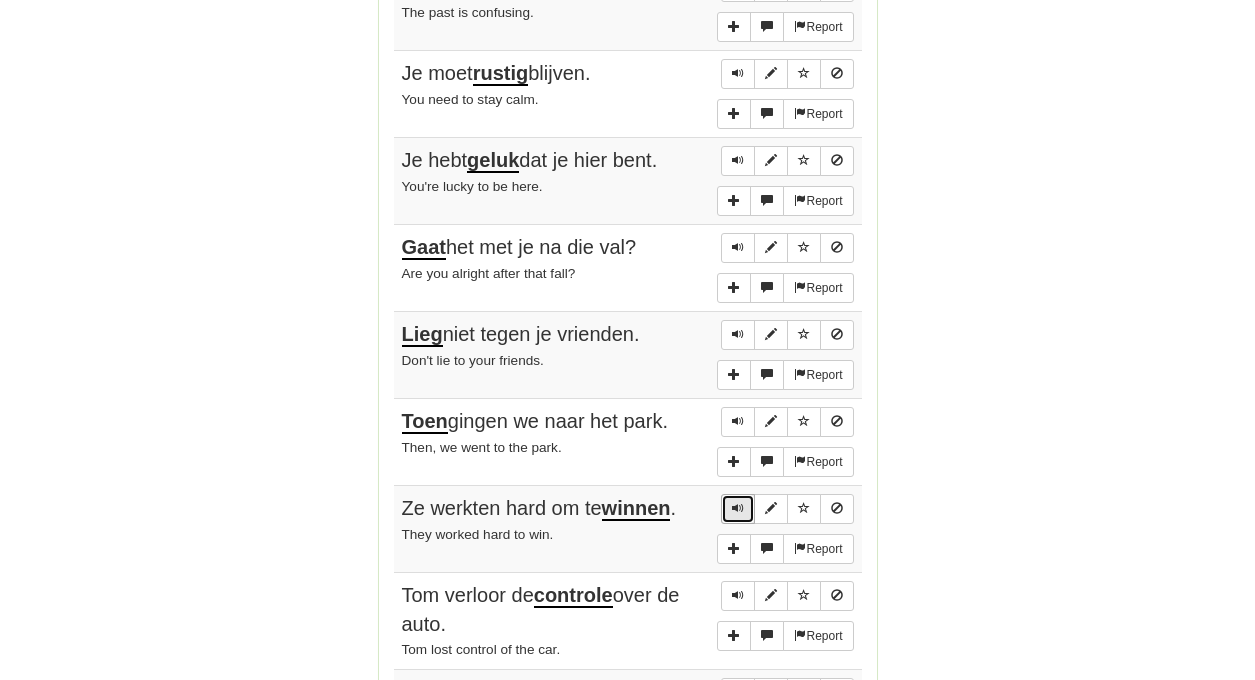 click at bounding box center (738, 508) 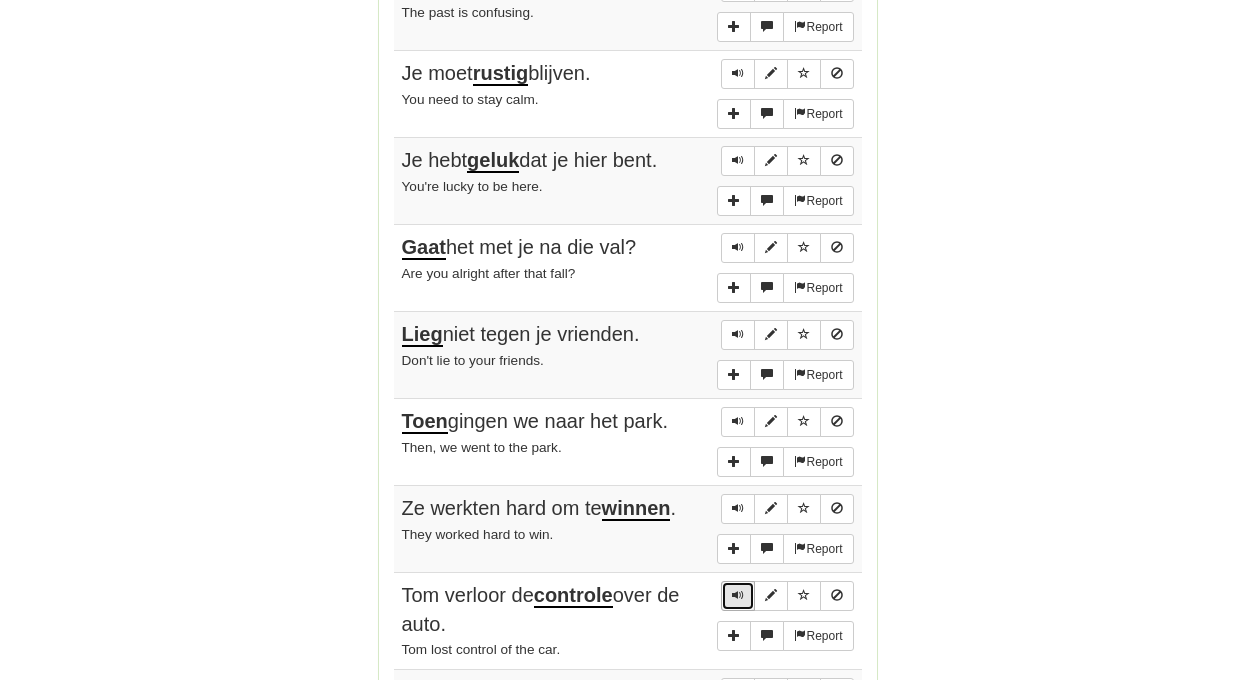 click at bounding box center [738, 595] 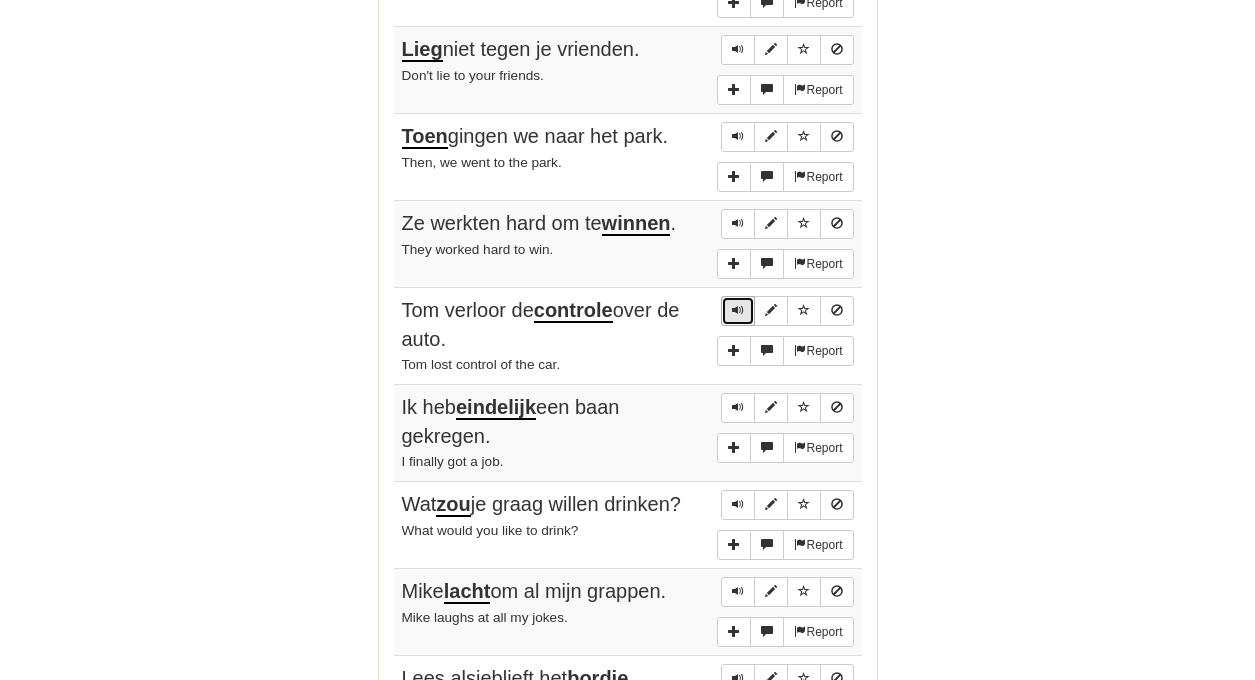 scroll, scrollTop: 1516, scrollLeft: 0, axis: vertical 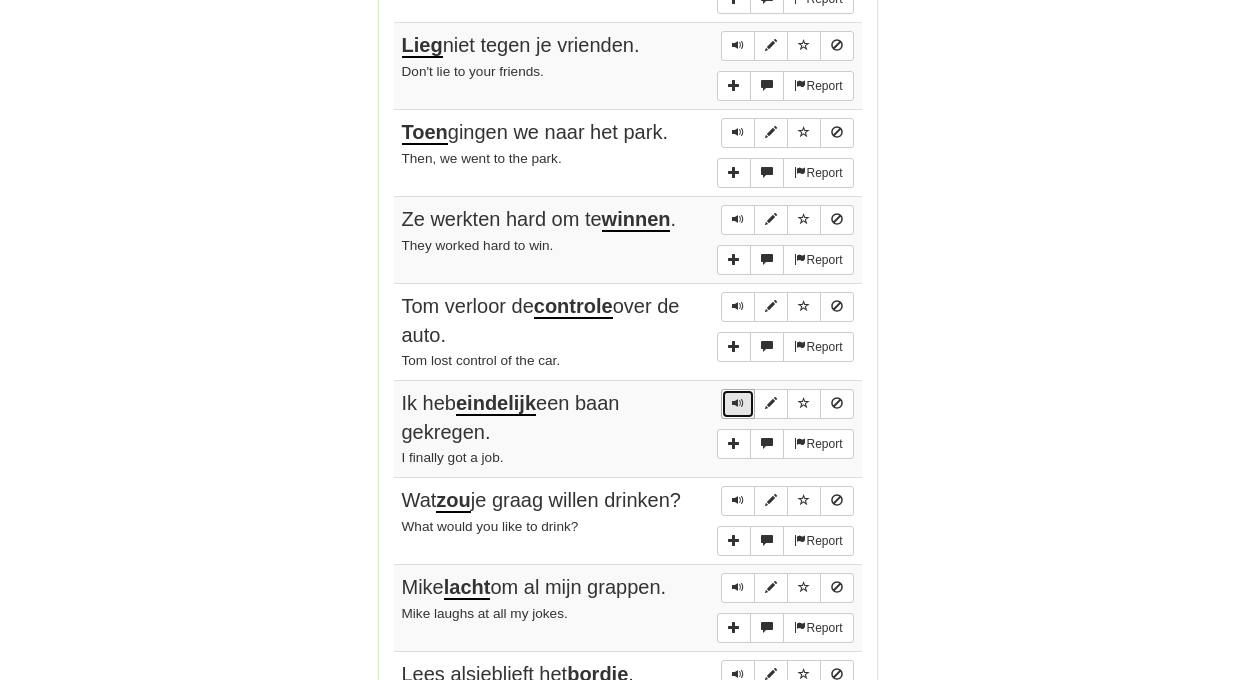 click at bounding box center (738, 403) 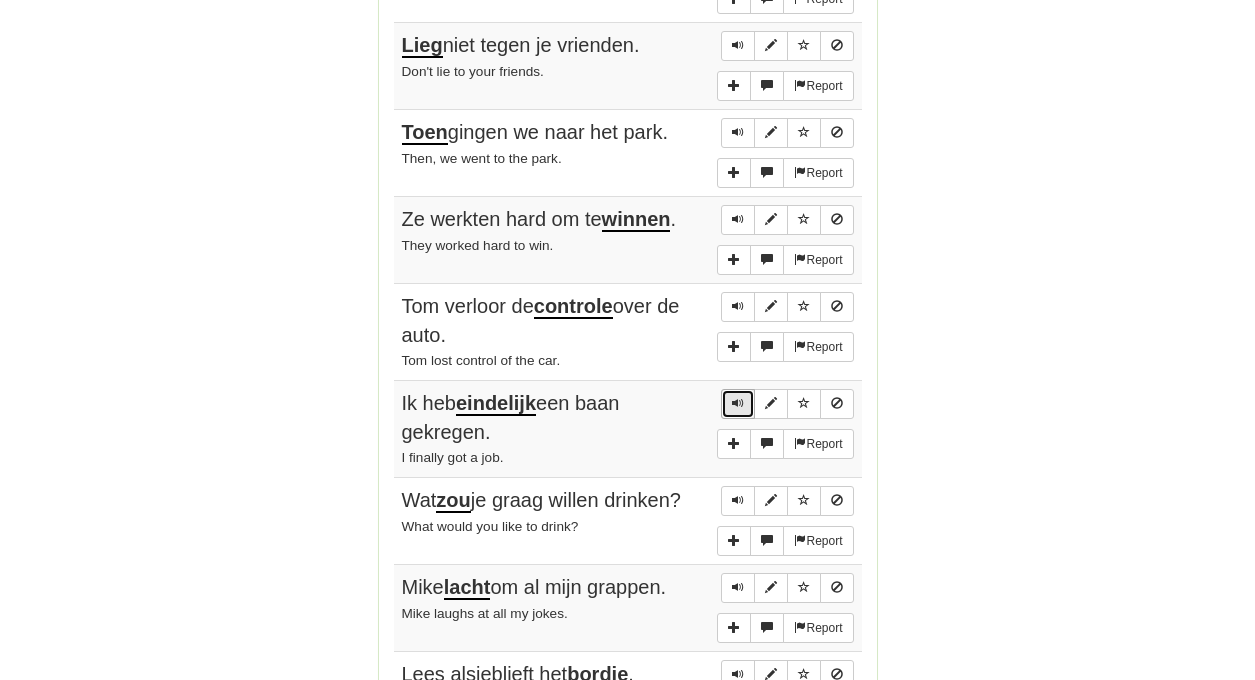 click at bounding box center (738, 403) 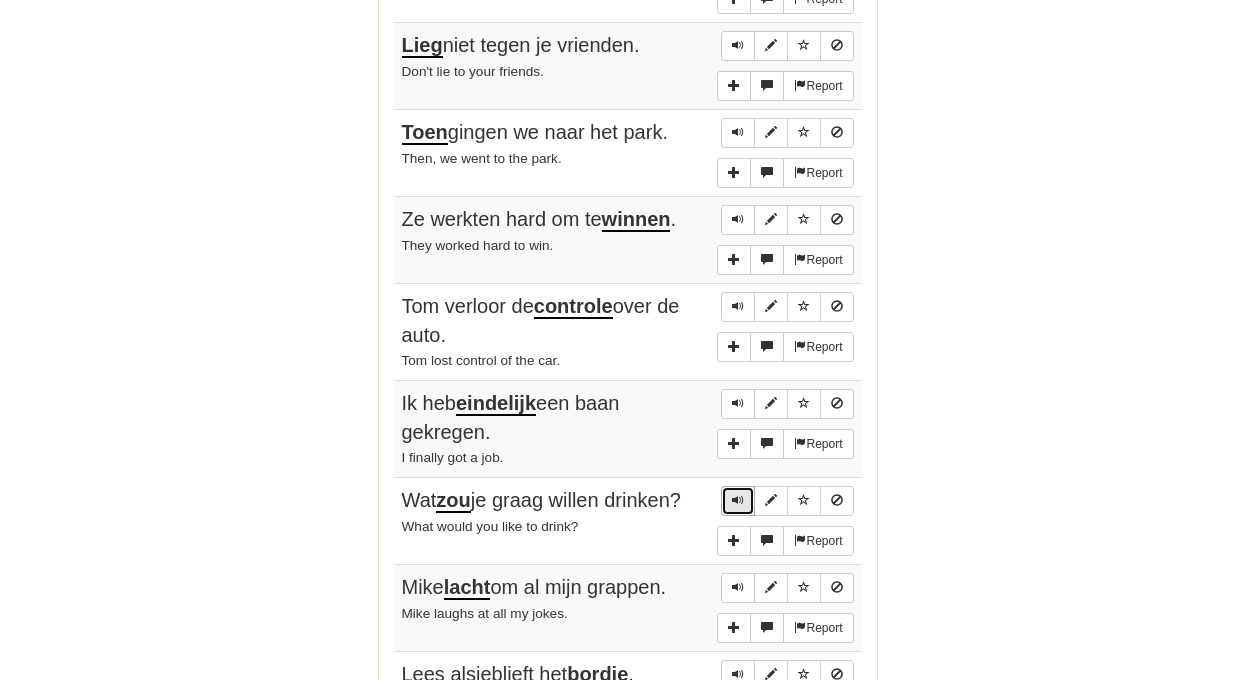 click at bounding box center (738, 500) 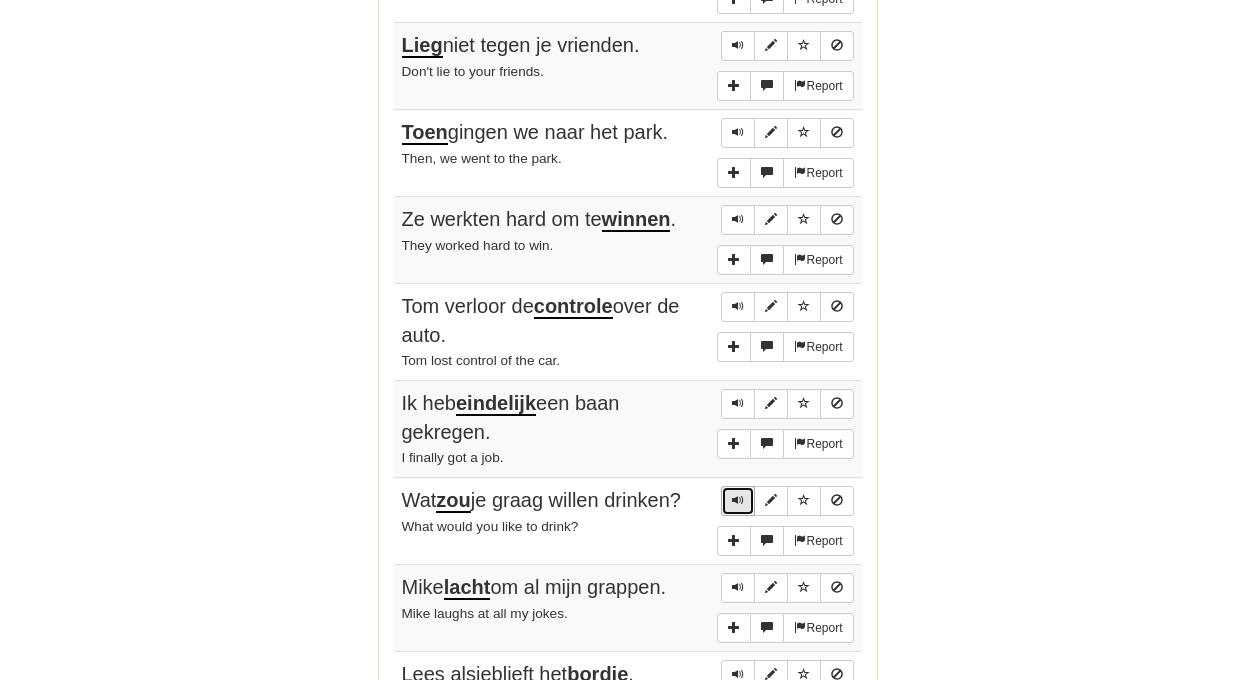 click at bounding box center (738, 500) 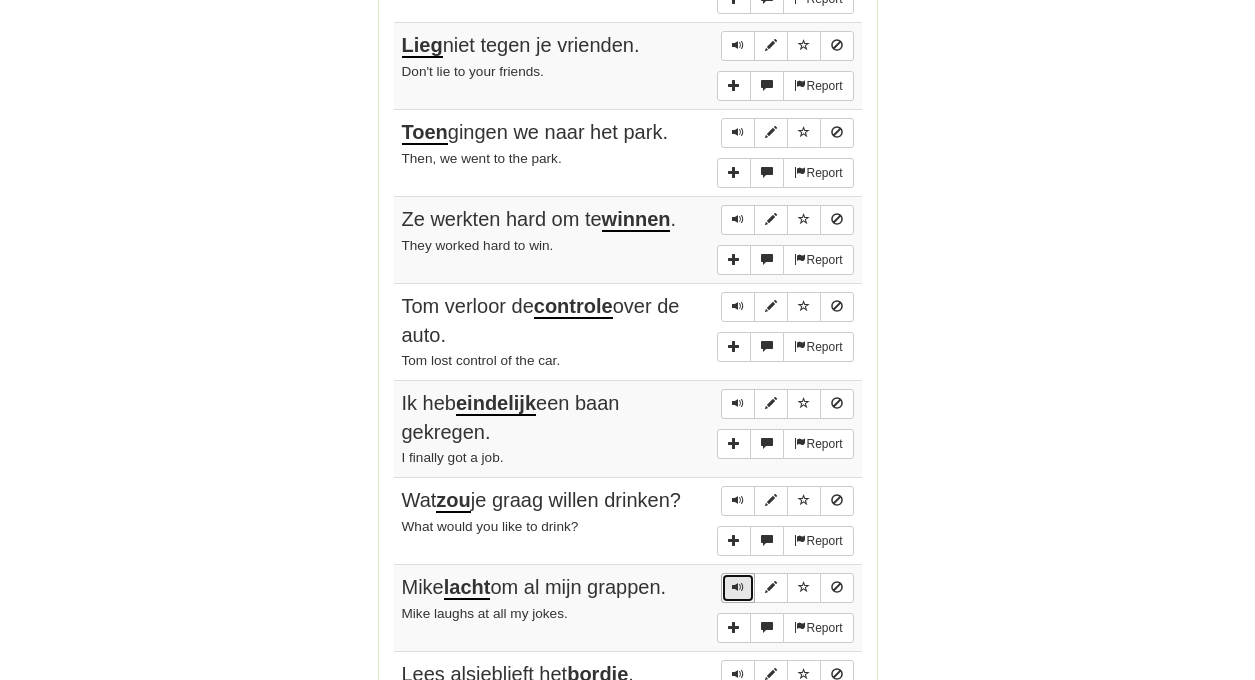 click at bounding box center (738, 587) 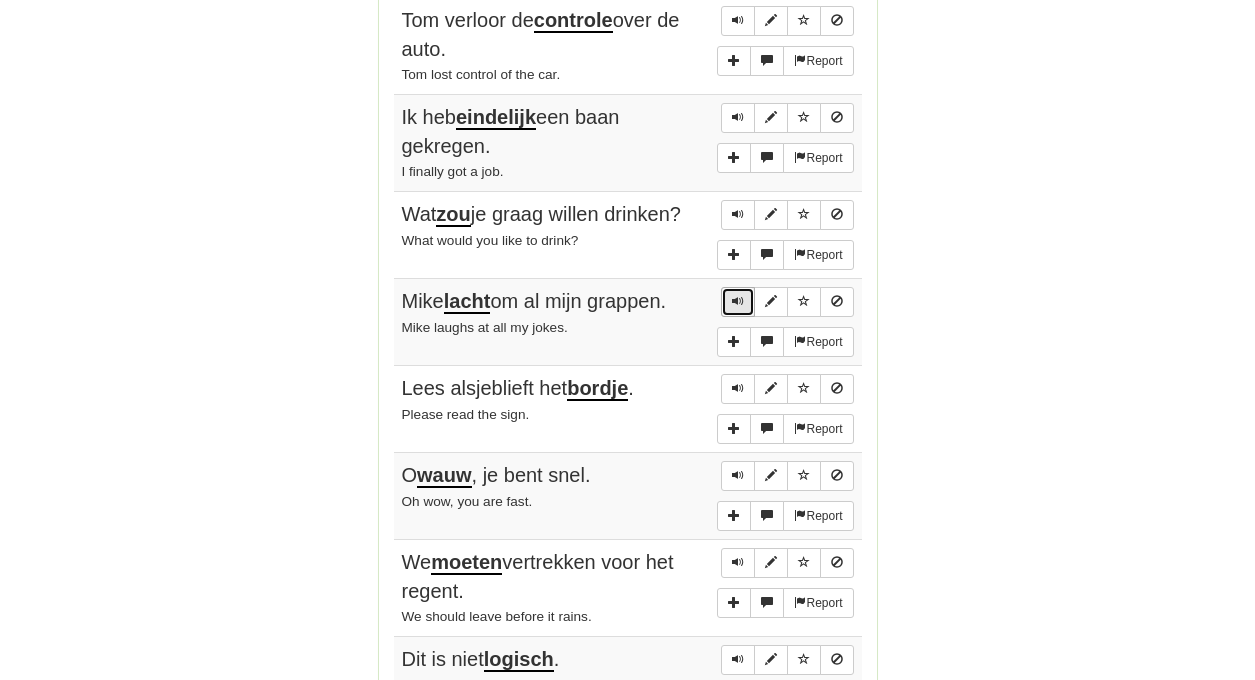 scroll, scrollTop: 1803, scrollLeft: 0, axis: vertical 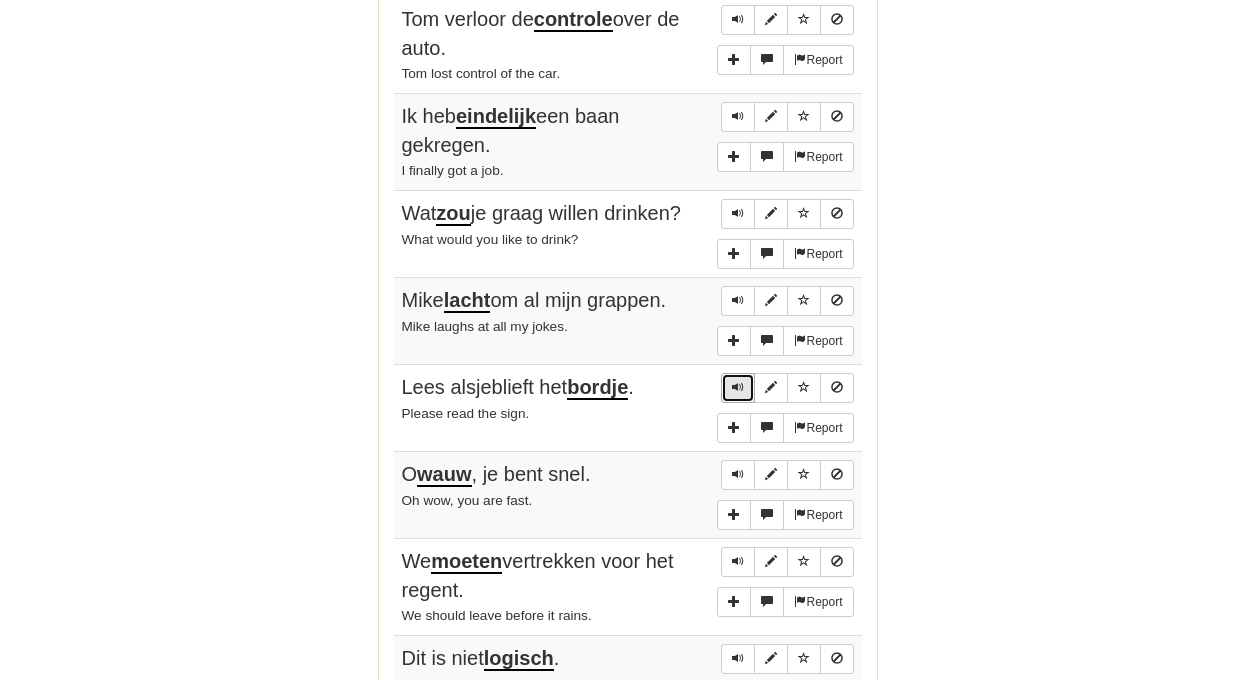 click at bounding box center [738, 387] 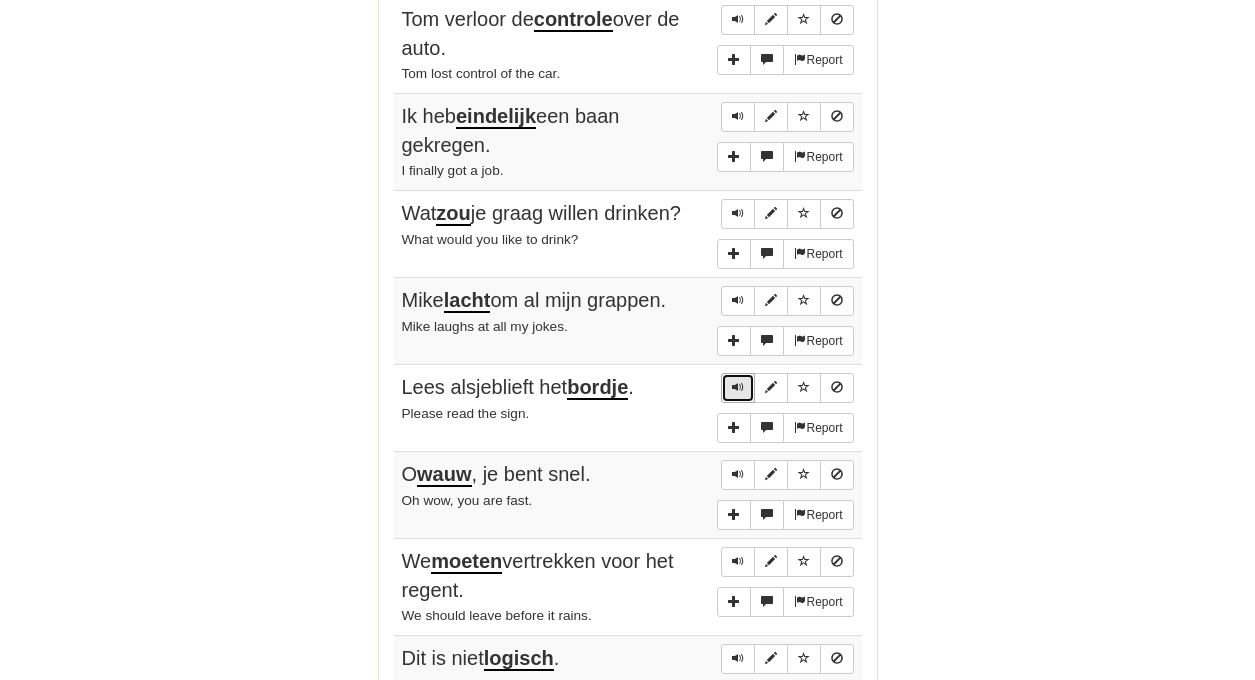 click at bounding box center [738, 387] 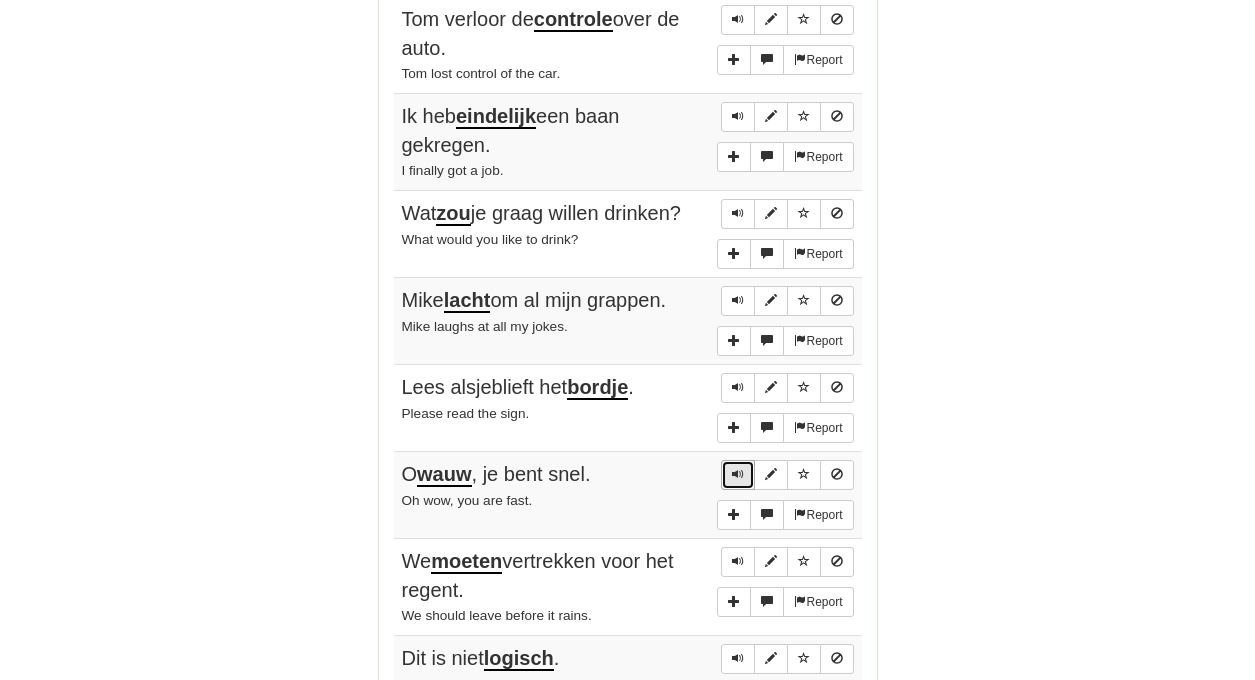click at bounding box center (738, 474) 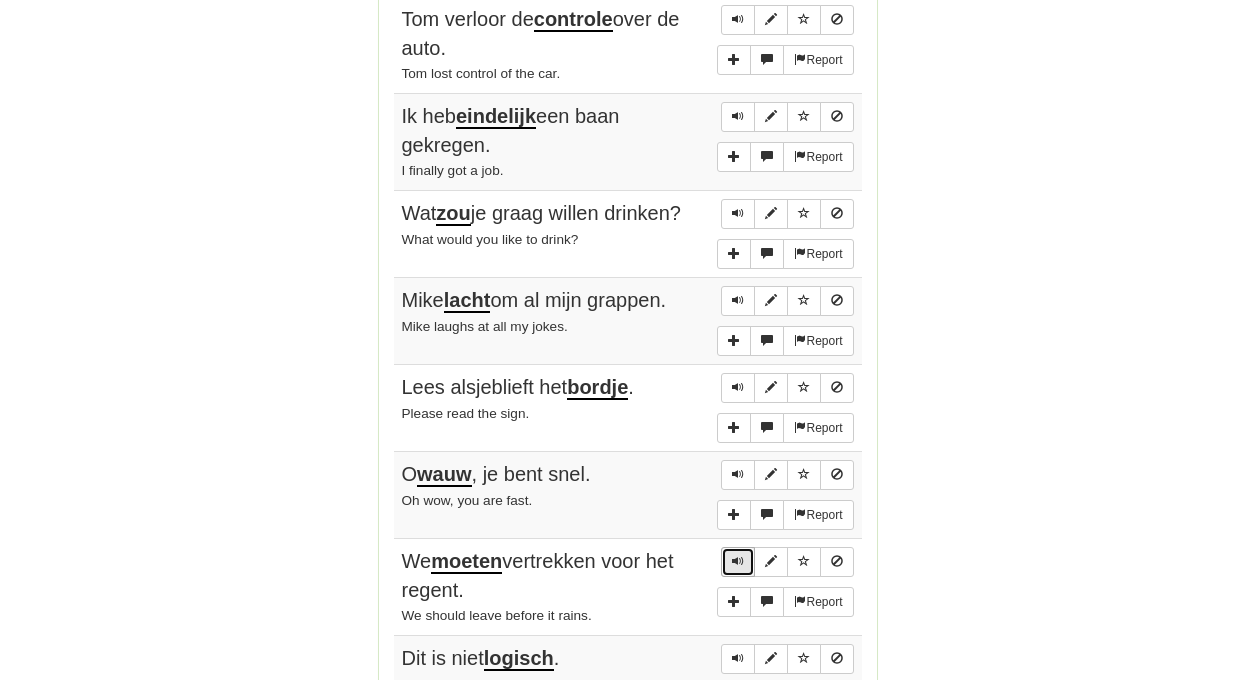 click at bounding box center [738, 561] 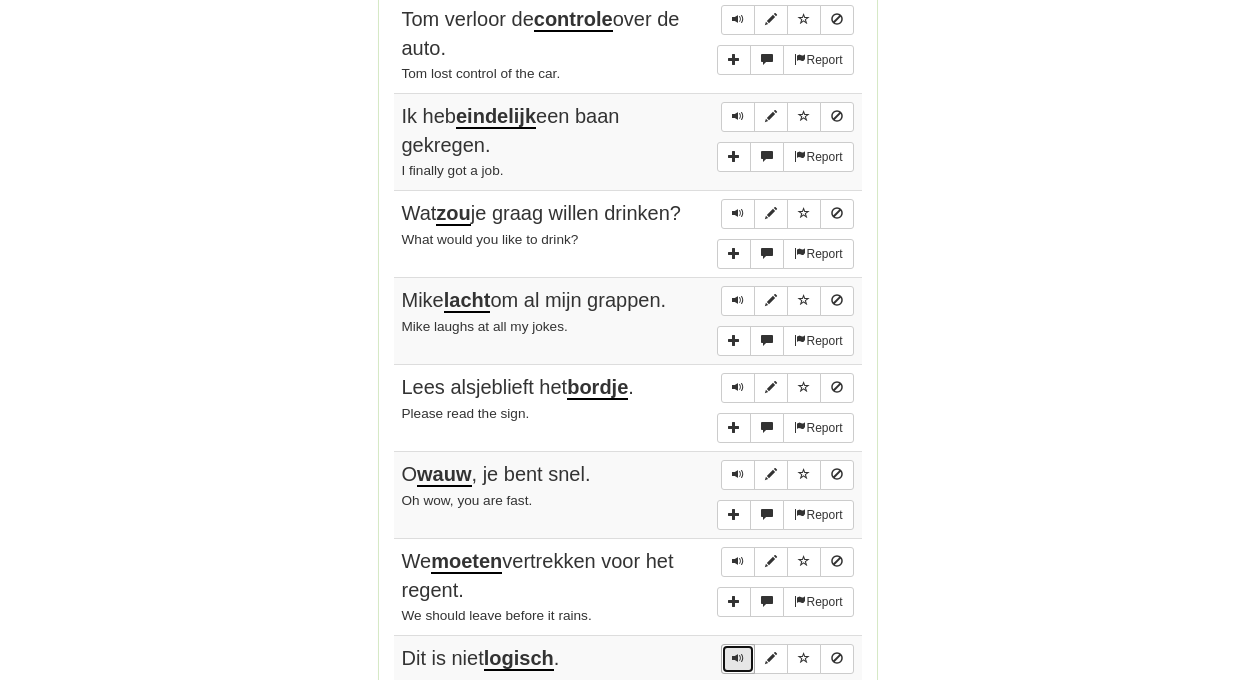 click at bounding box center (738, 658) 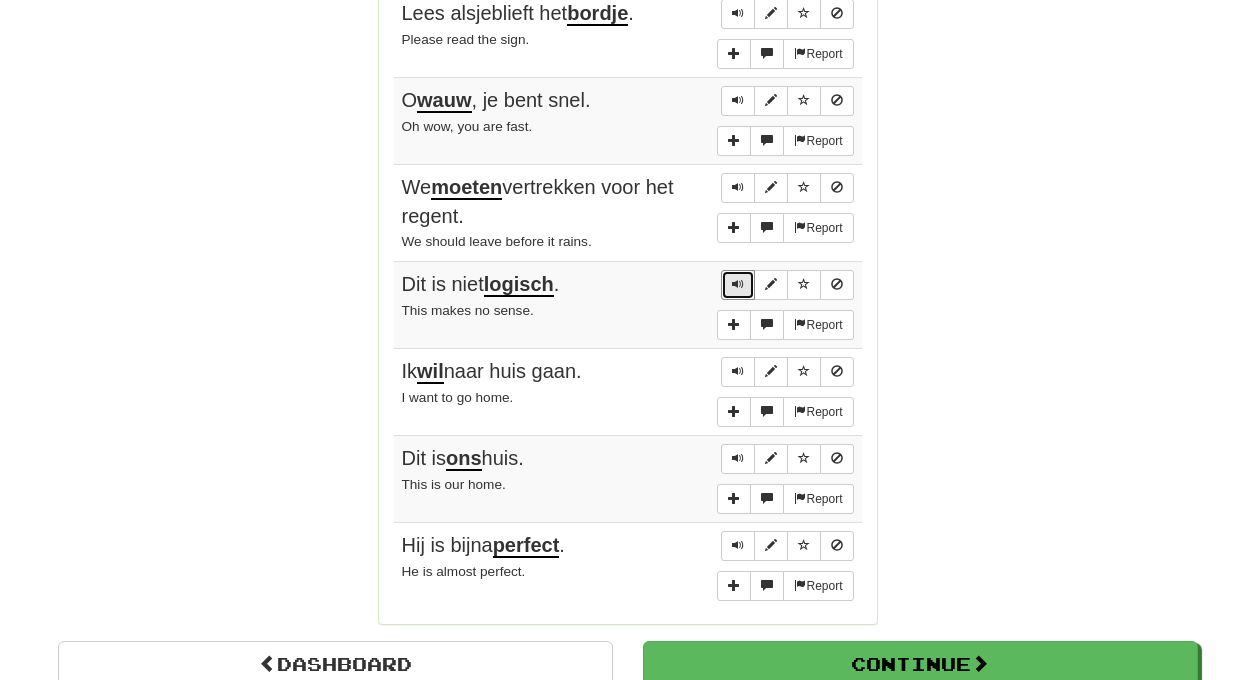 scroll, scrollTop: 2179, scrollLeft: 0, axis: vertical 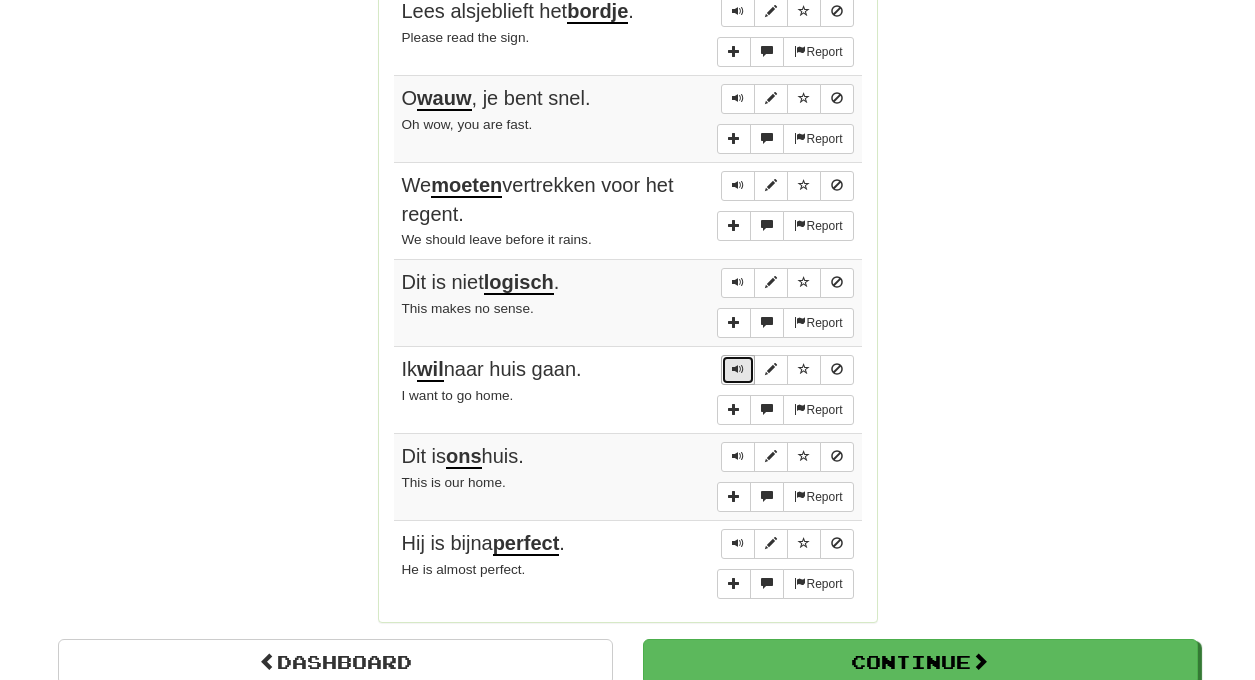 click at bounding box center (738, 369) 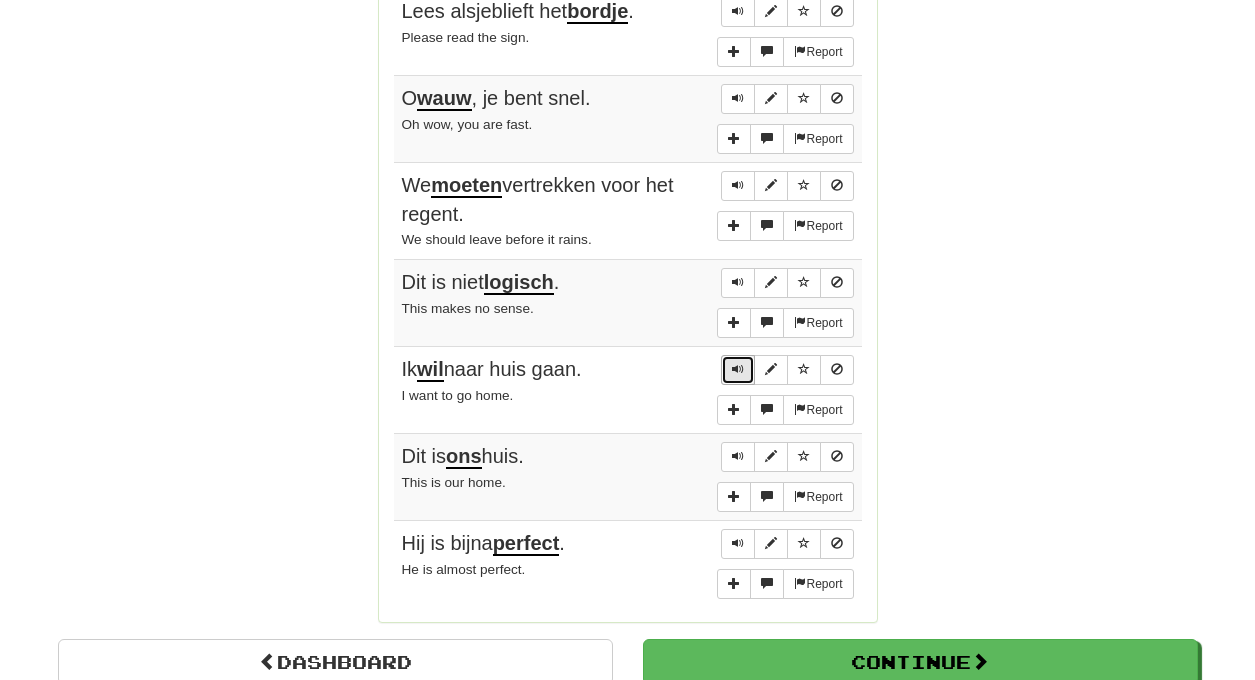 click at bounding box center [738, 369] 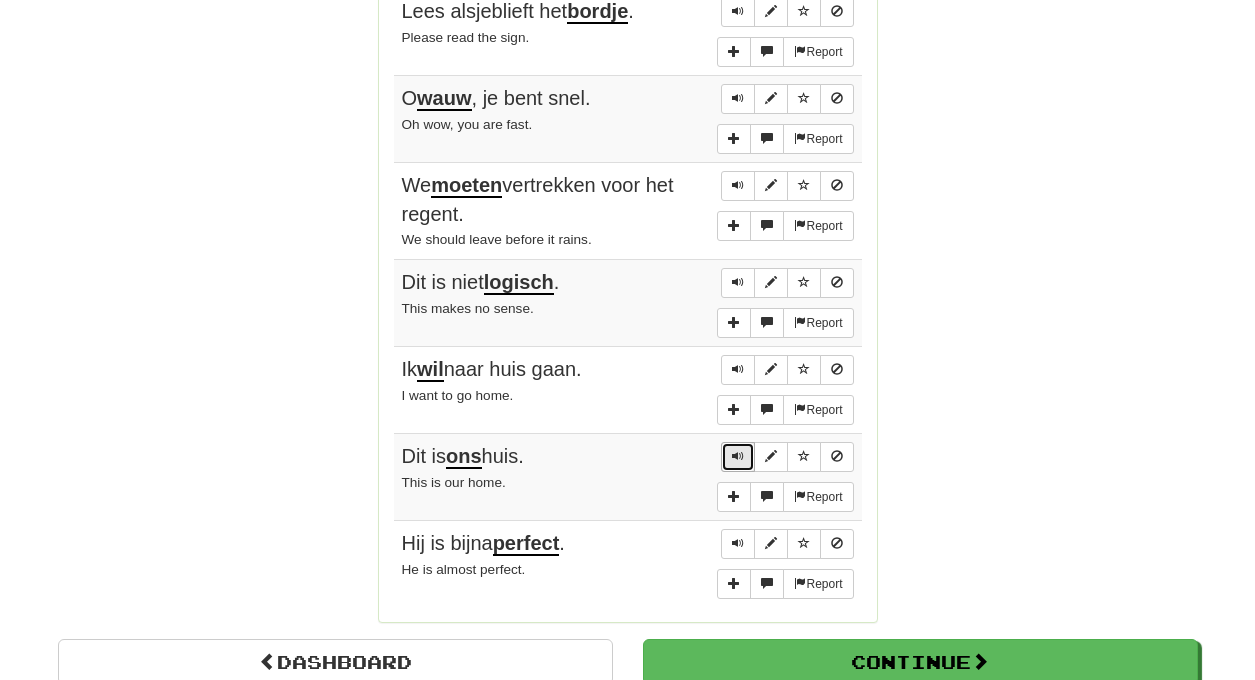 click at bounding box center (738, 456) 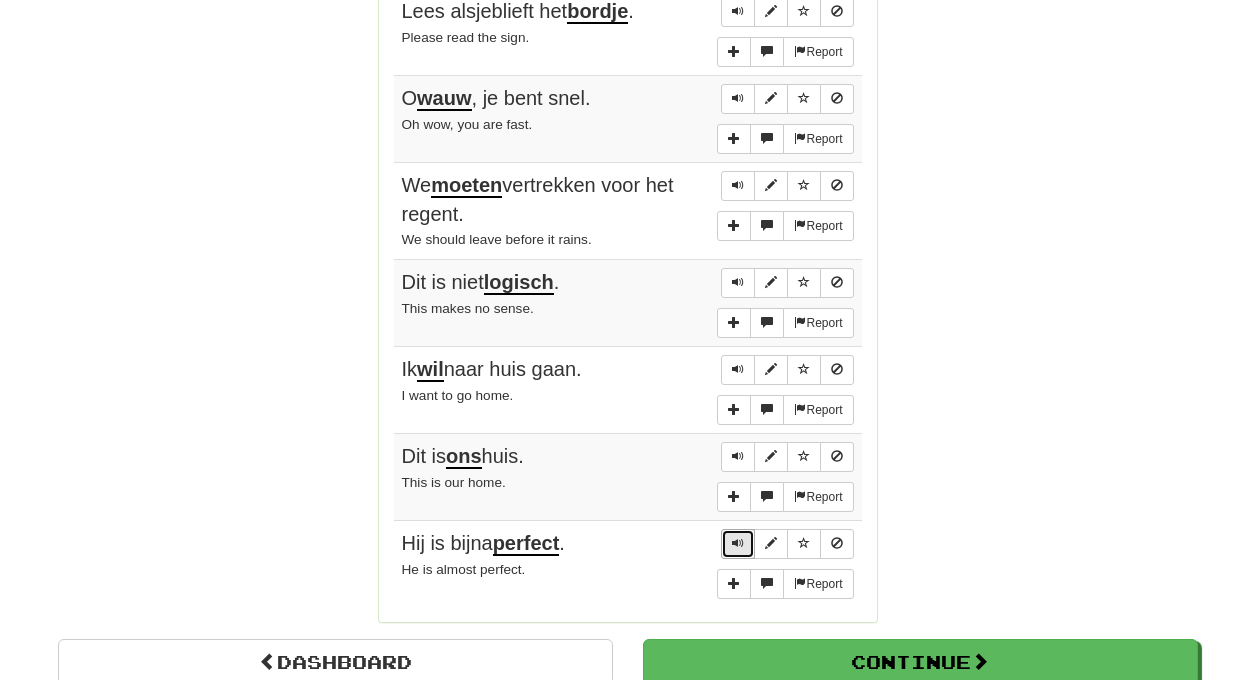 click at bounding box center [738, 543] 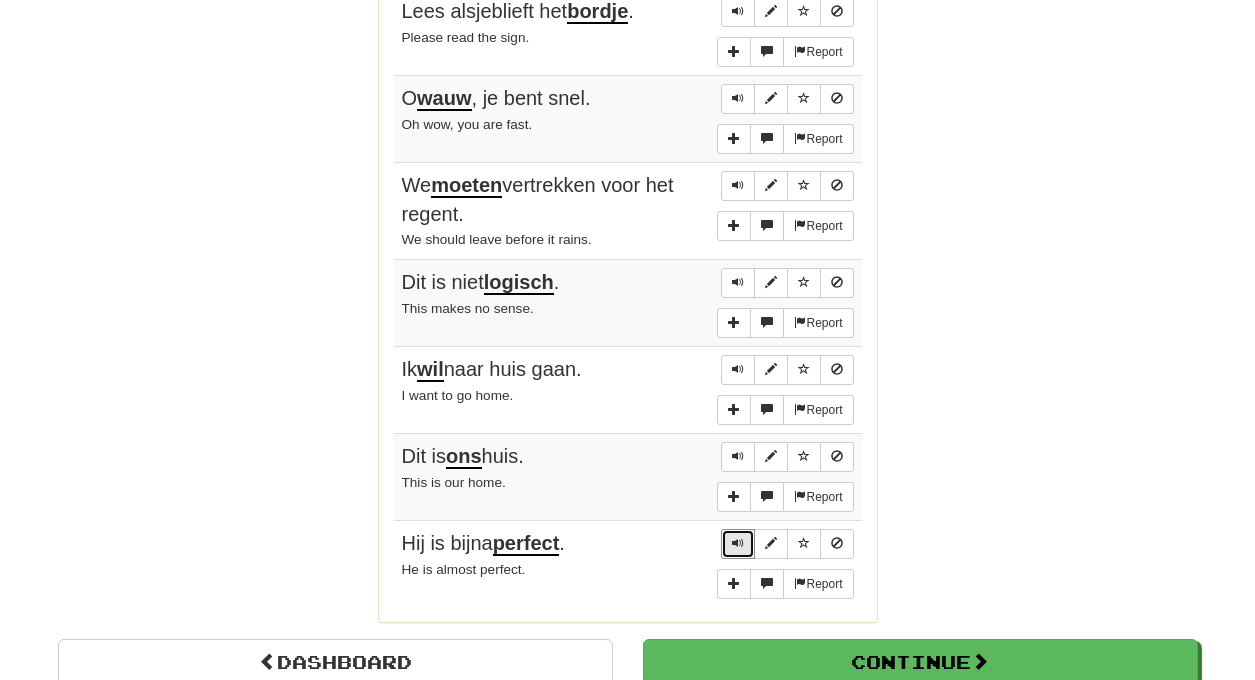 scroll, scrollTop: 2238, scrollLeft: 0, axis: vertical 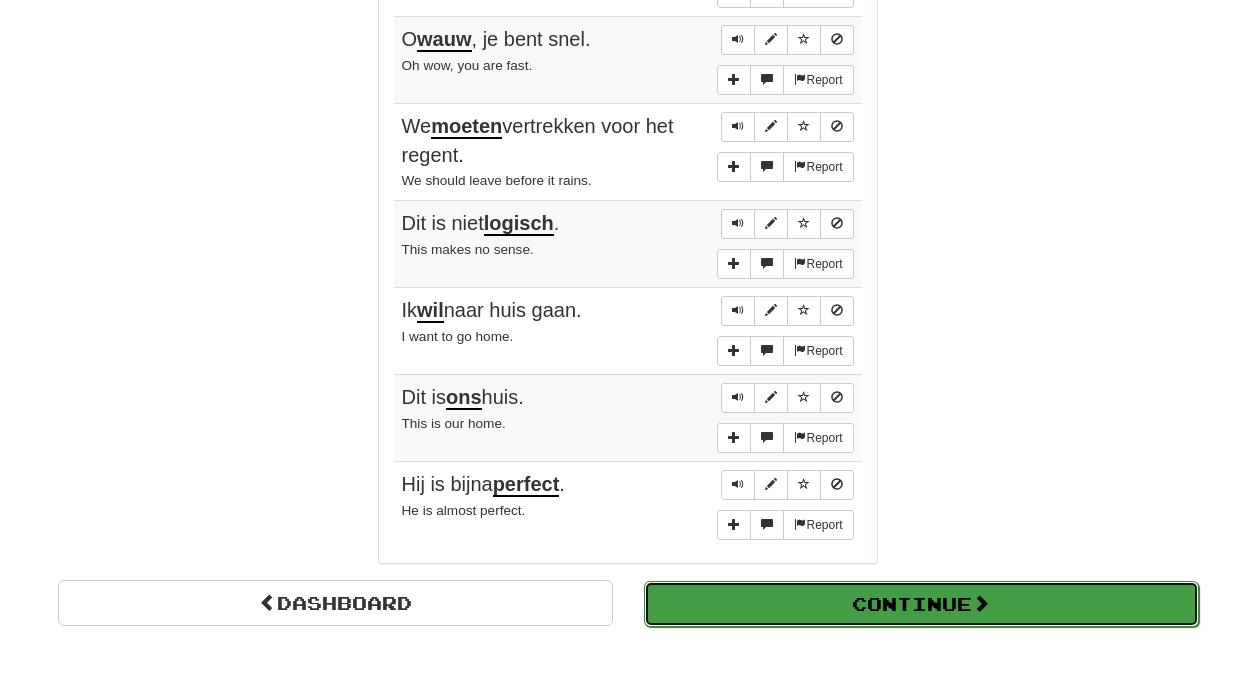 click on "Continue" at bounding box center (921, 604) 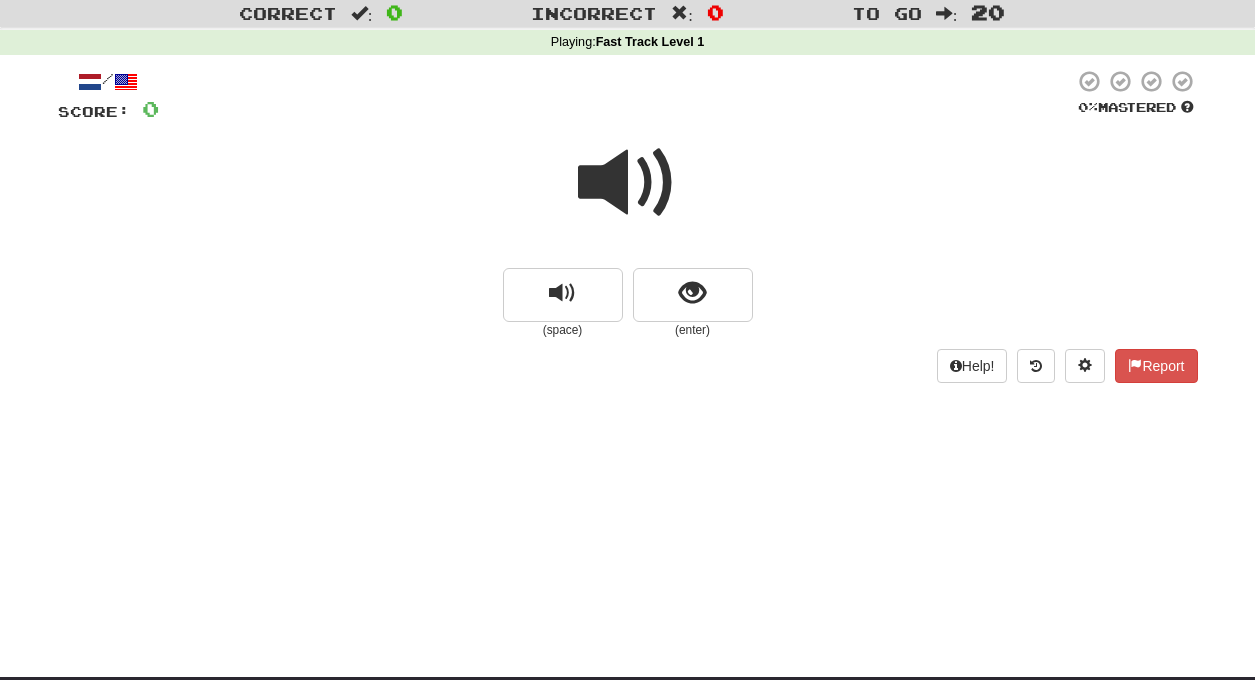 scroll, scrollTop: 0, scrollLeft: 0, axis: both 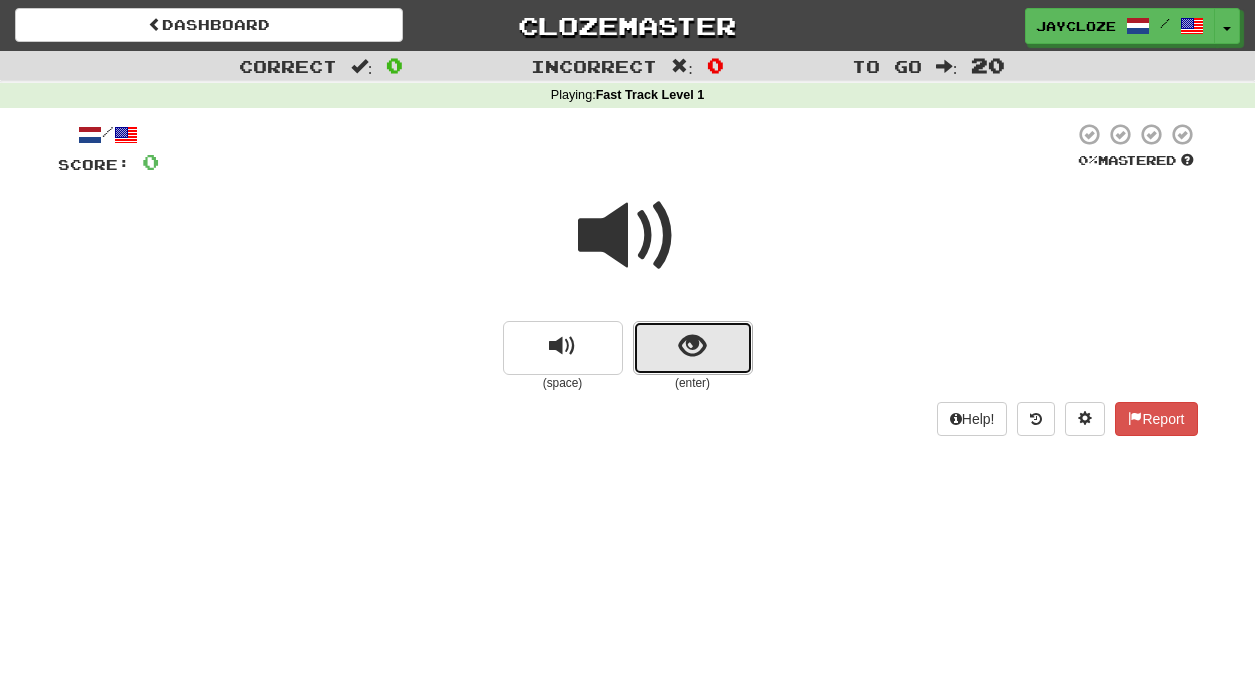click at bounding box center (693, 348) 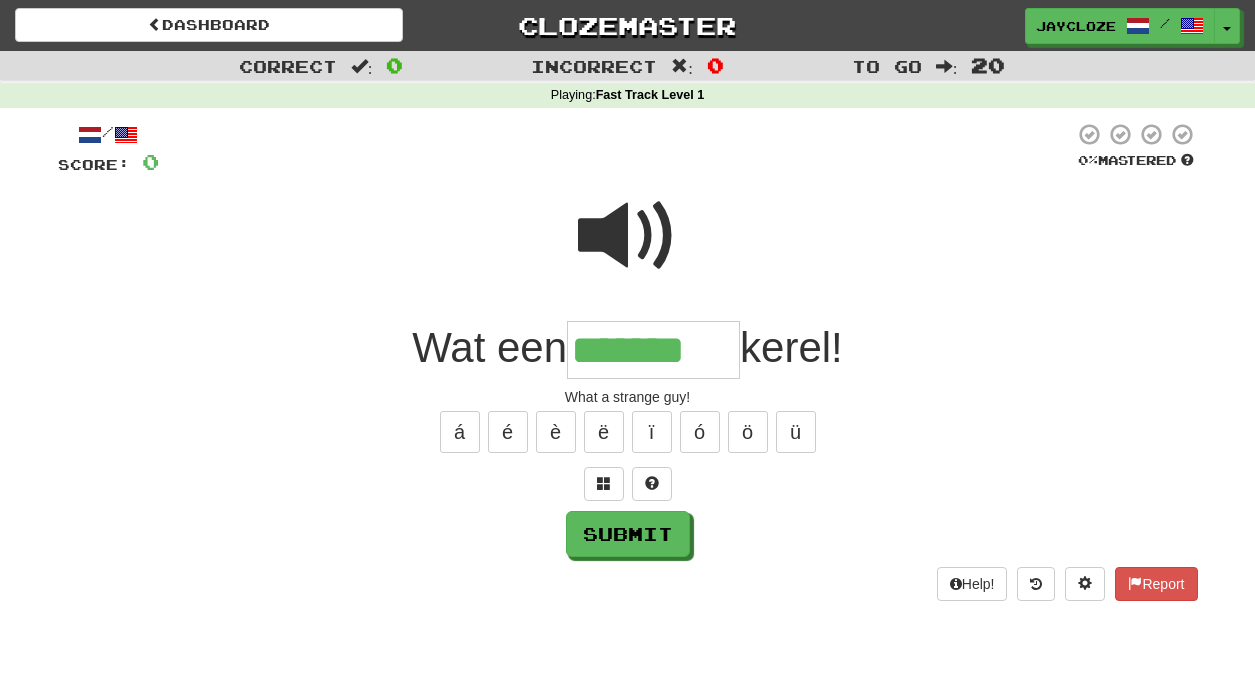 type on "*******" 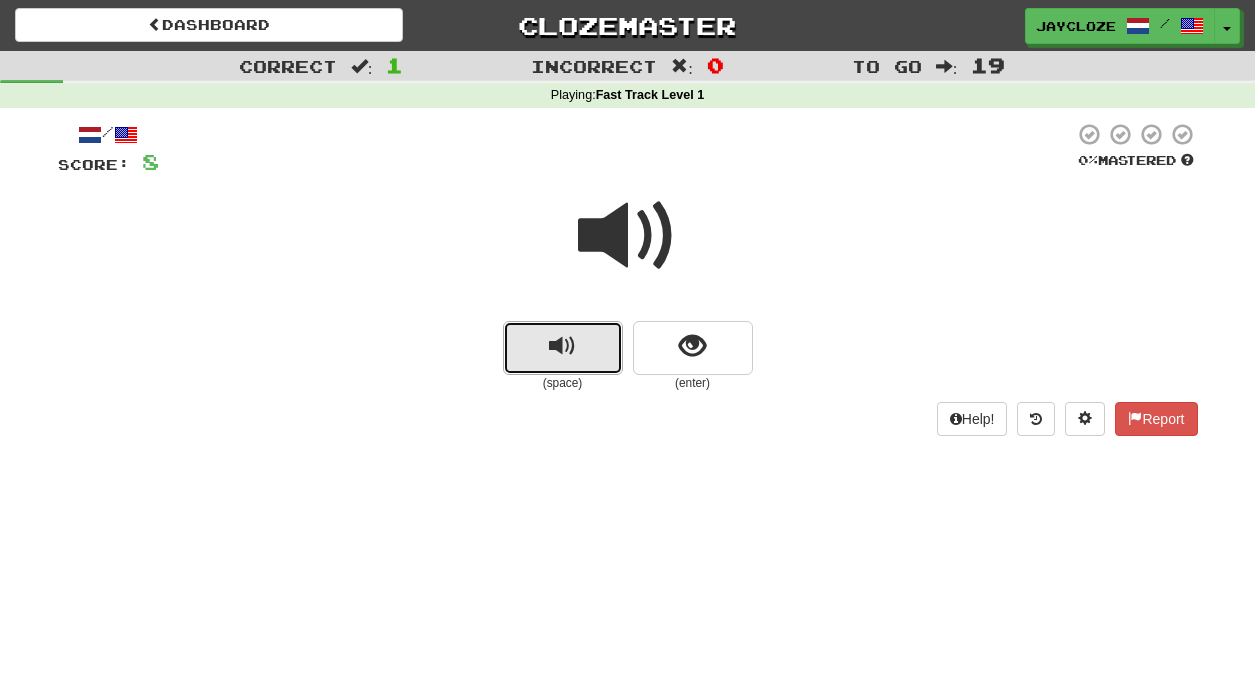 click at bounding box center (563, 348) 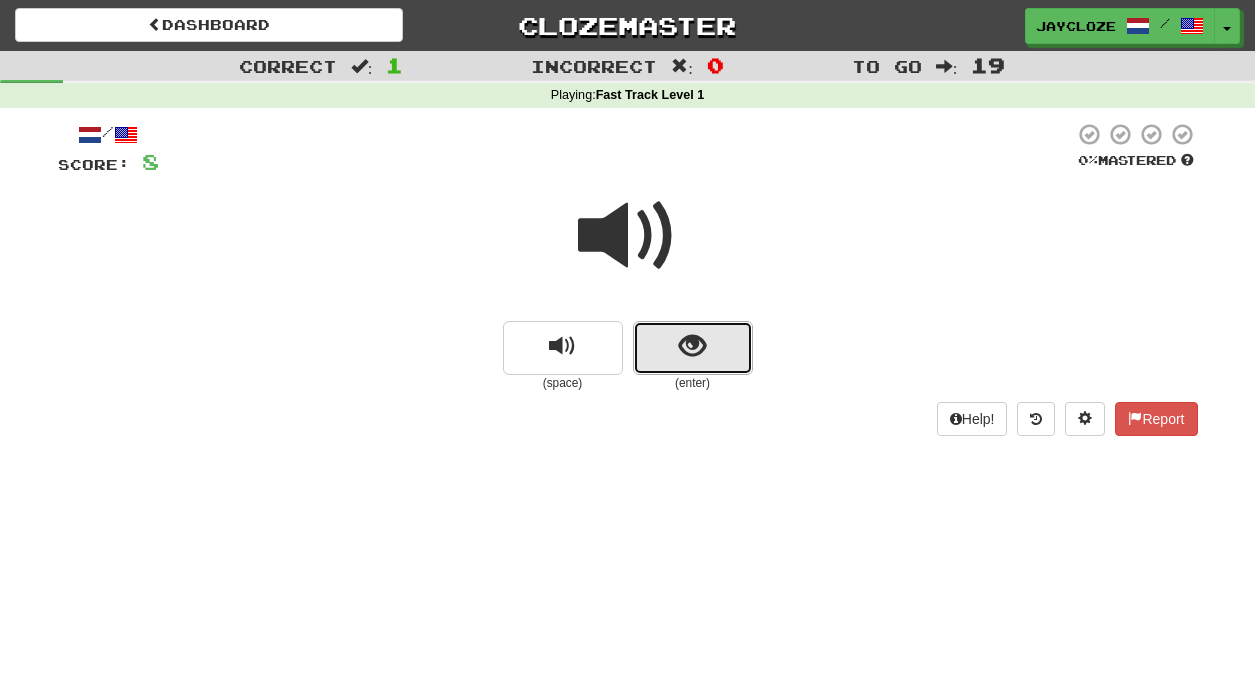 click at bounding box center (692, 346) 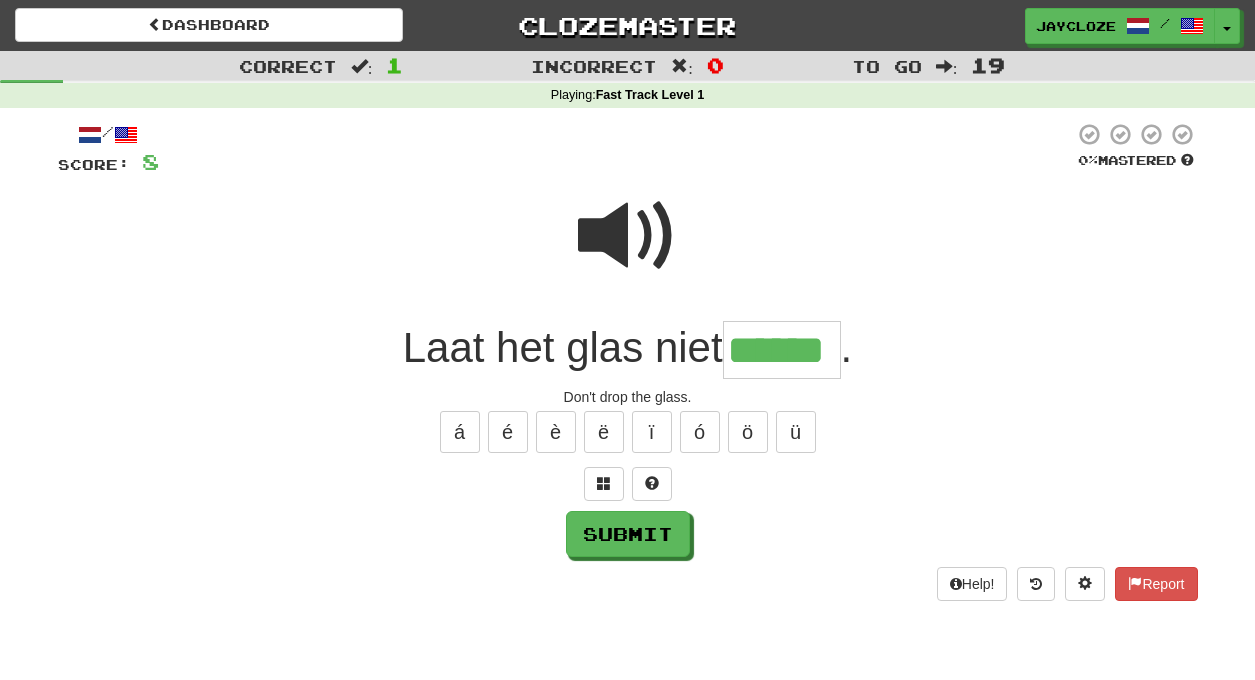 type on "******" 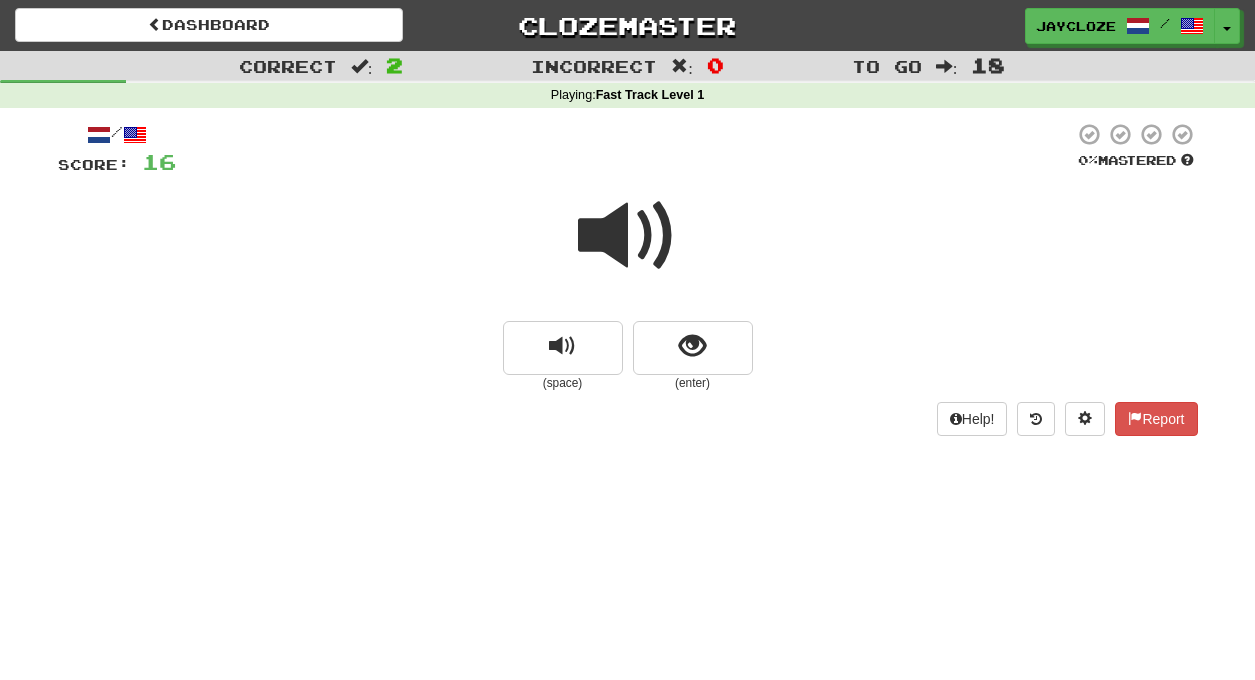 scroll, scrollTop: 11, scrollLeft: 0, axis: vertical 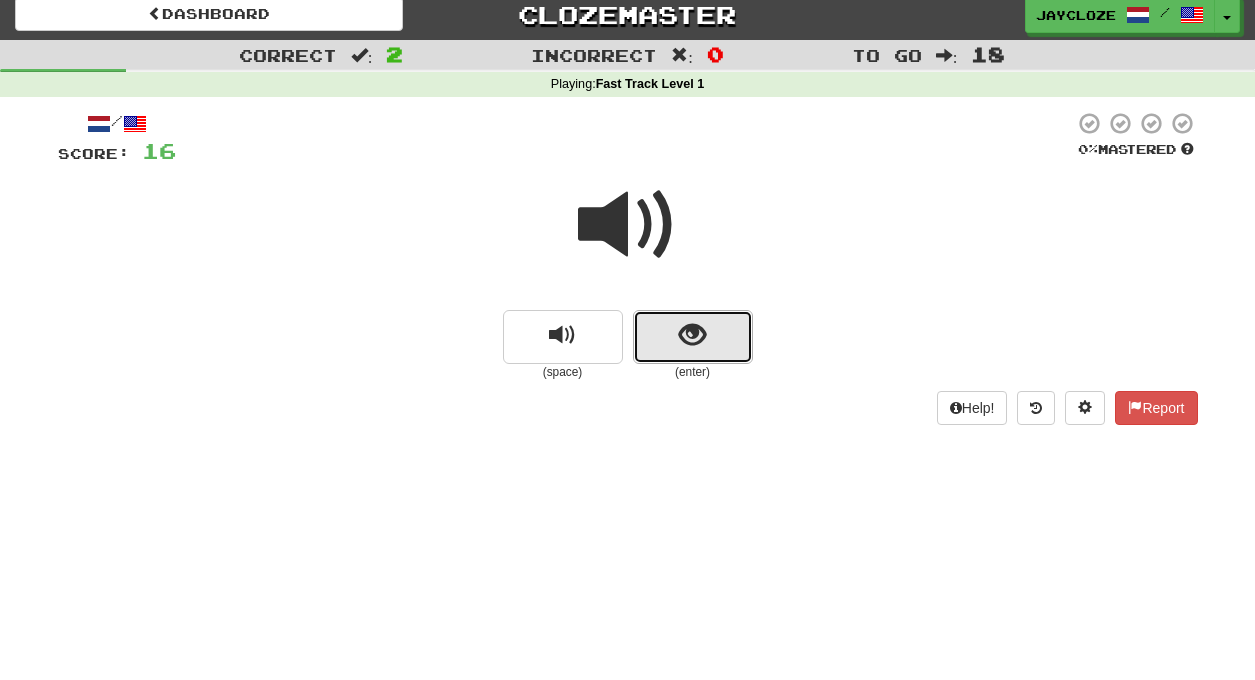 click at bounding box center (693, 337) 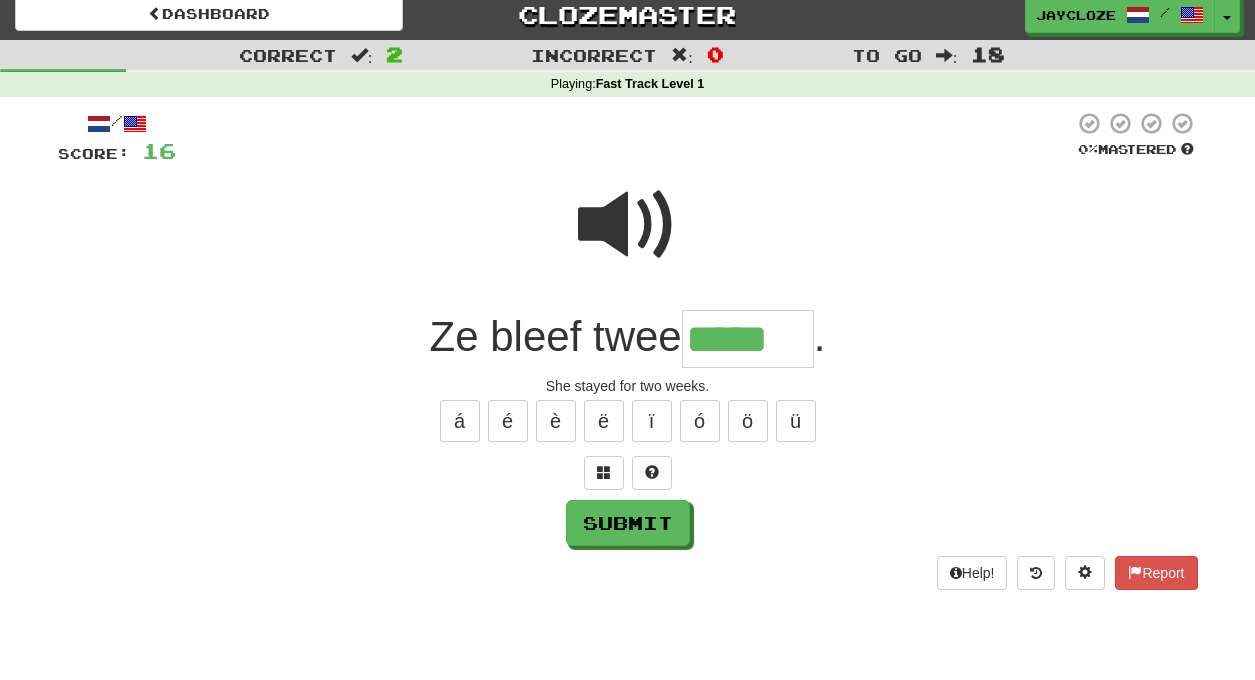type on "*****" 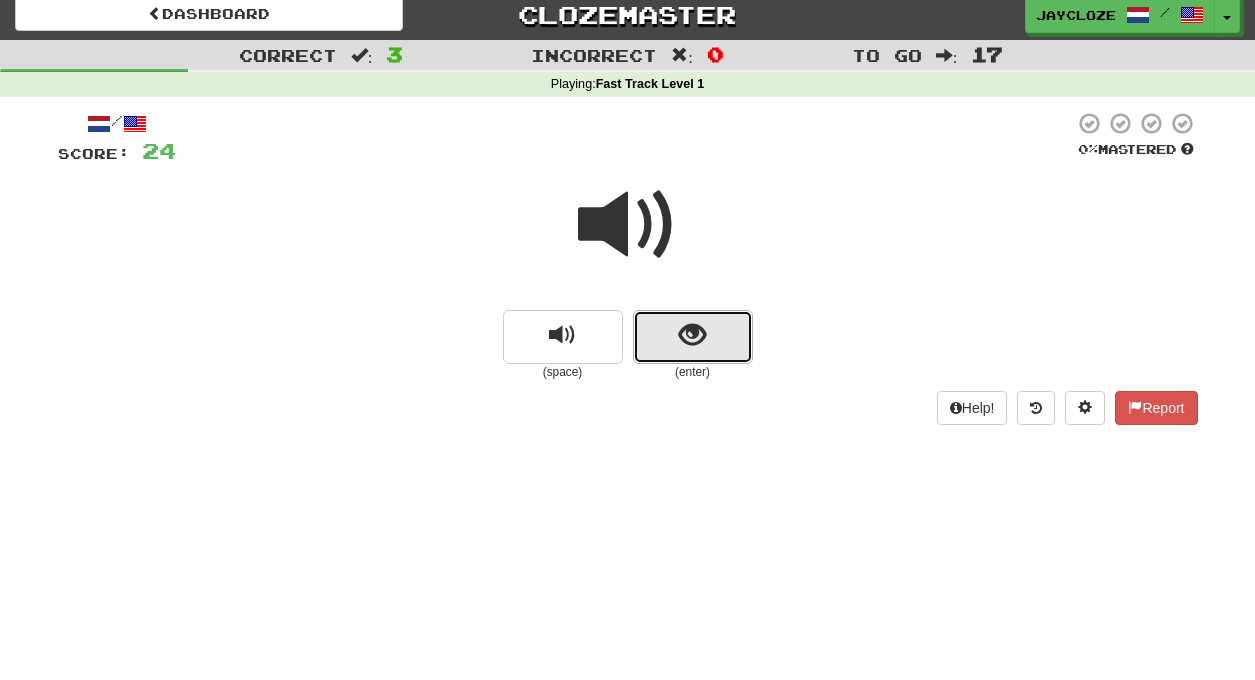 click at bounding box center [692, 335] 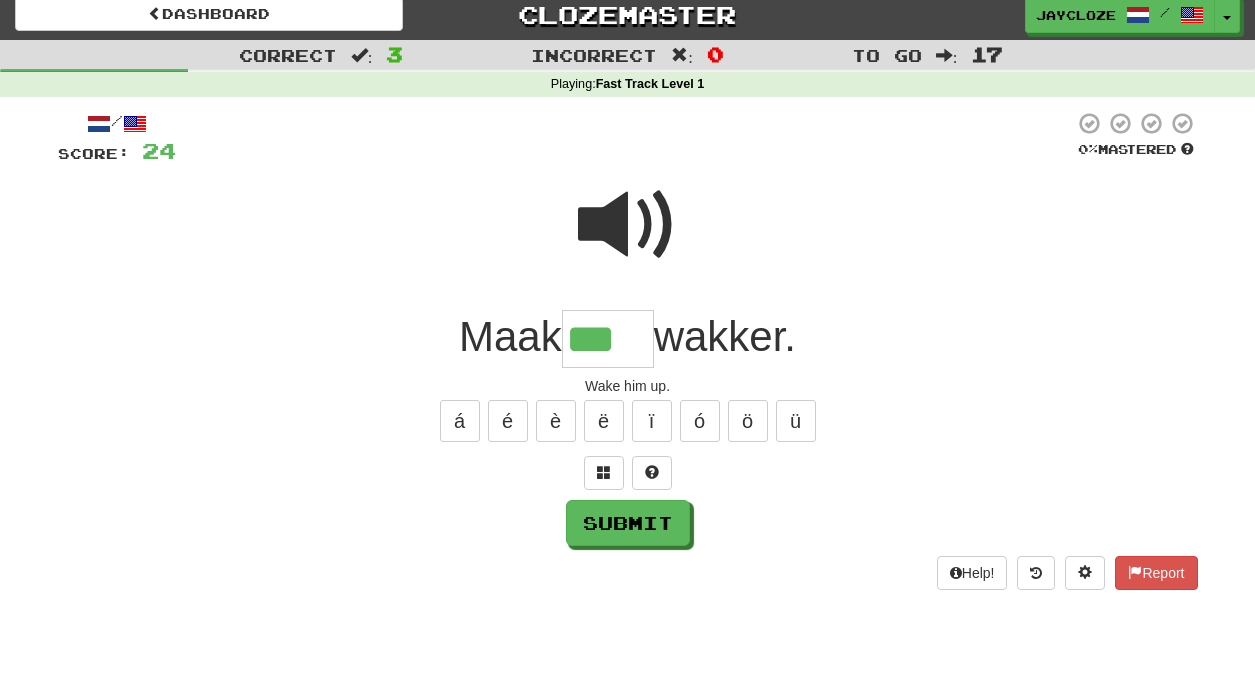 type on "***" 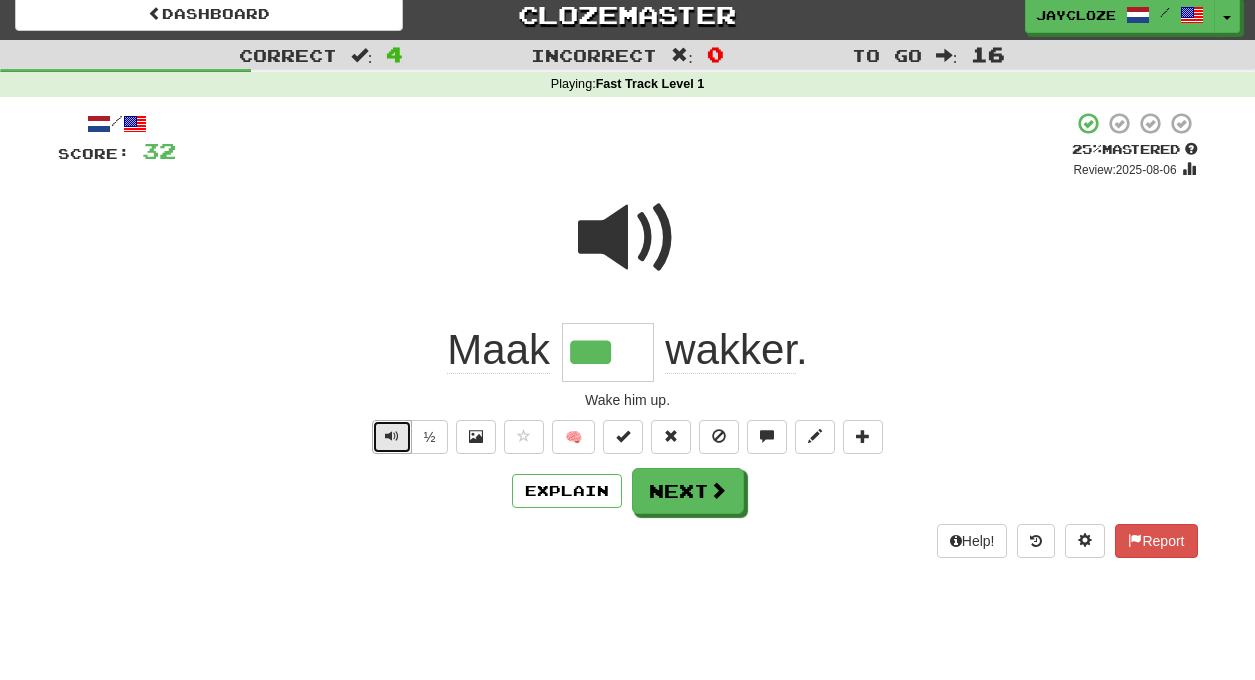 click at bounding box center (392, 436) 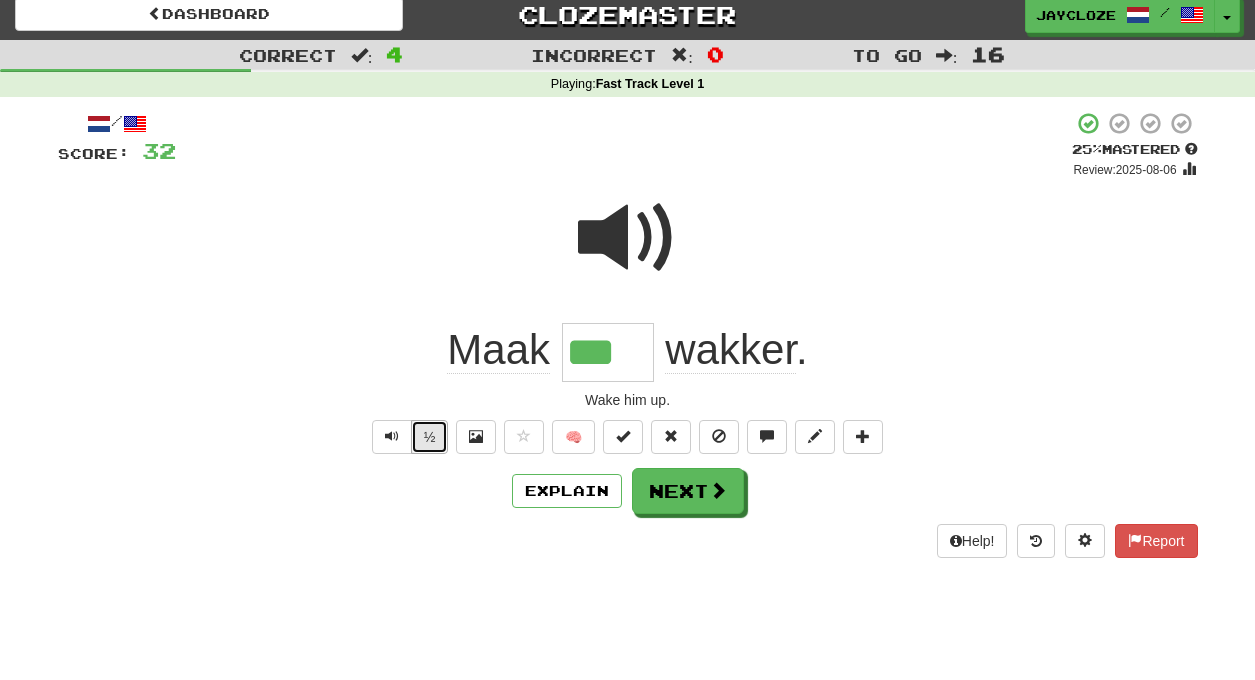 click on "½" at bounding box center (430, 437) 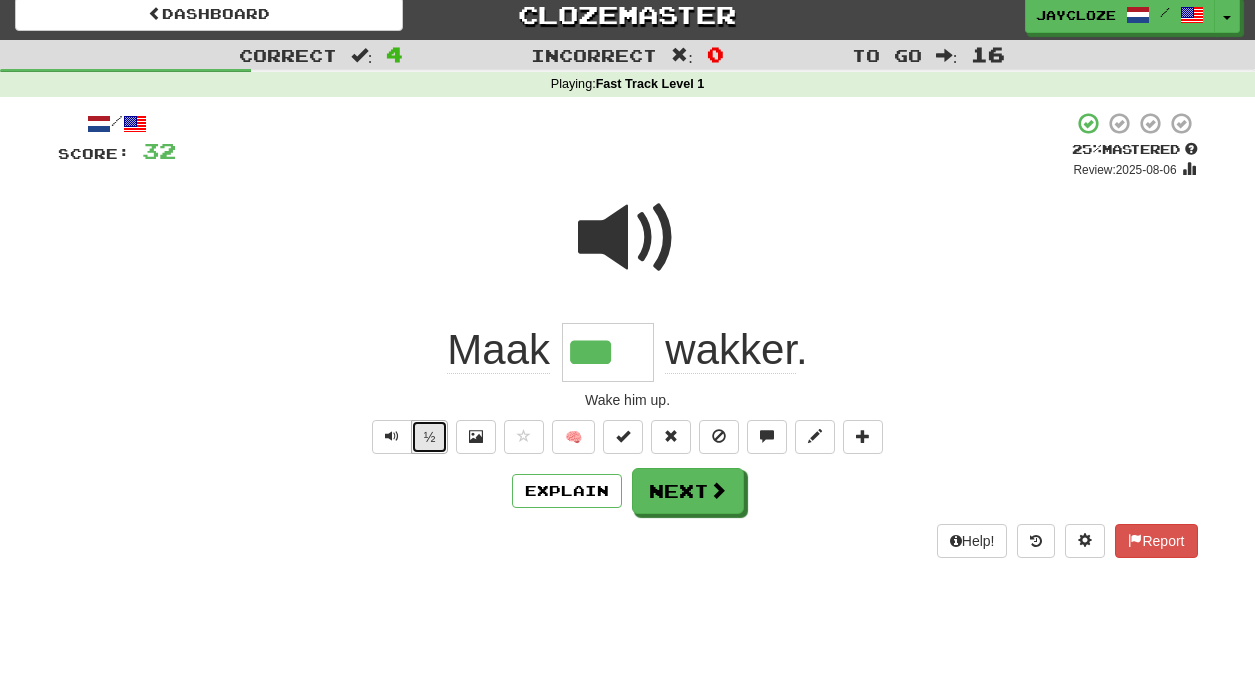 click on "½" at bounding box center [430, 437] 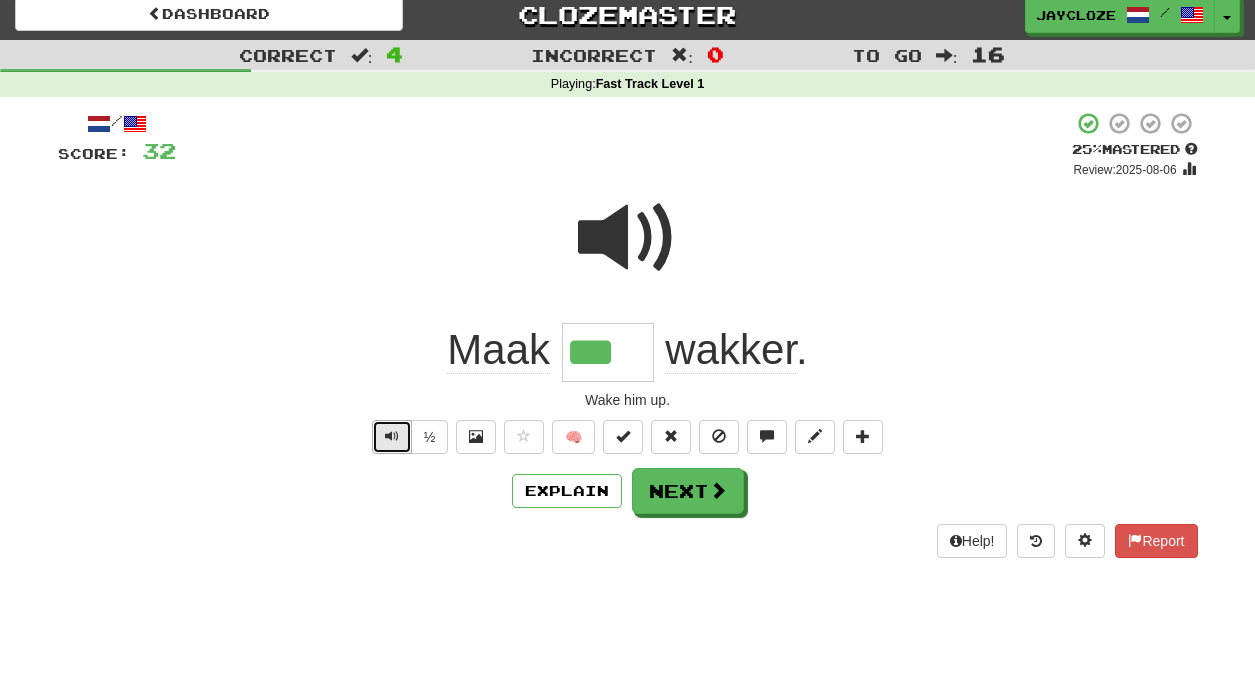 click at bounding box center (392, 437) 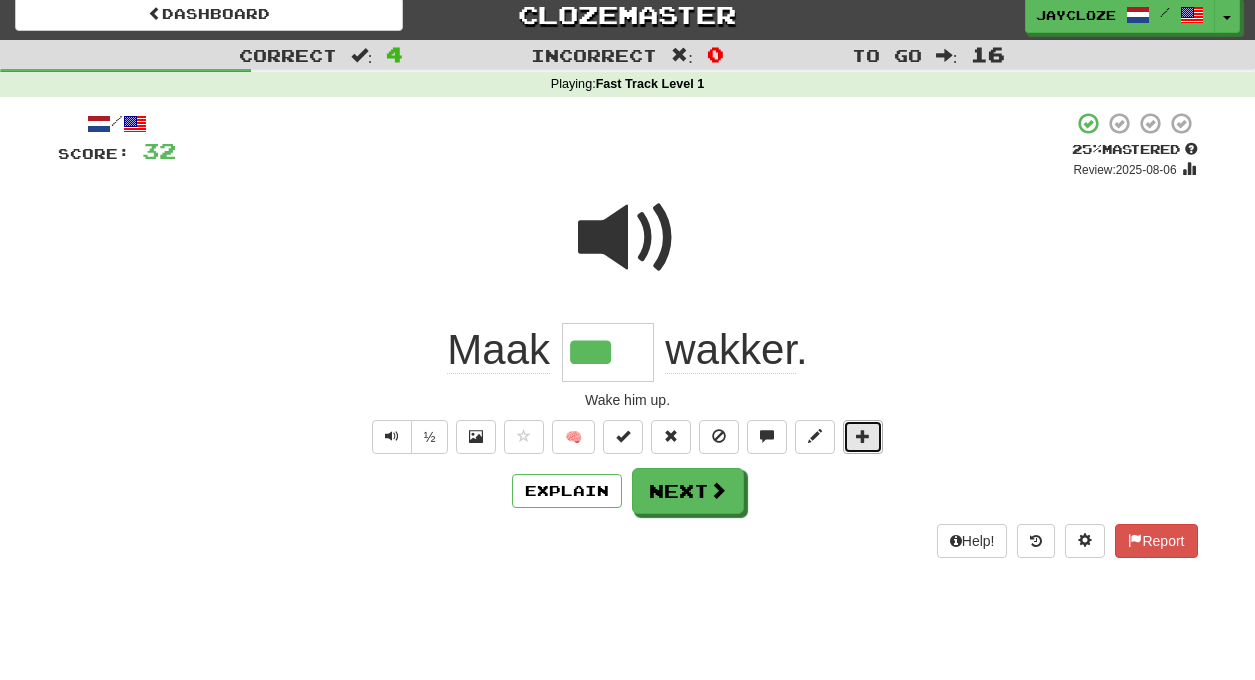 click at bounding box center (863, 436) 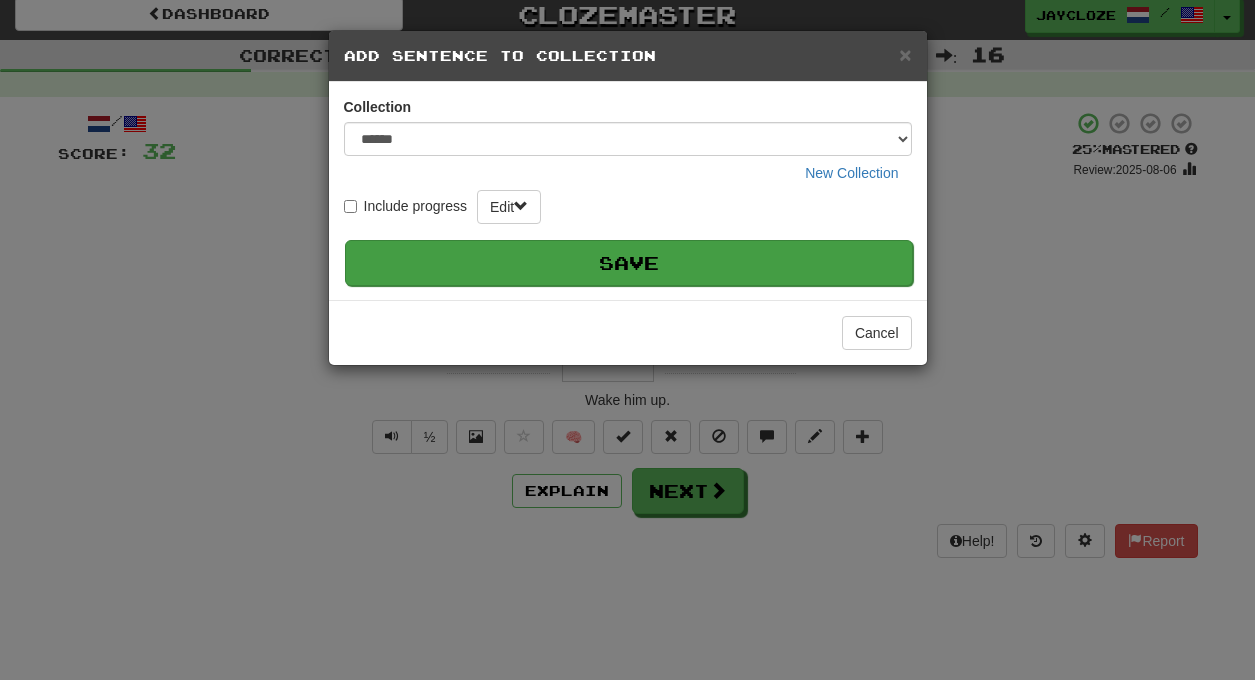 click on "Save" at bounding box center (629, 263) 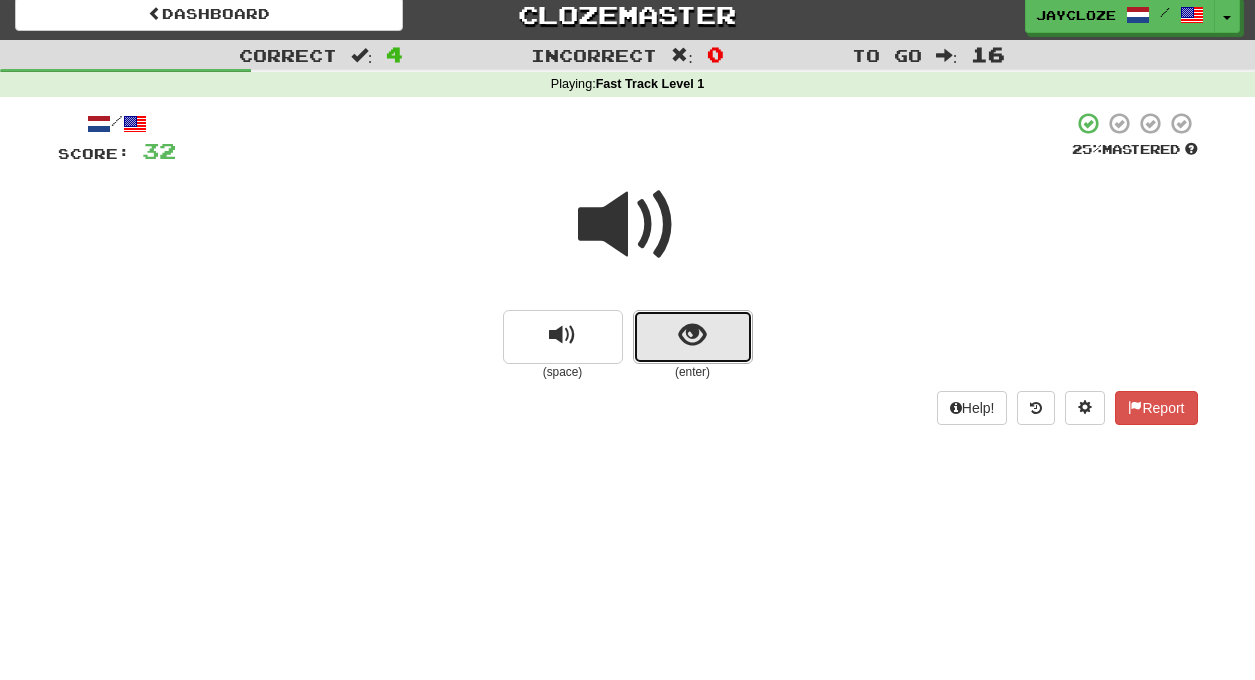 click at bounding box center (693, 337) 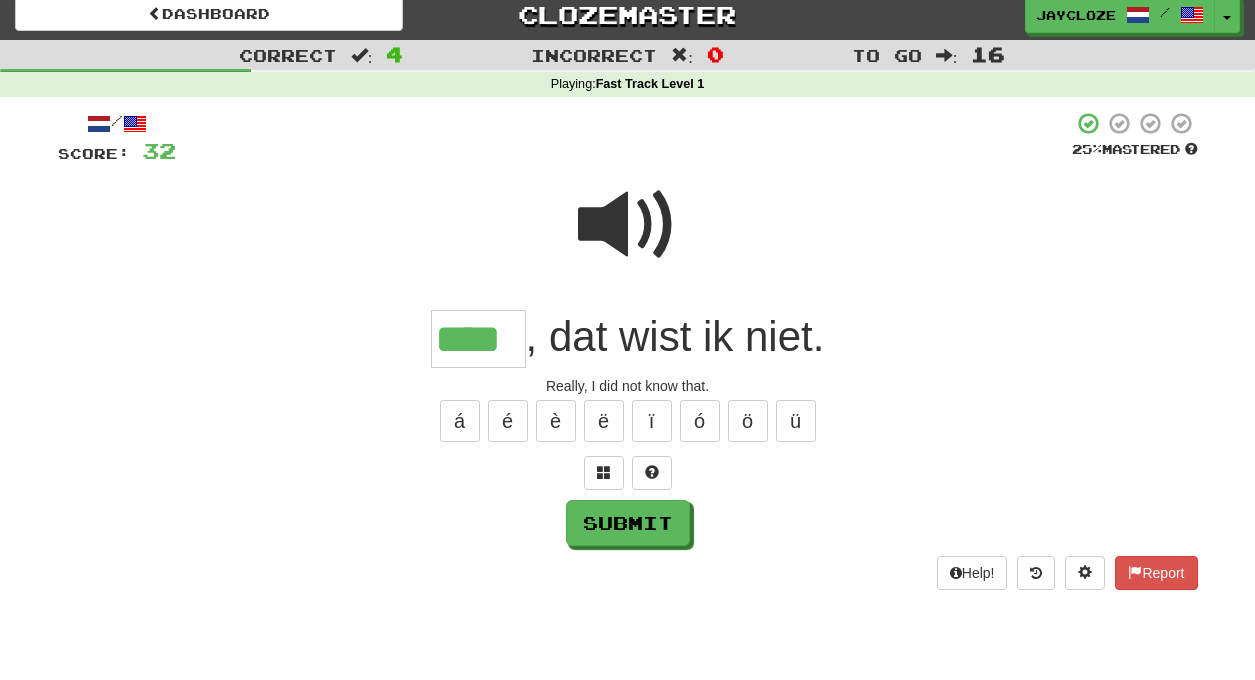 type on "****" 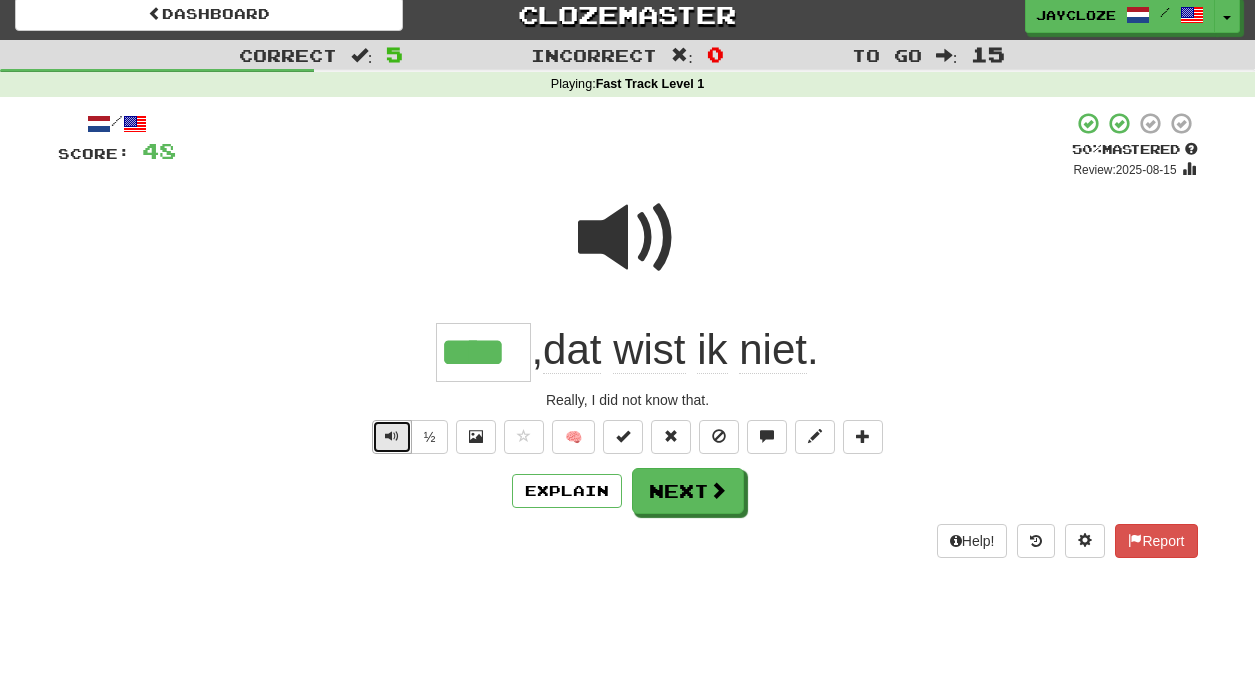 click at bounding box center (392, 436) 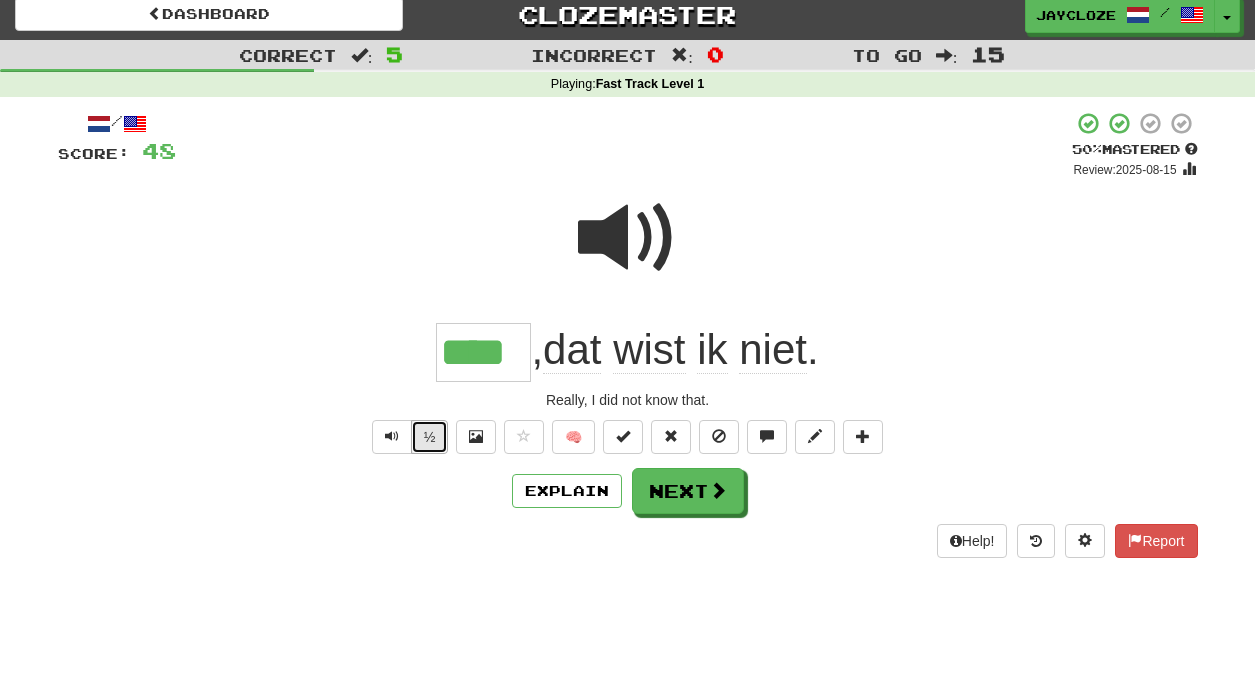 click on "½" at bounding box center (430, 437) 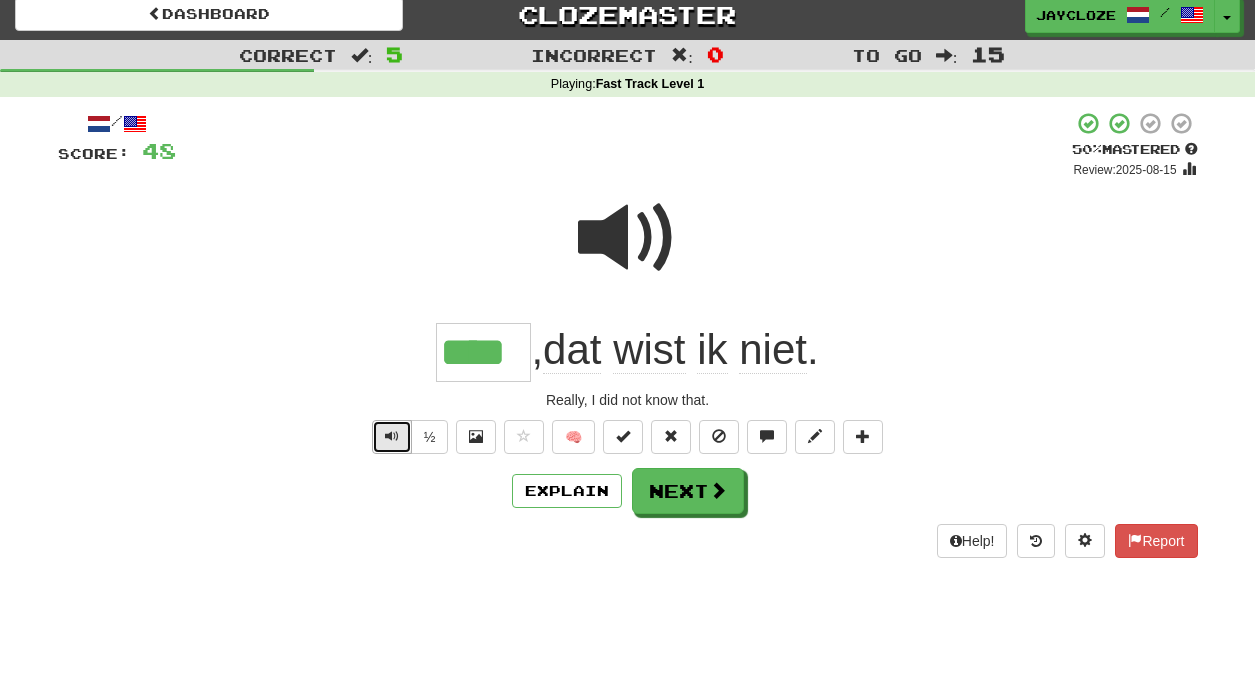 click at bounding box center (392, 436) 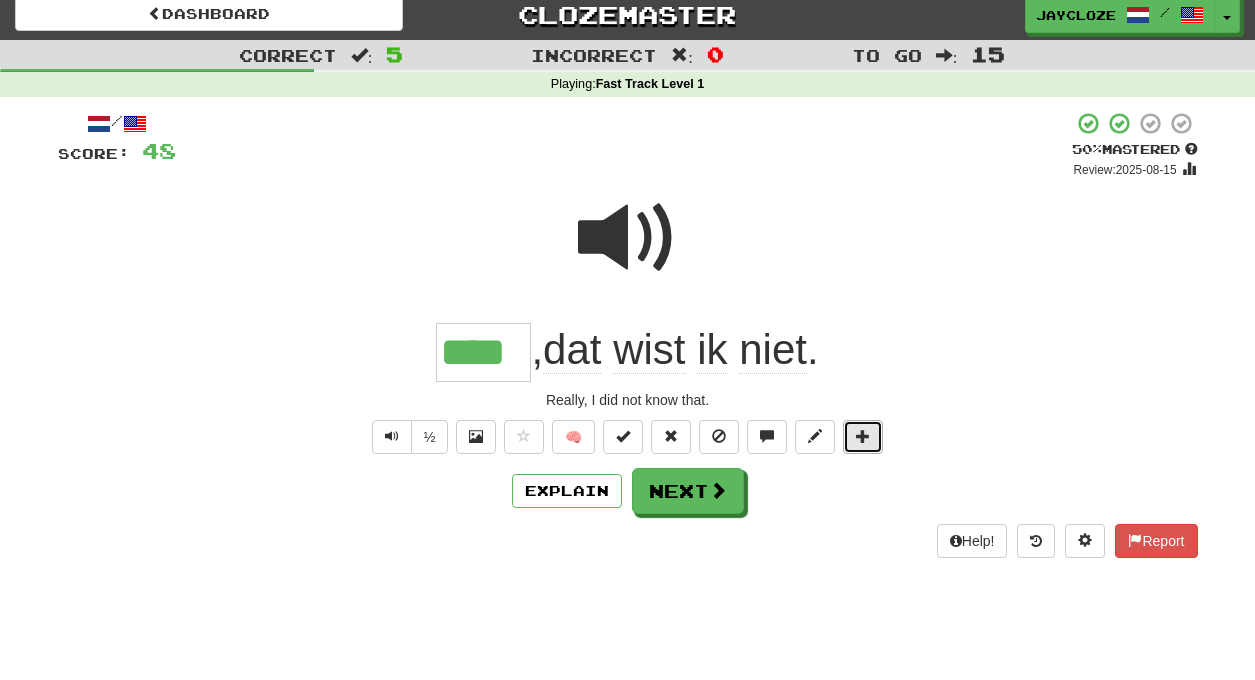 click at bounding box center (863, 437) 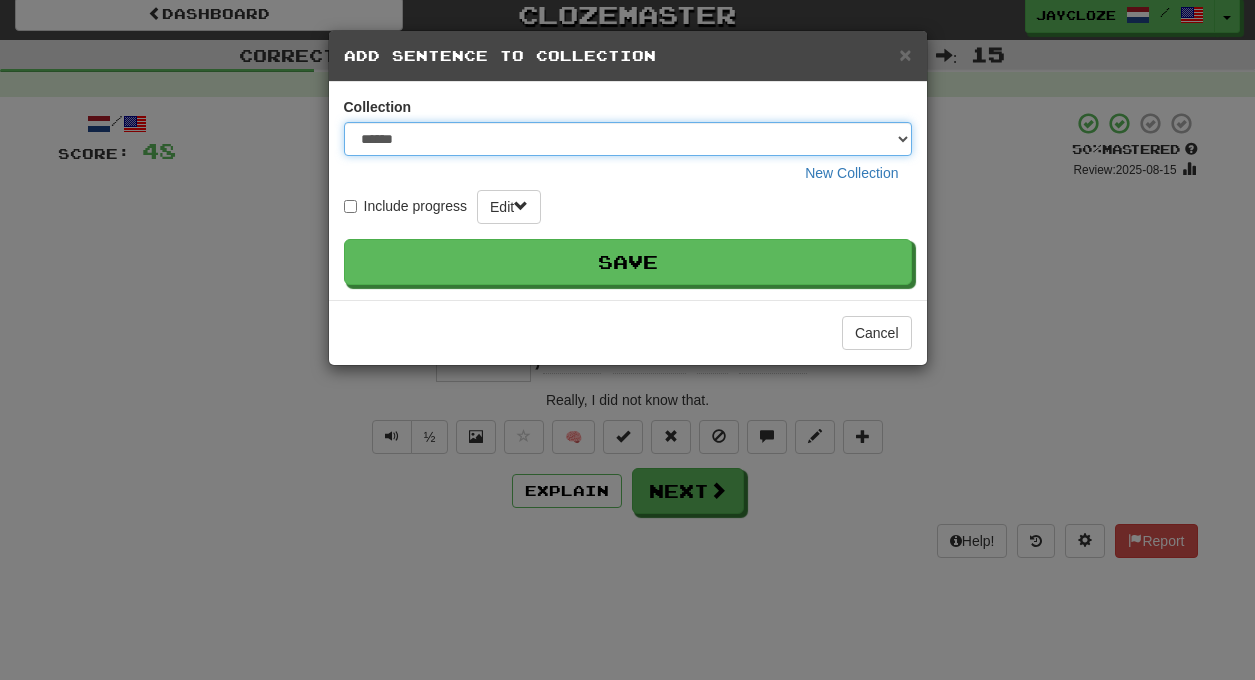 click on "**********" at bounding box center [628, 139] 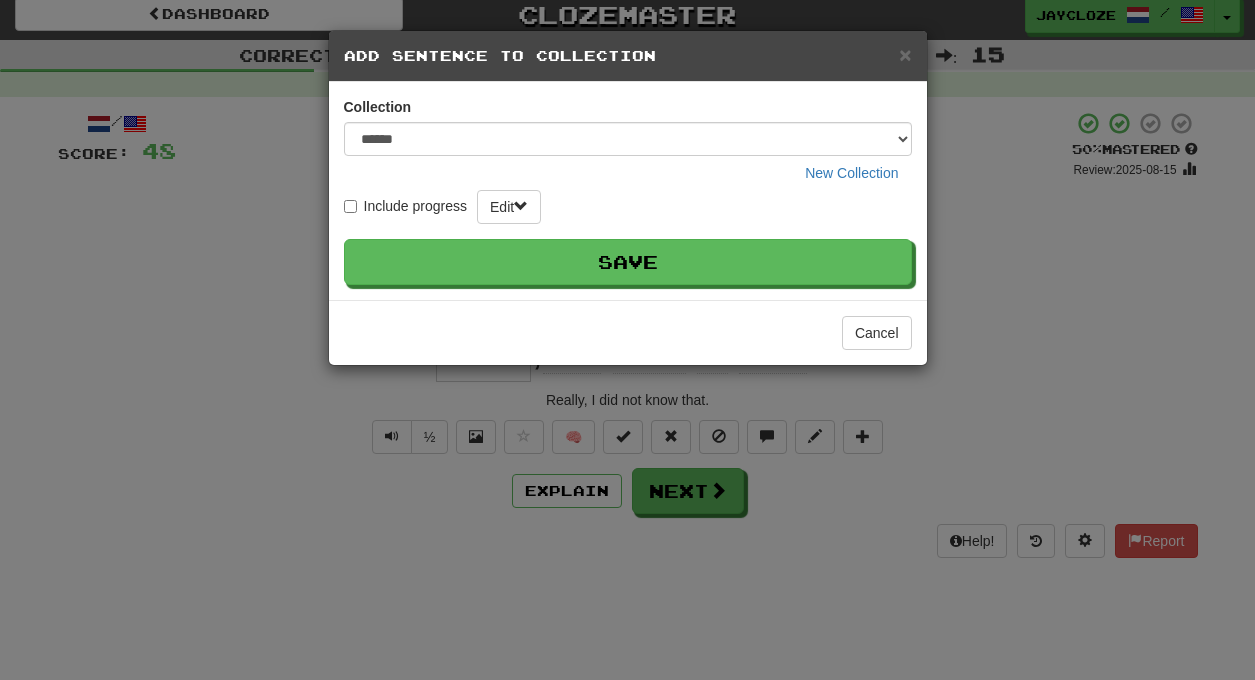 click on "**********" at bounding box center [627, 340] 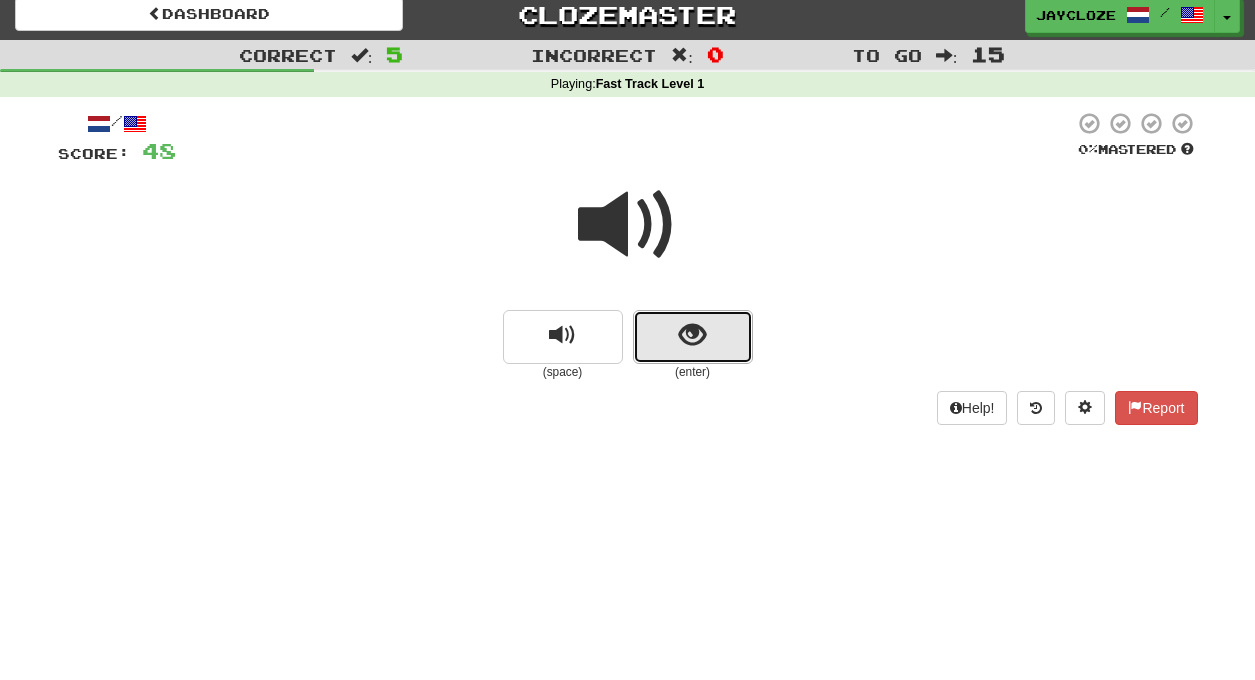 click at bounding box center [693, 337] 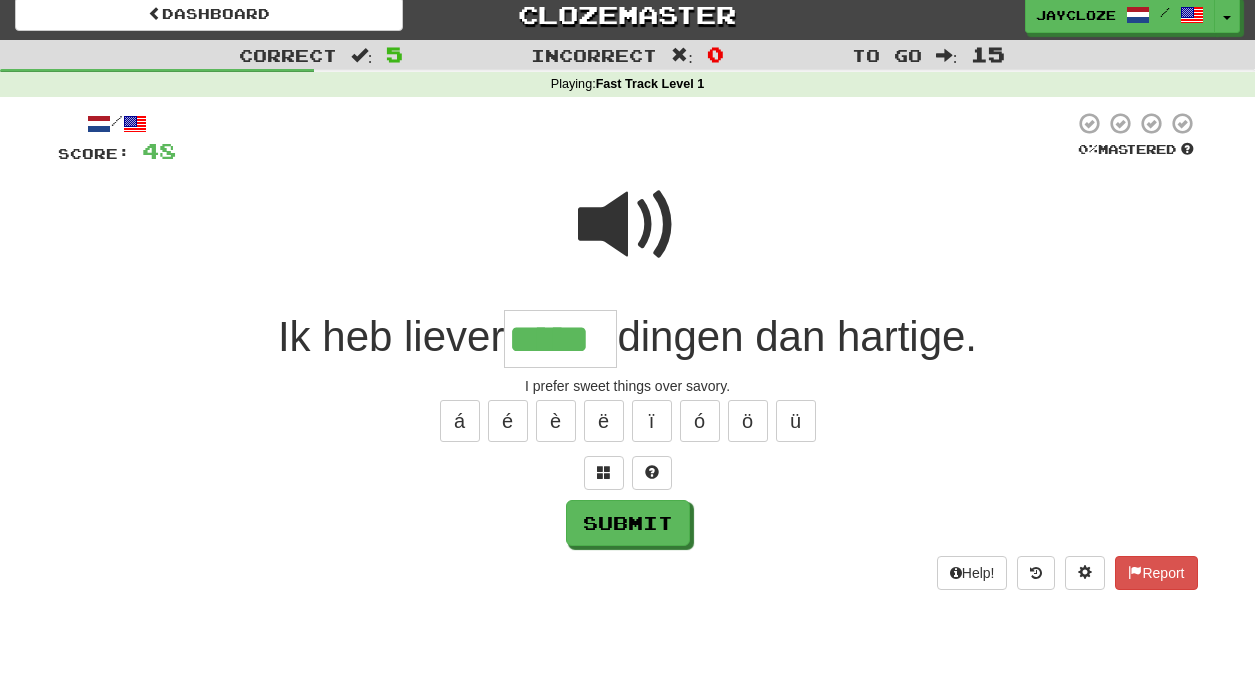 type on "*****" 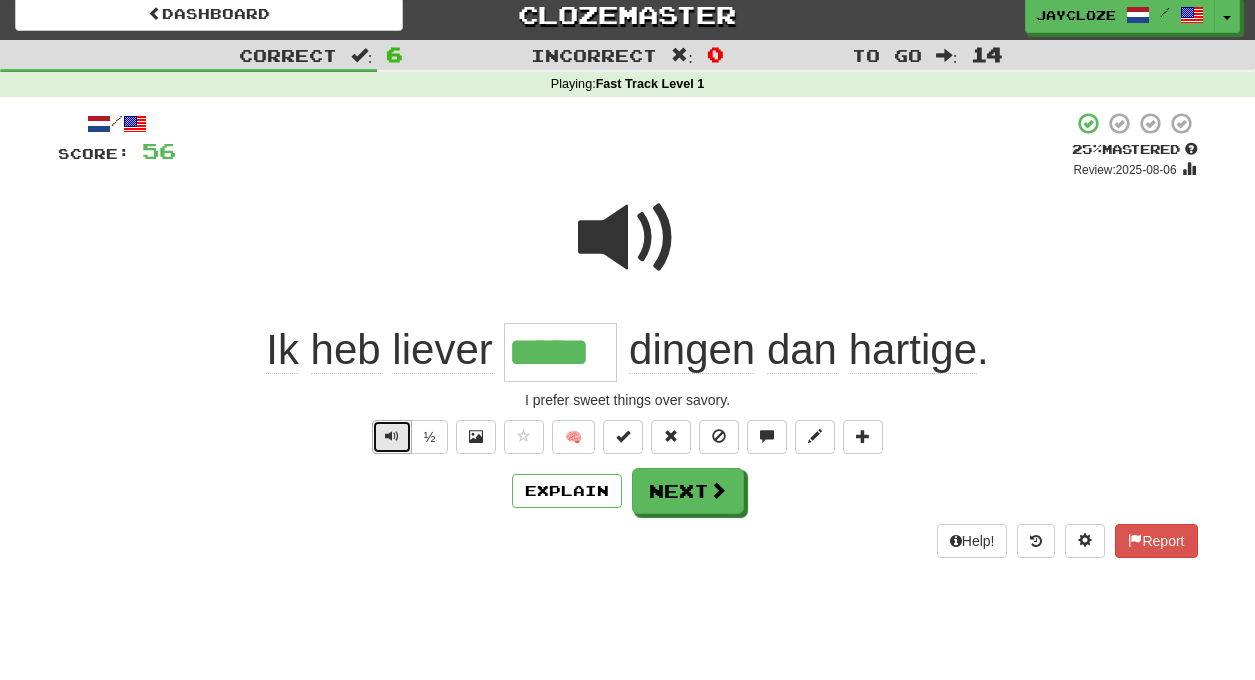 click at bounding box center [392, 437] 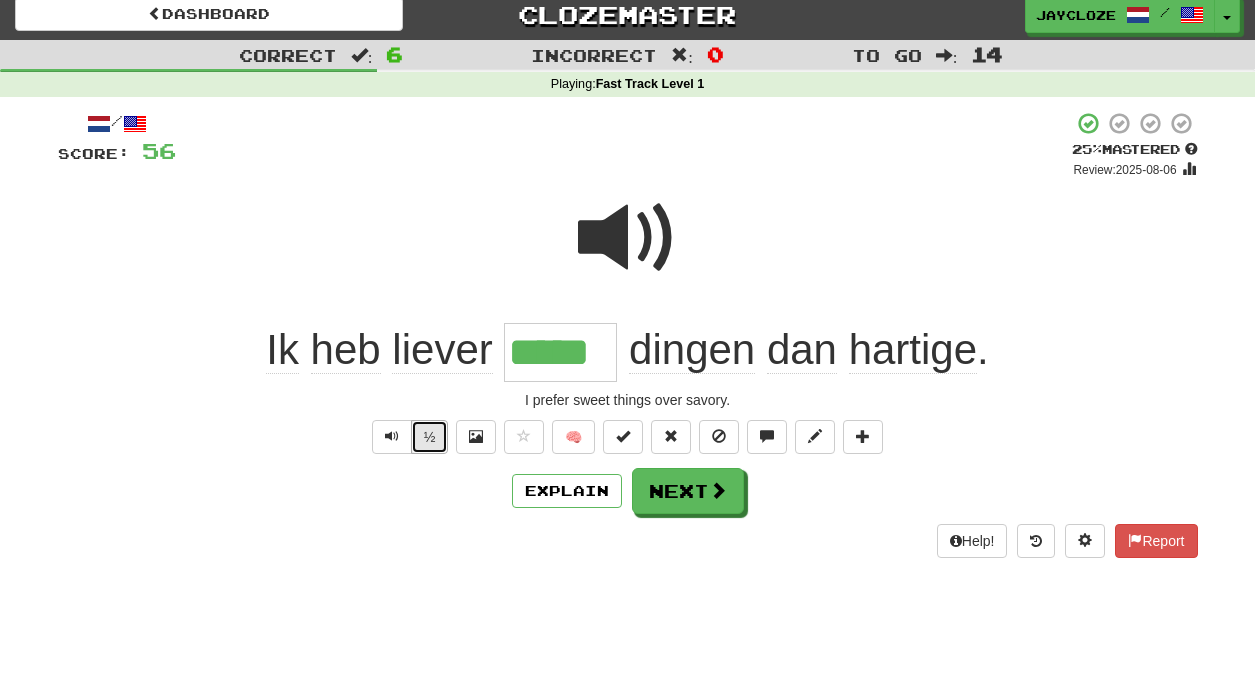 click on "½" at bounding box center (430, 437) 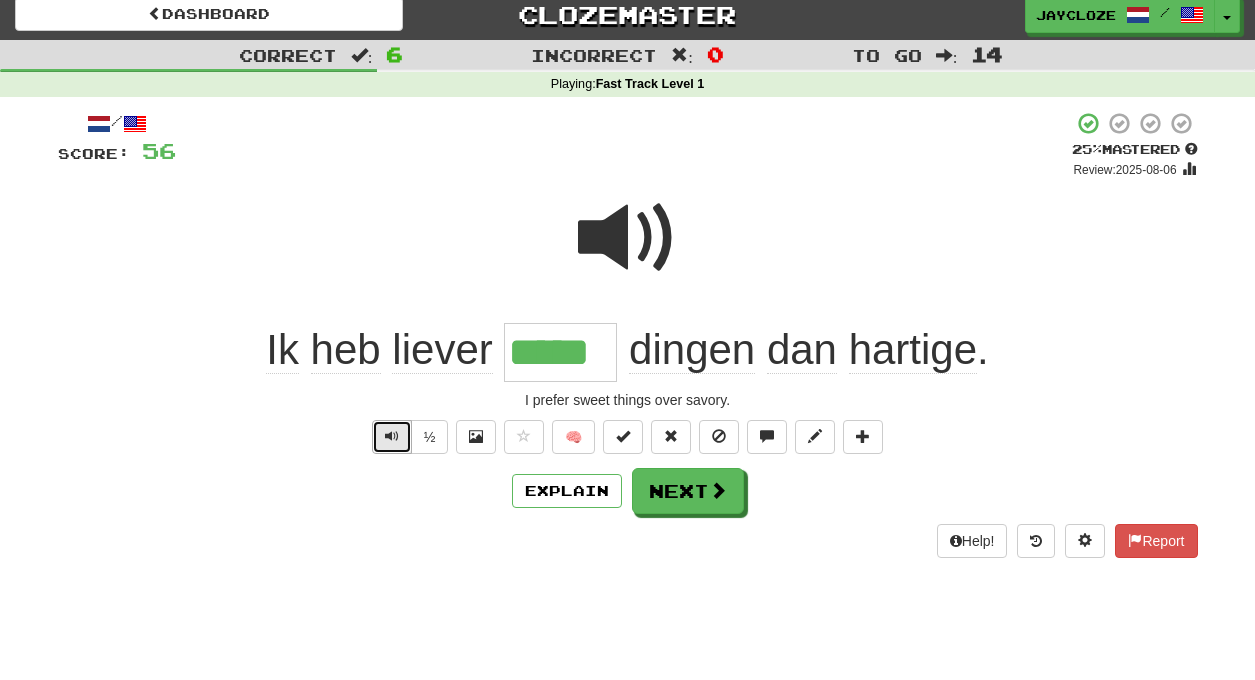 click at bounding box center [392, 437] 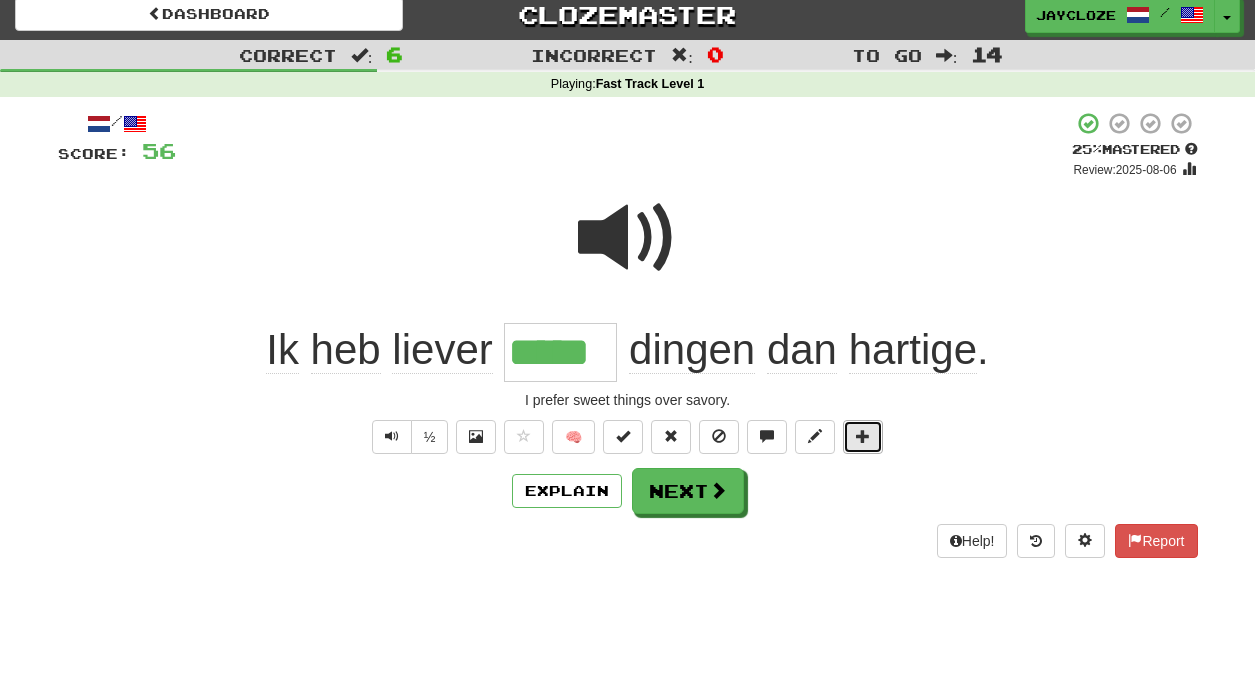 click at bounding box center [863, 437] 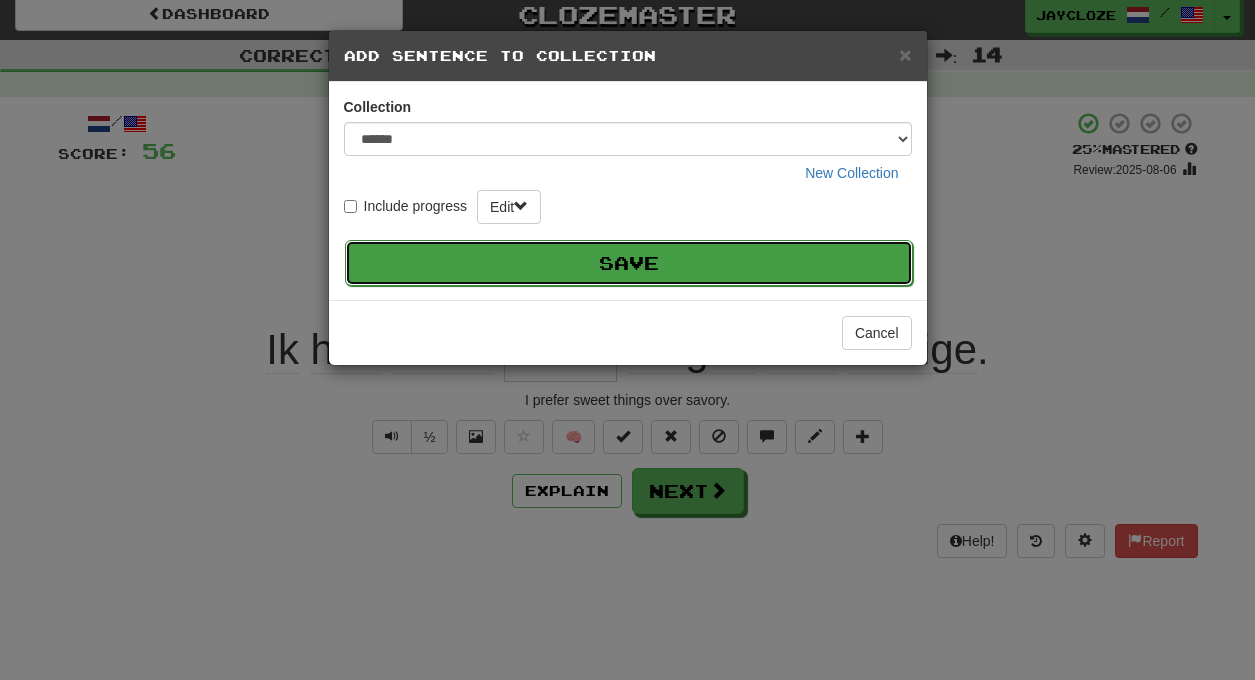 click on "Save" at bounding box center (629, 263) 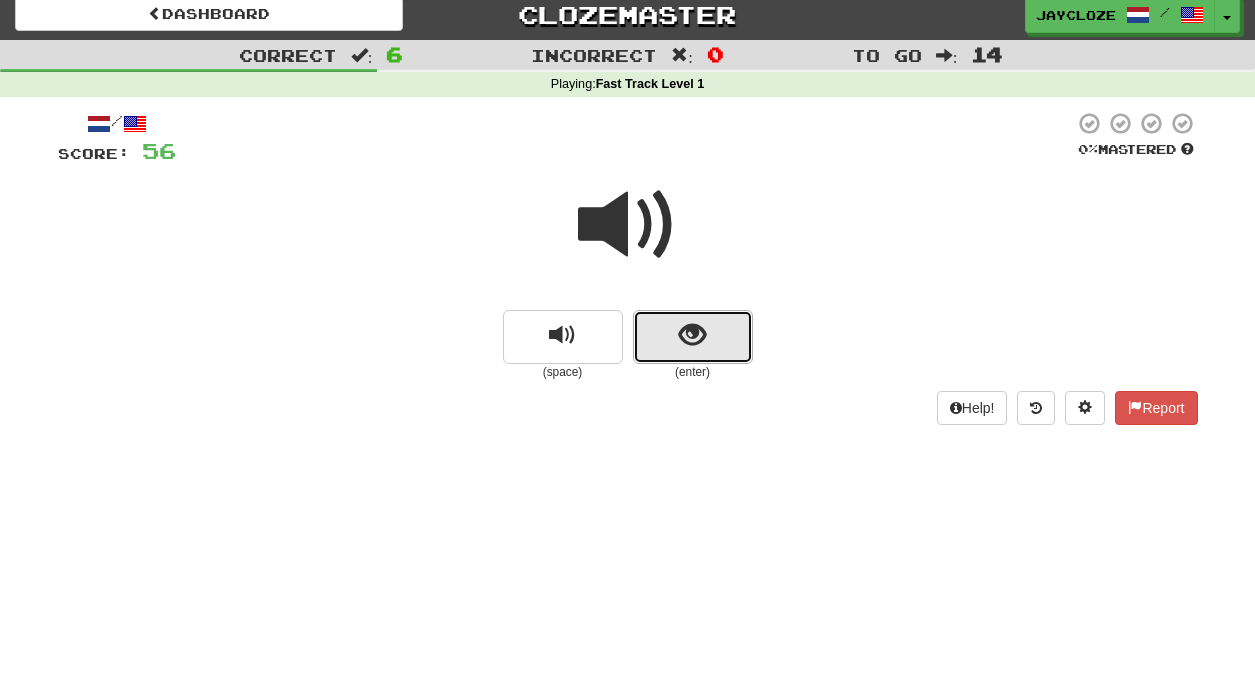click at bounding box center [693, 337] 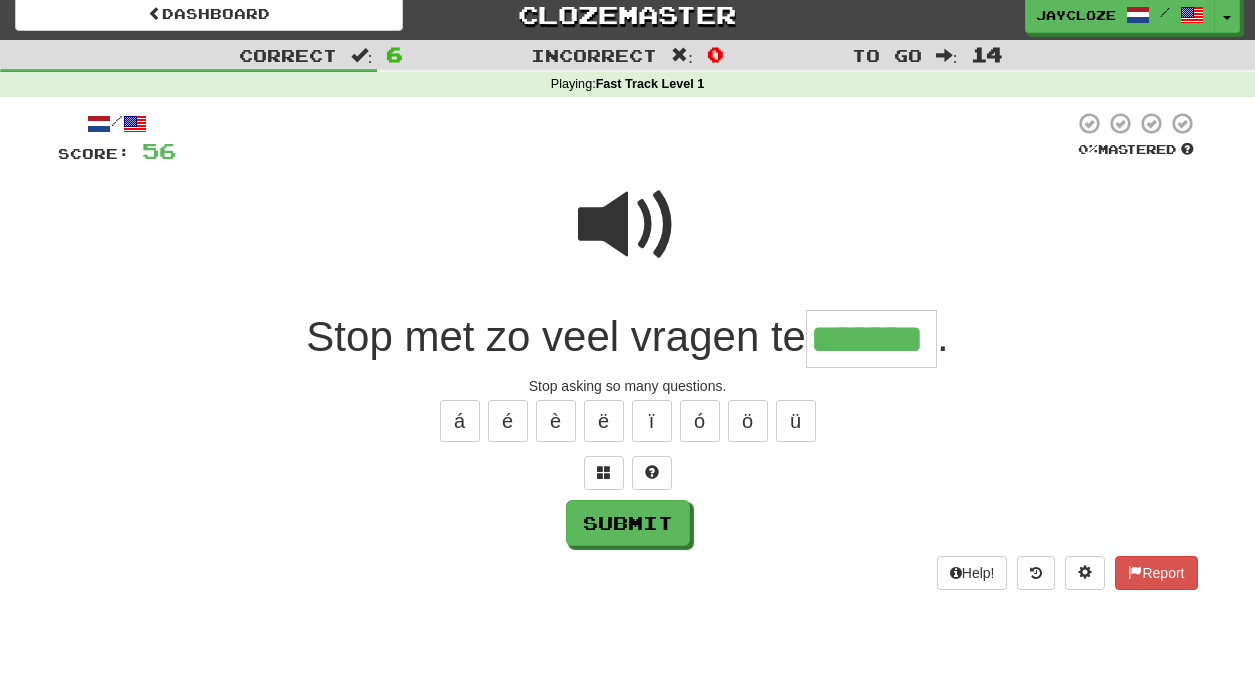 type on "*******" 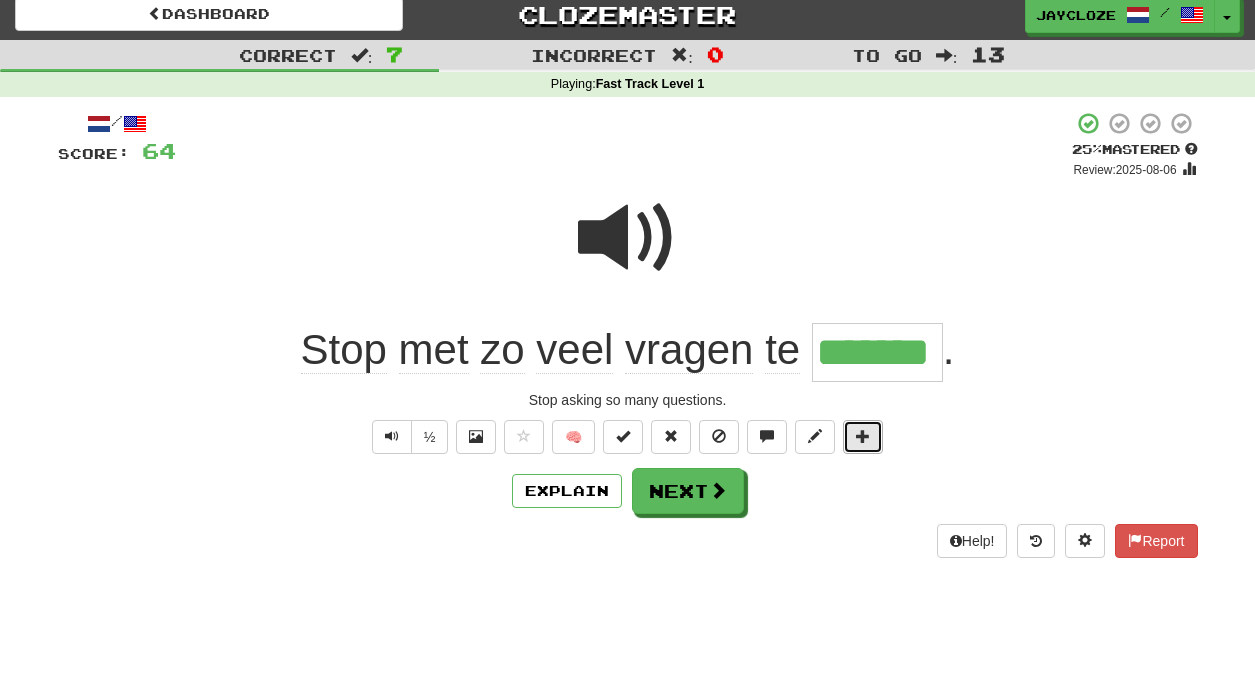 click at bounding box center (863, 436) 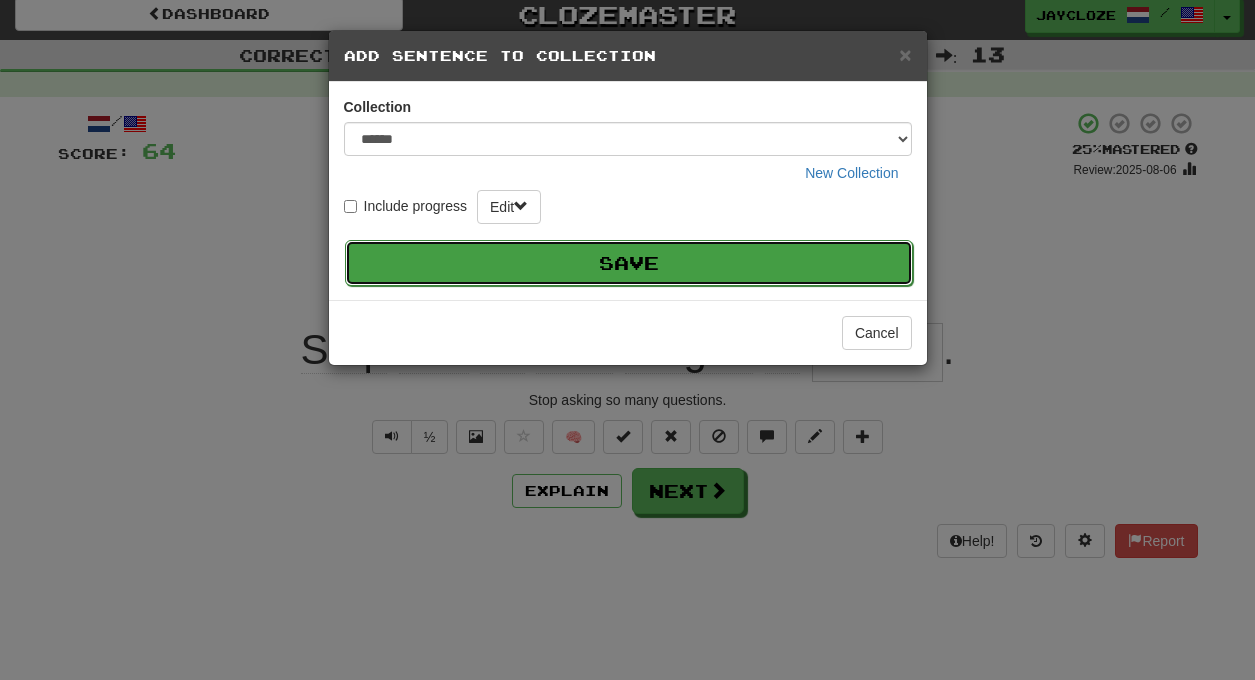 click on "Save" at bounding box center (629, 263) 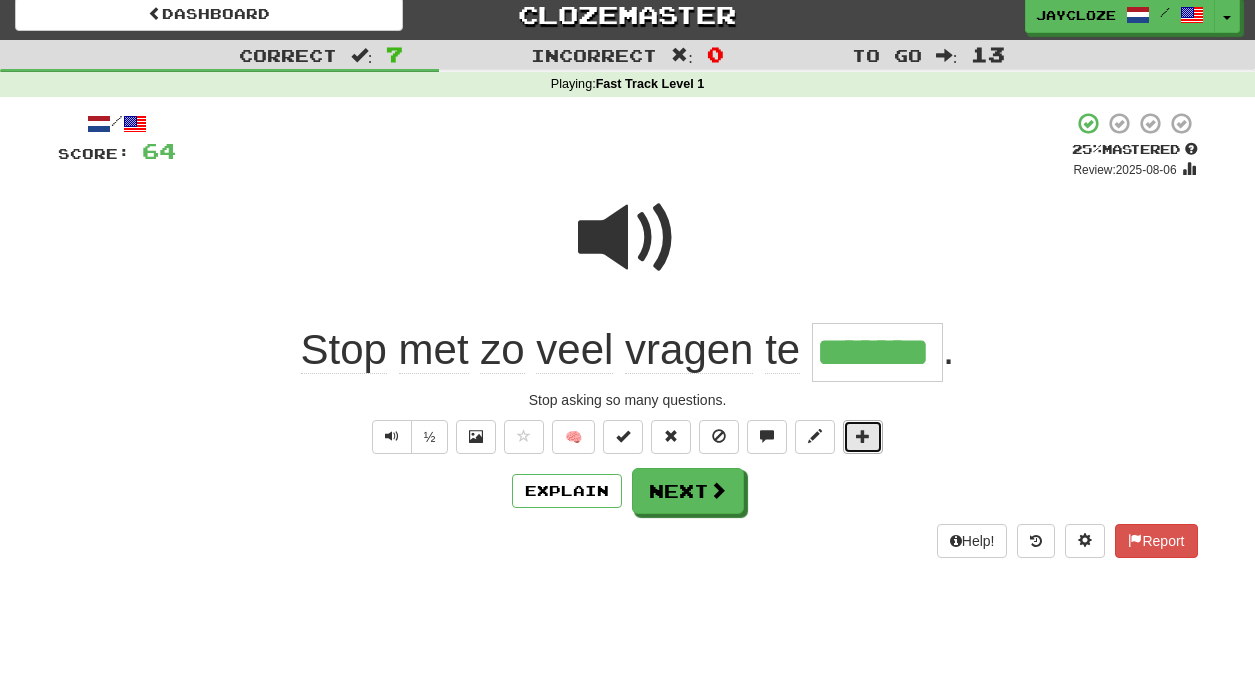 click at bounding box center (863, 436) 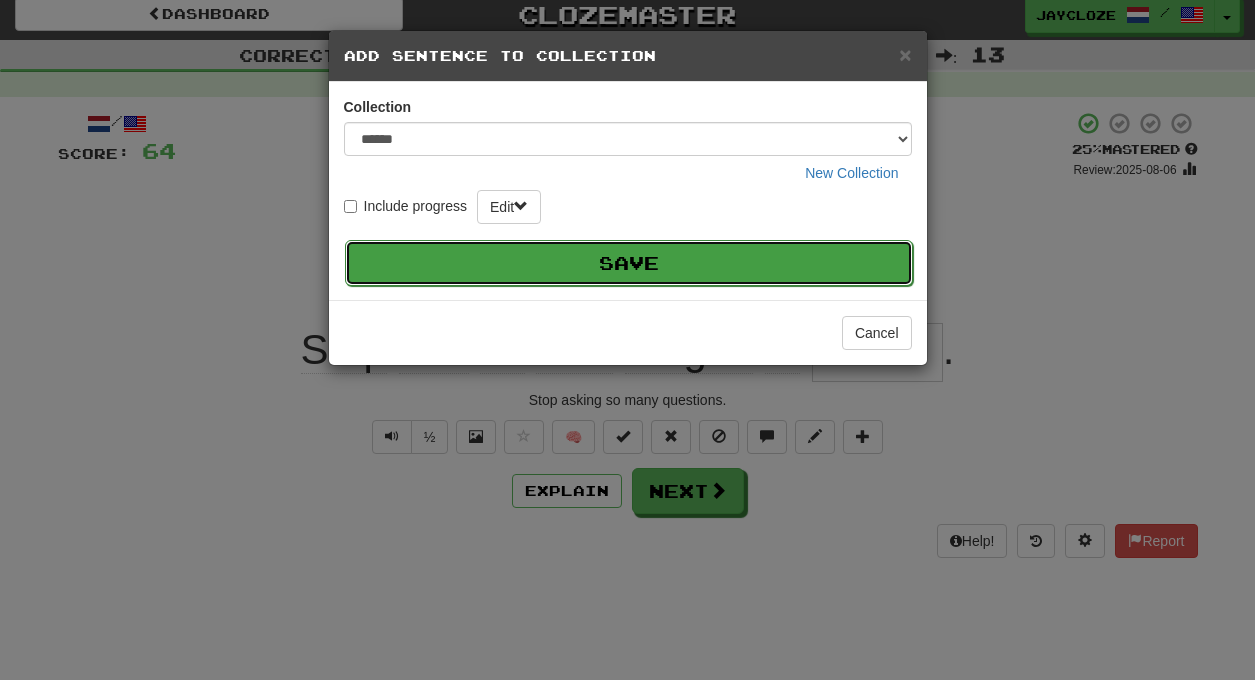 click on "Save" at bounding box center (629, 263) 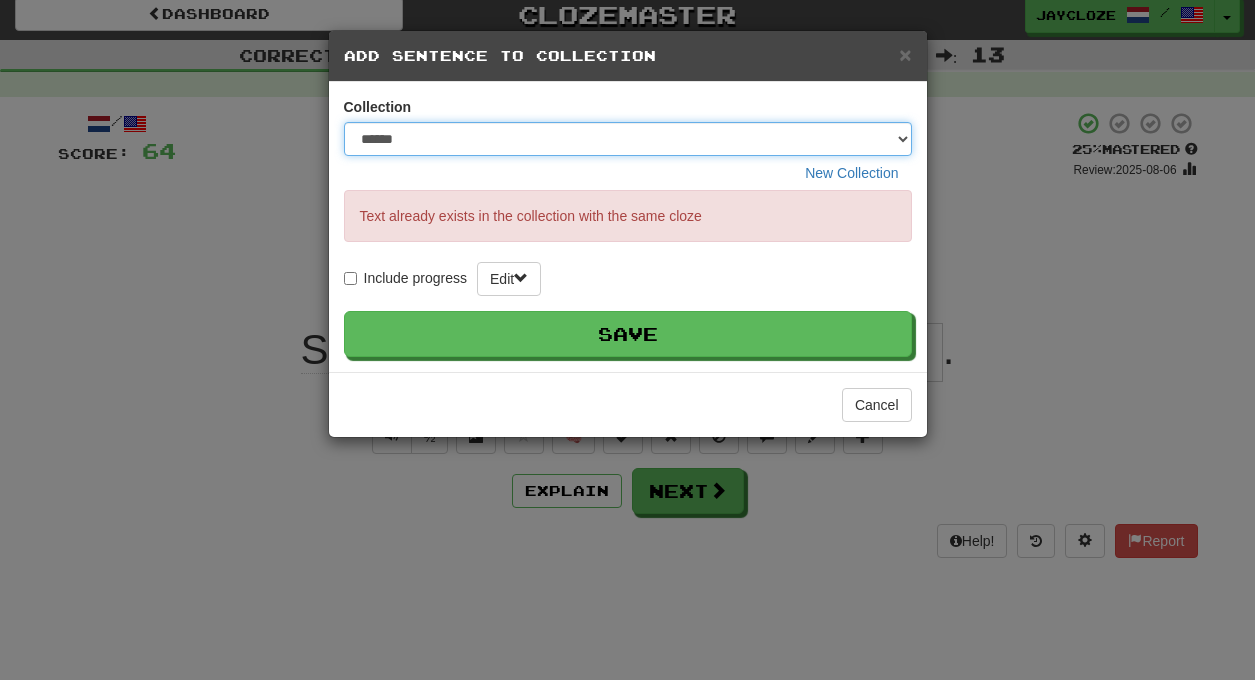 click on "**********" at bounding box center (628, 139) 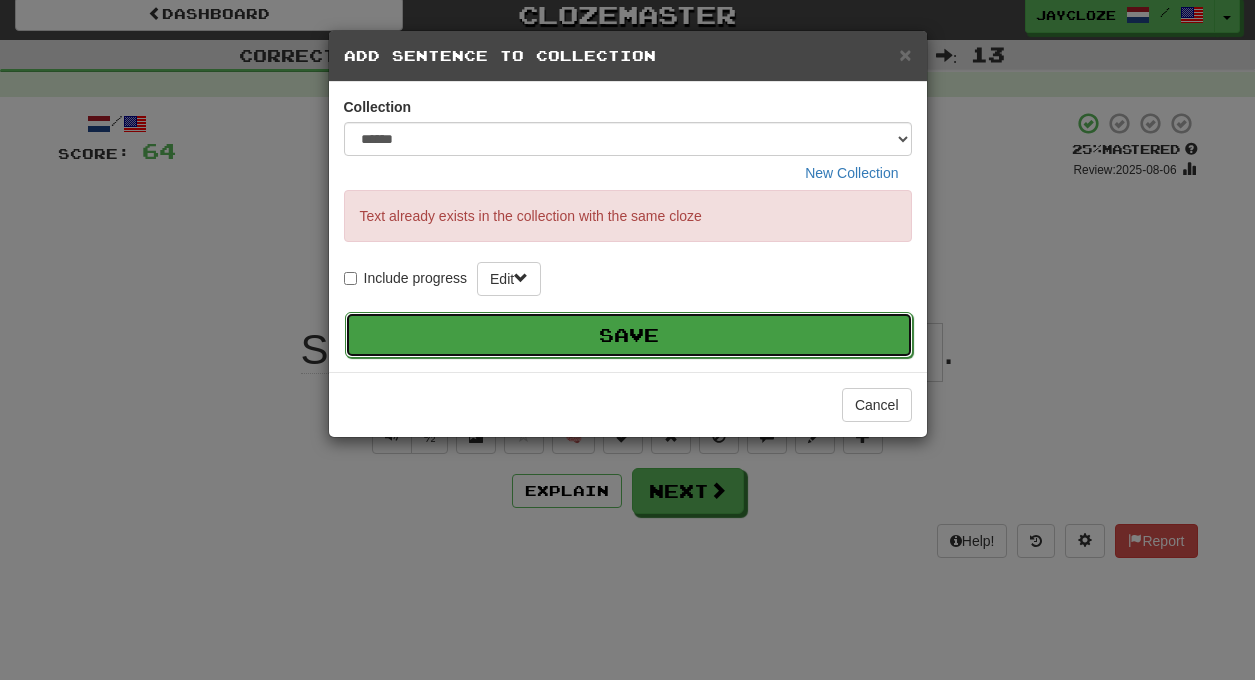 click on "Save" at bounding box center (629, 335) 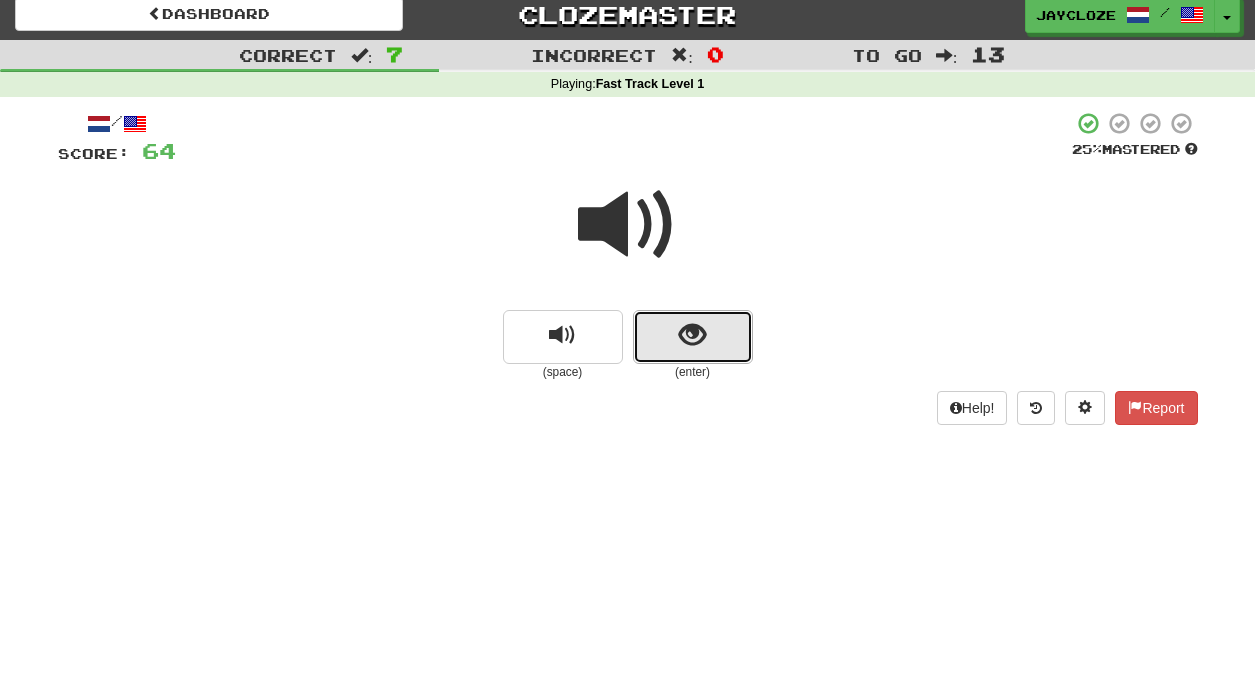 click at bounding box center (692, 335) 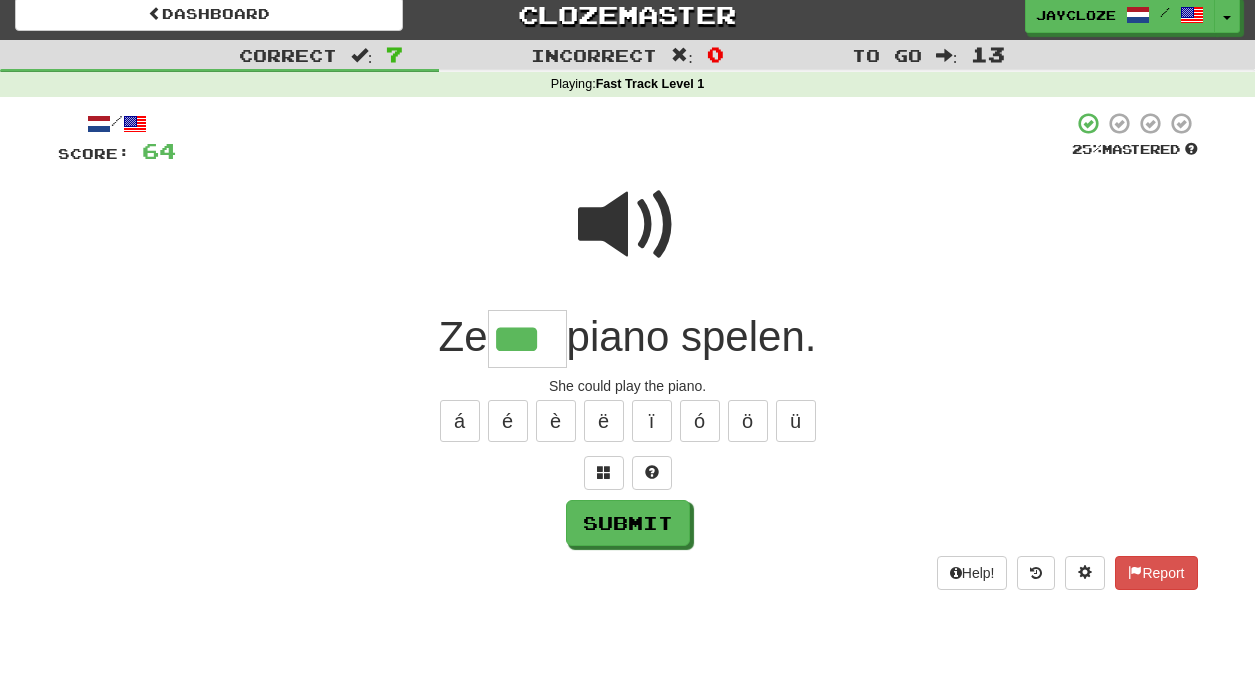 type on "***" 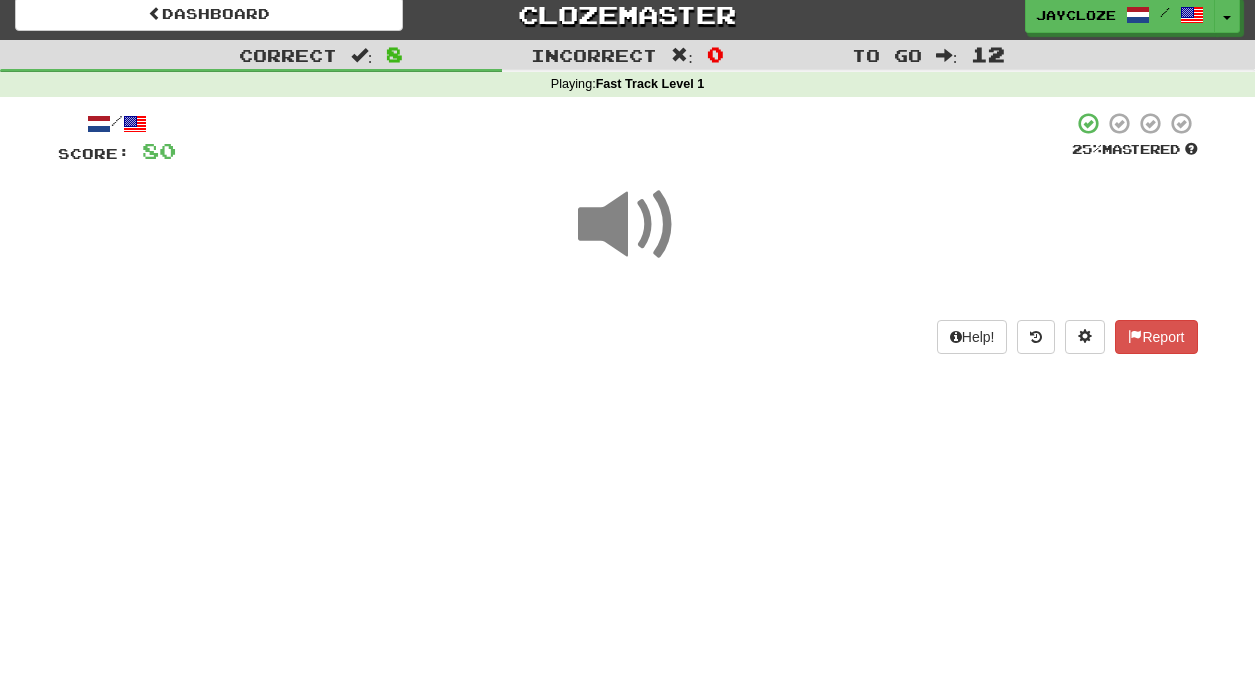 click on "/  Score:   80 25 %  Mastered  Help!  Report" at bounding box center (628, 239) 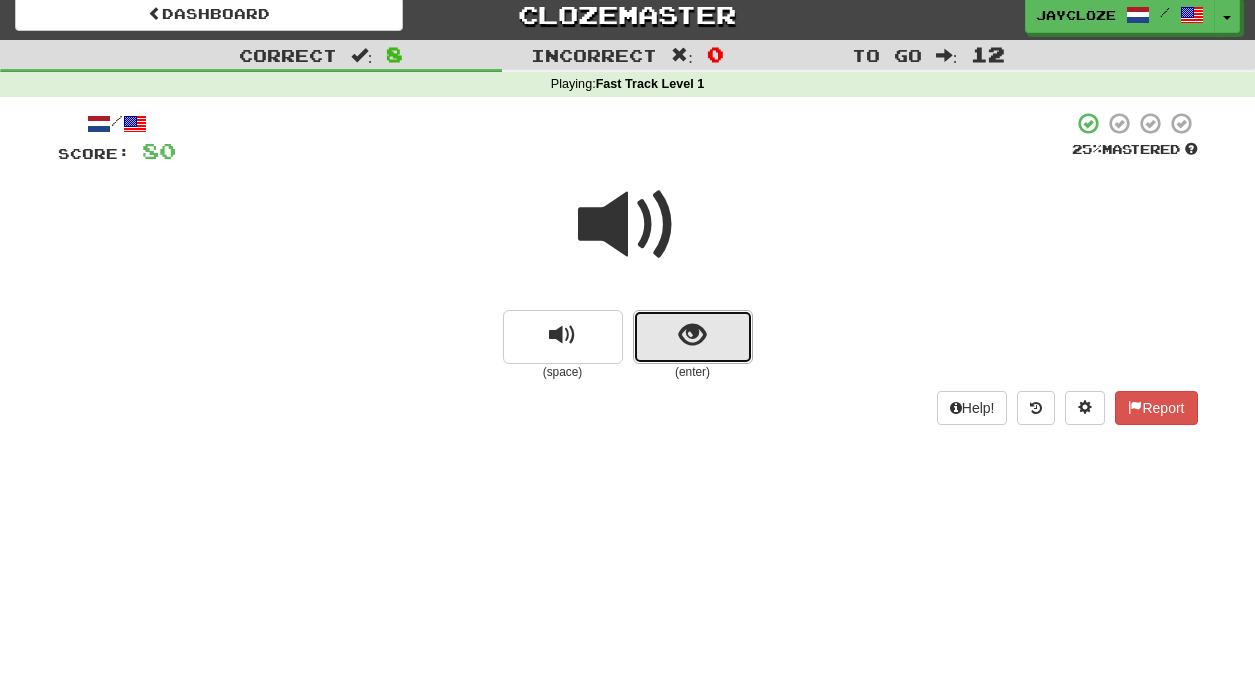 click at bounding box center [692, 335] 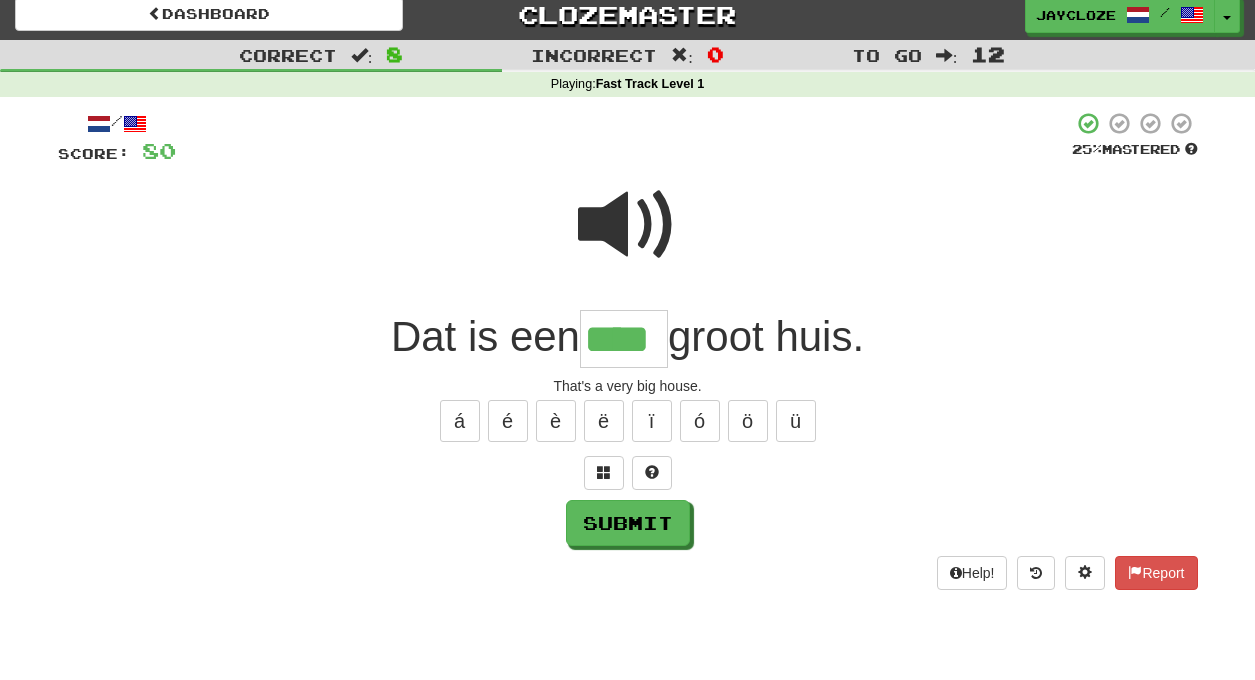 type on "****" 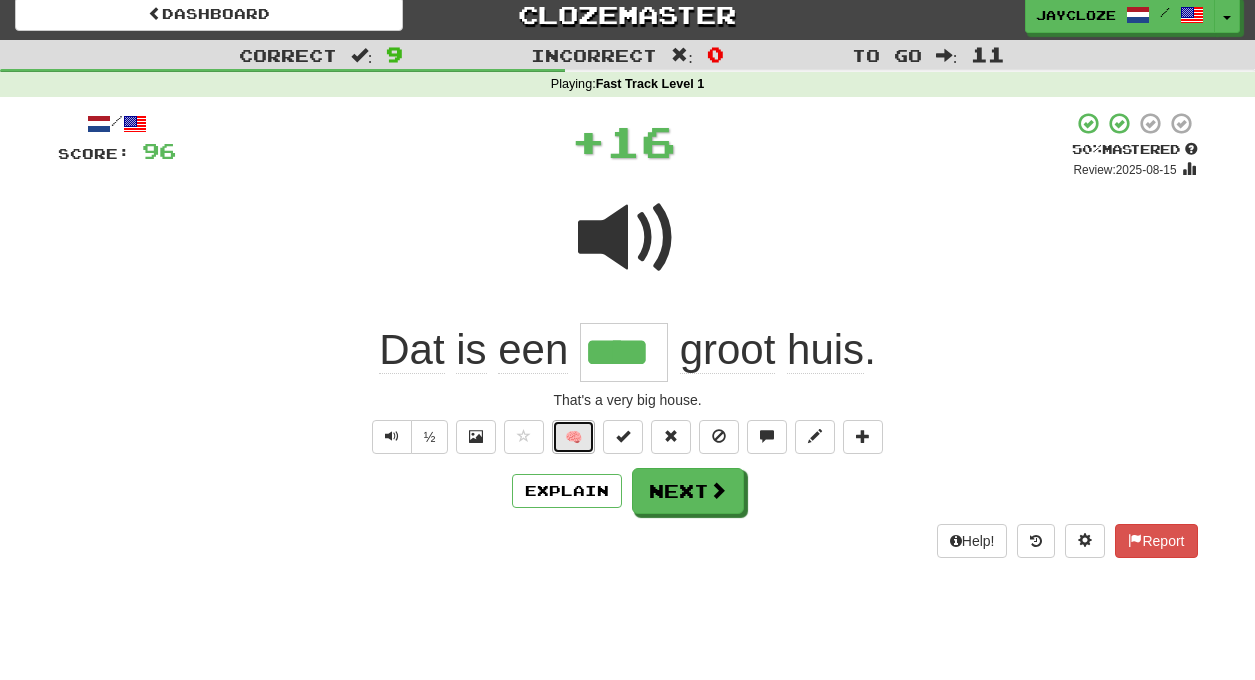 click on "🧠" at bounding box center (573, 437) 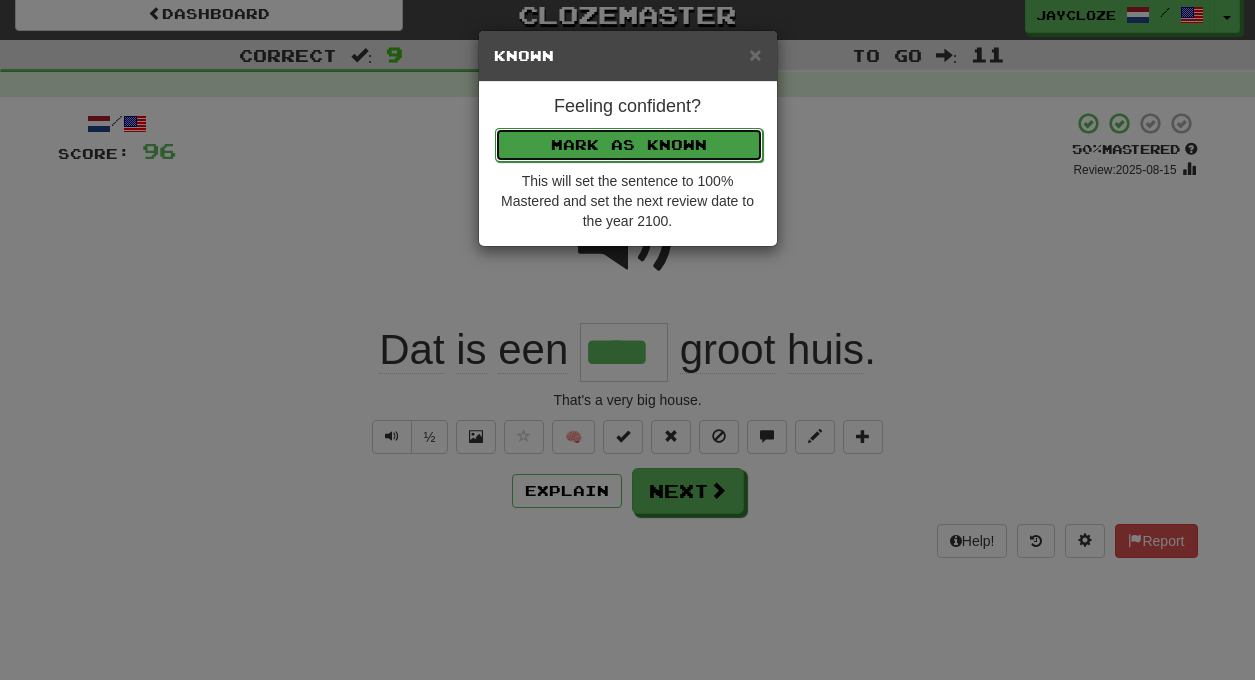 click on "Mark as Known" at bounding box center (629, 145) 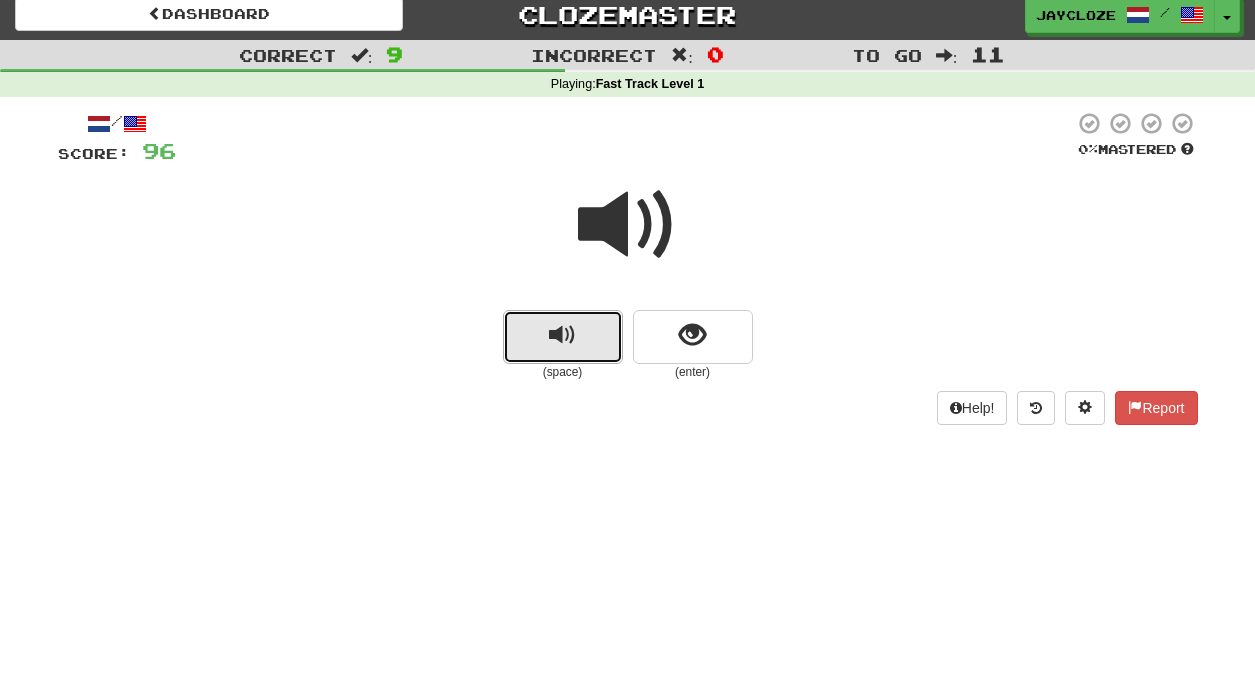 click at bounding box center (563, 337) 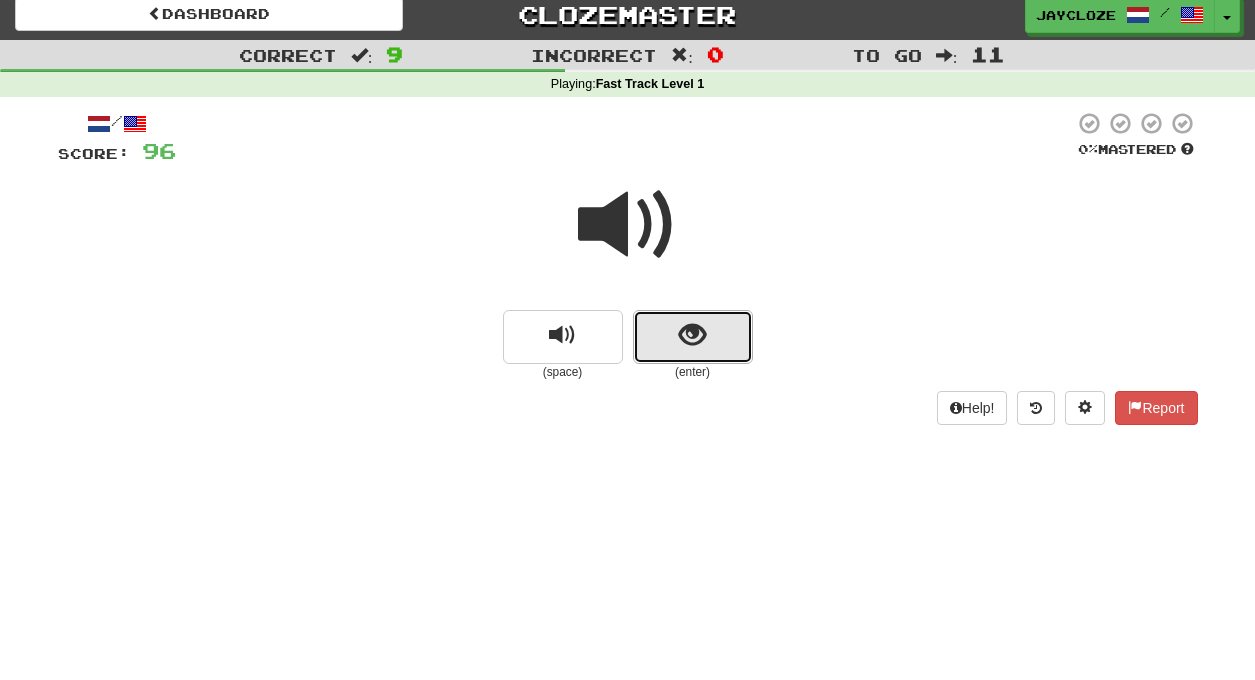 click at bounding box center (692, 335) 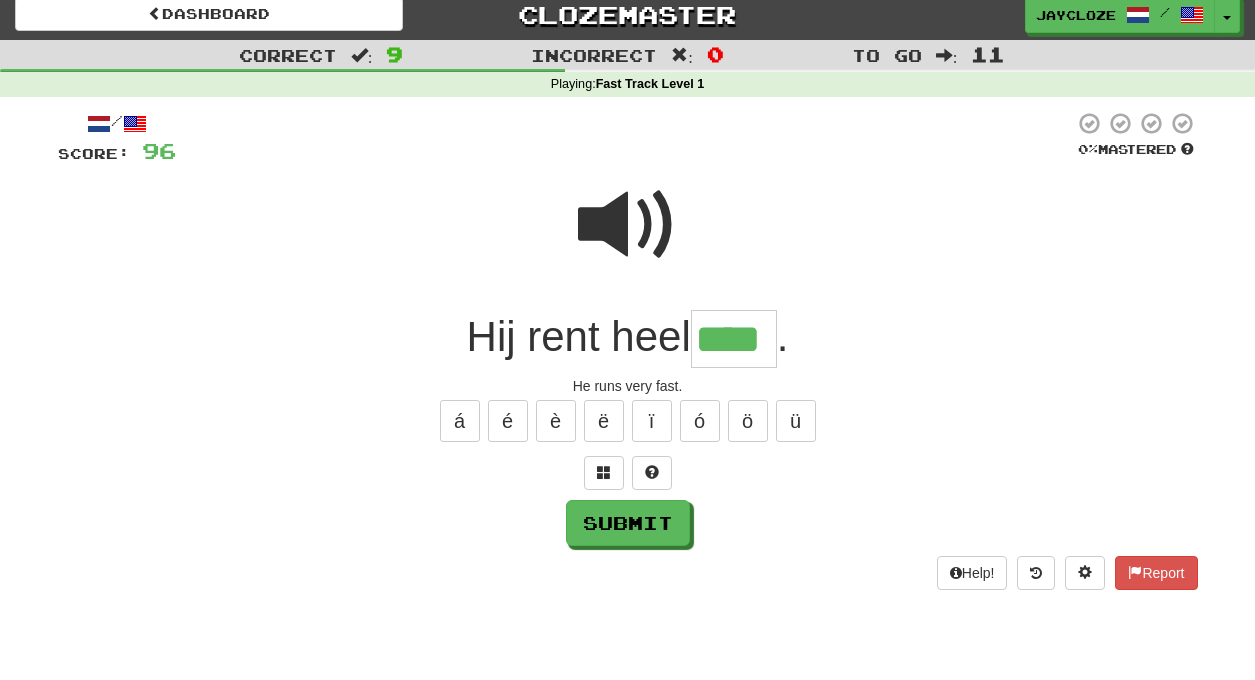type on "****" 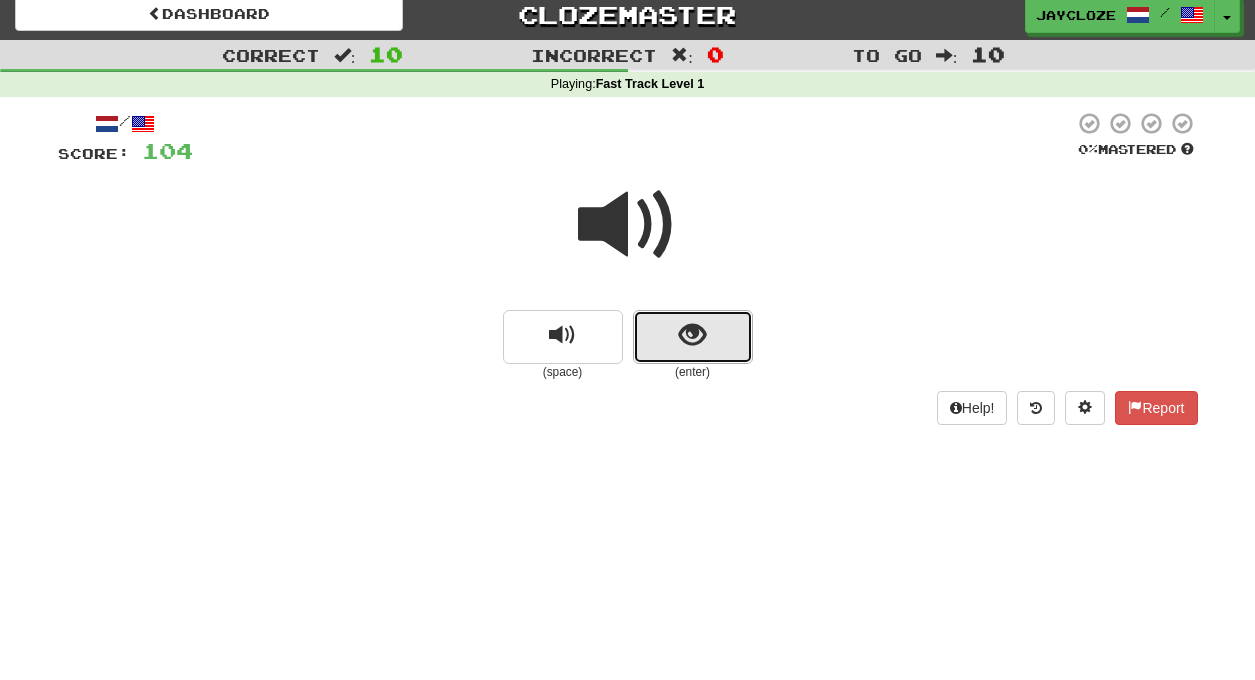 click at bounding box center [693, 337] 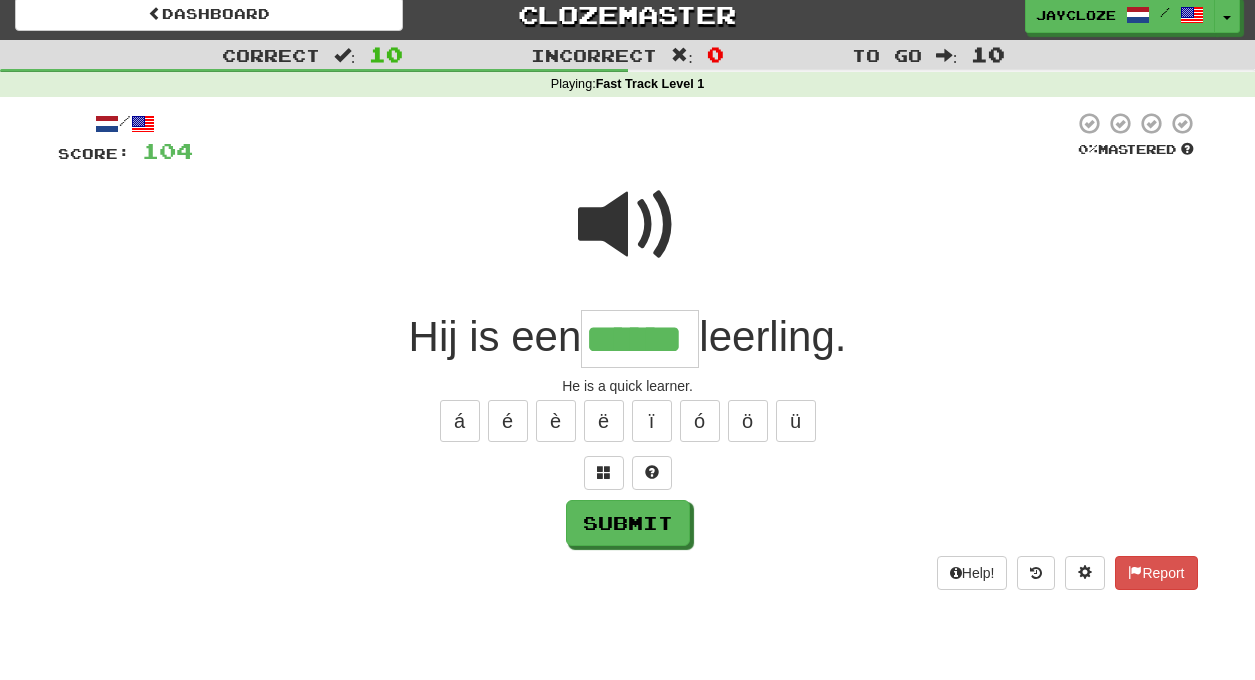 type on "******" 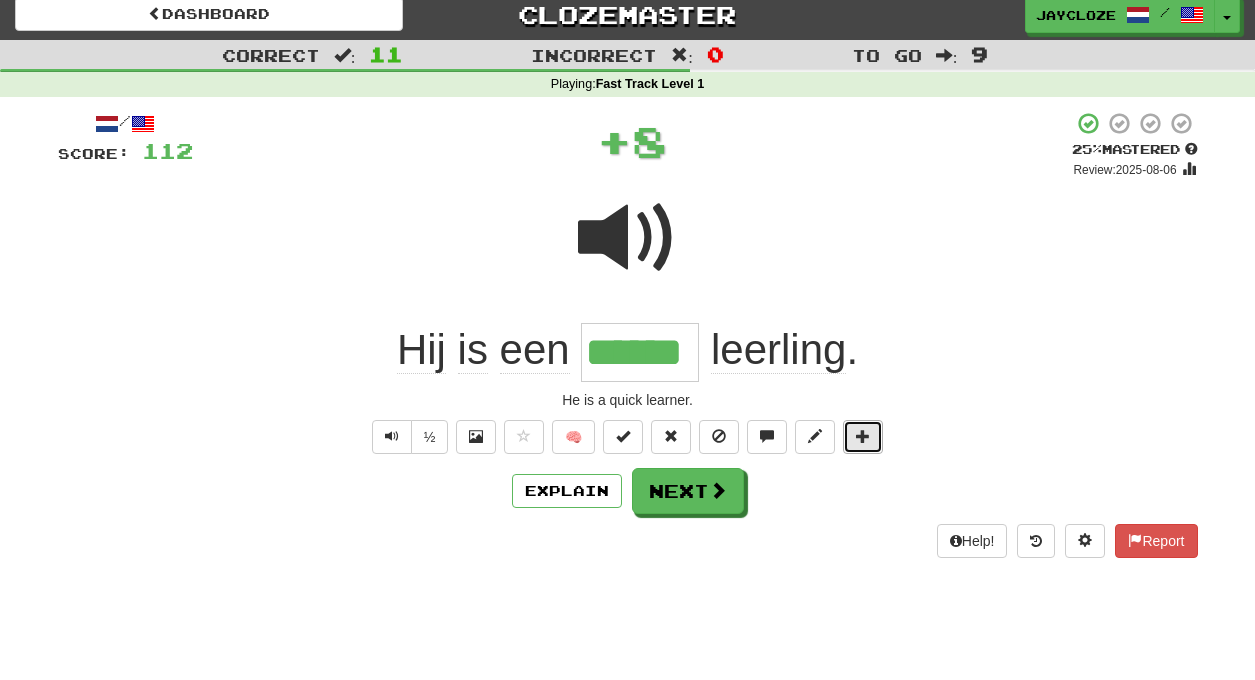 click at bounding box center (863, 436) 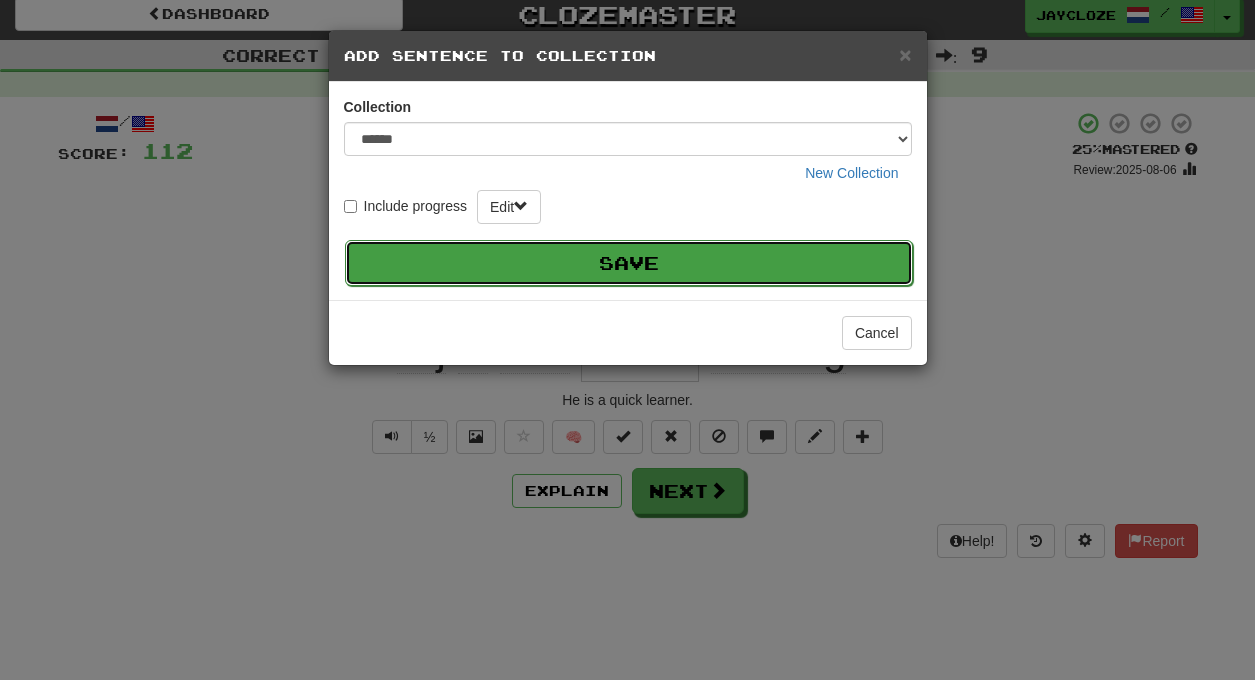 click on "Save" at bounding box center [629, 263] 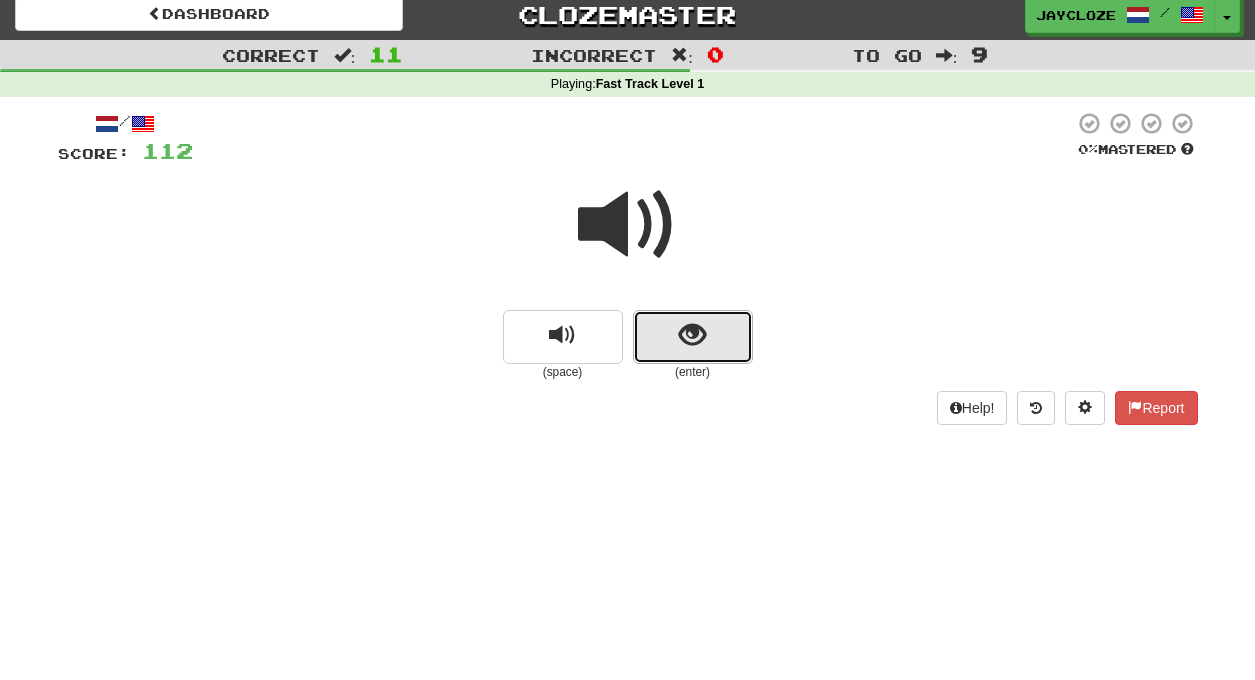 click at bounding box center (692, 335) 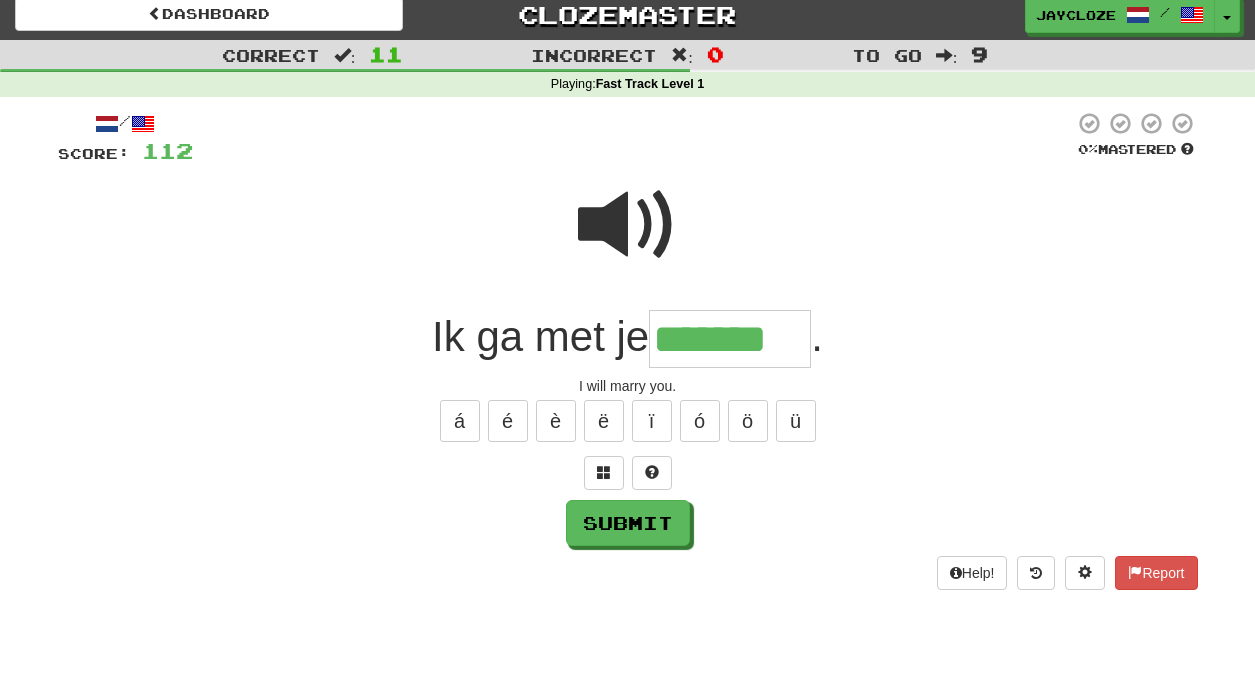 type on "*******" 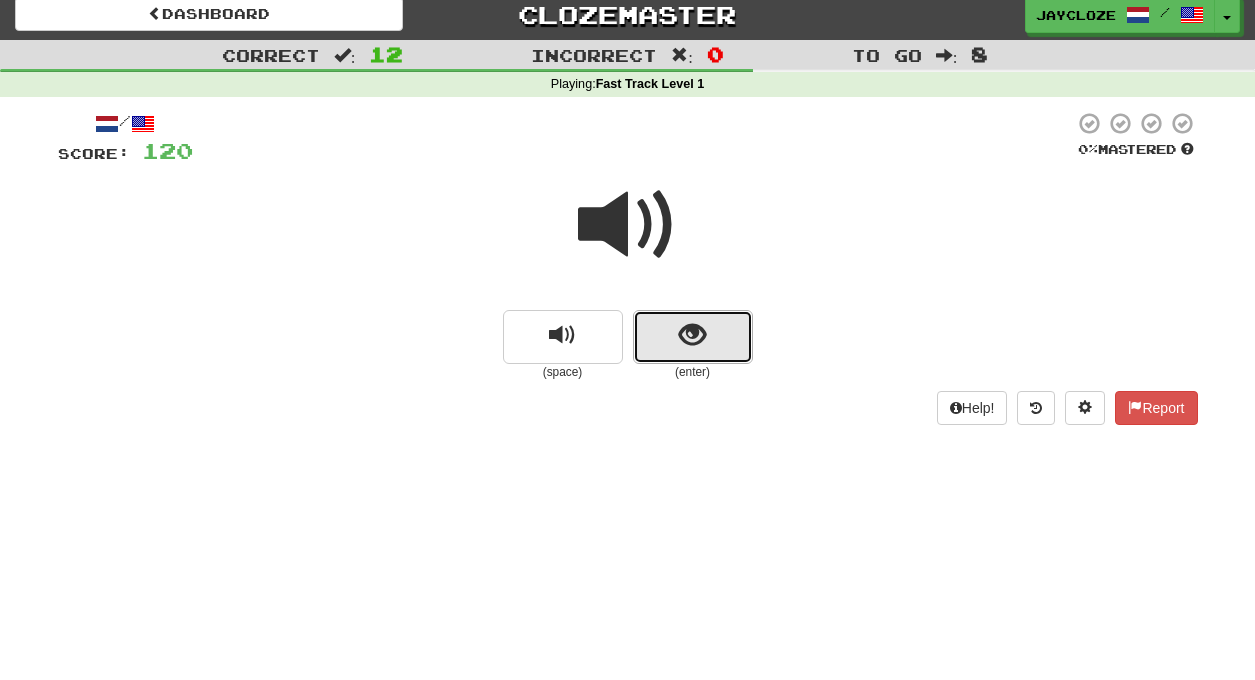 click at bounding box center (693, 337) 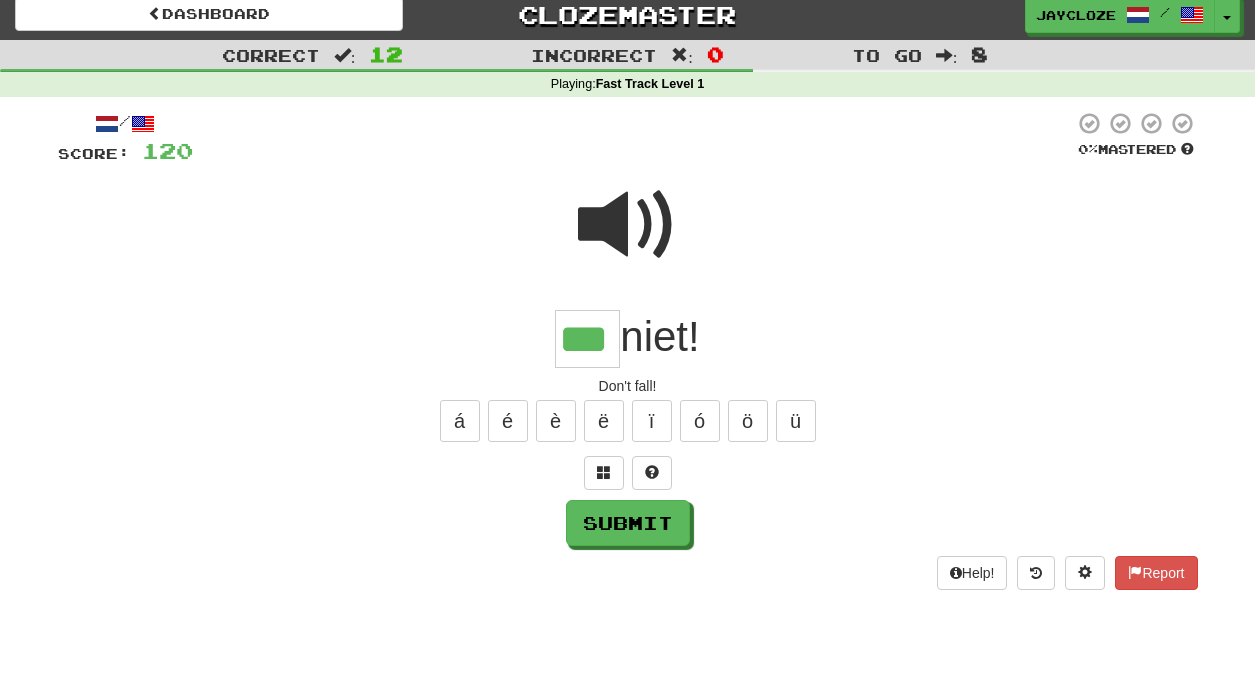 type on "***" 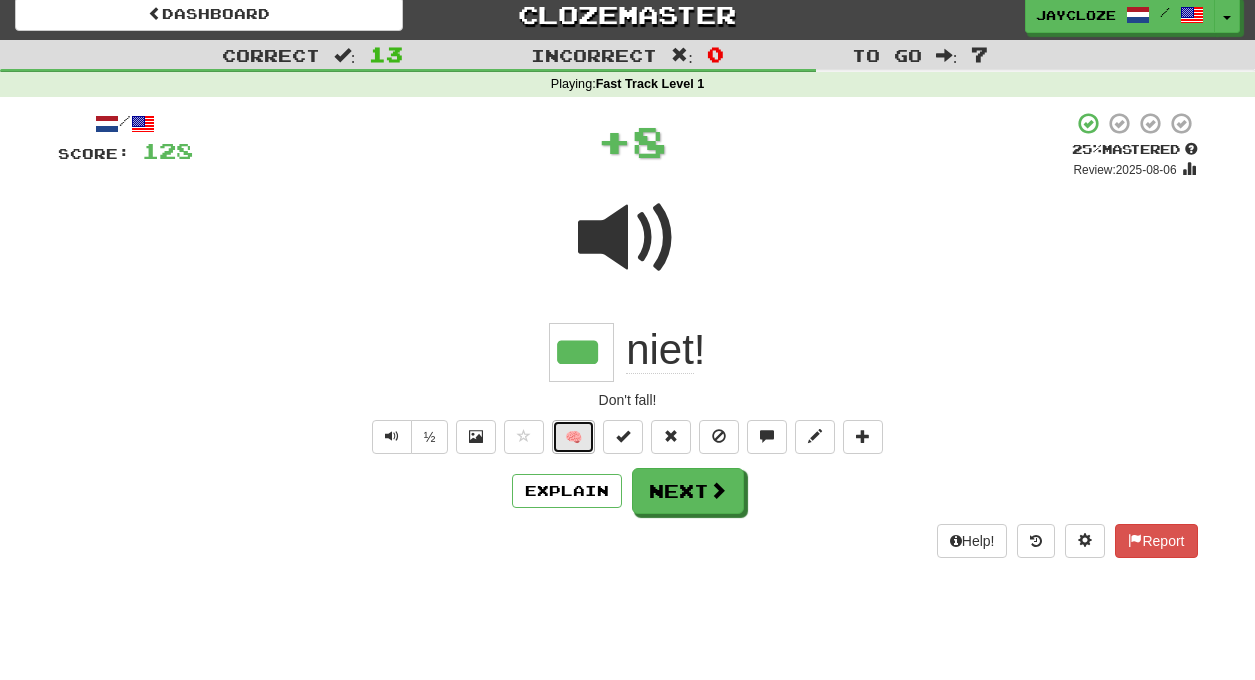 click on "🧠" at bounding box center [573, 437] 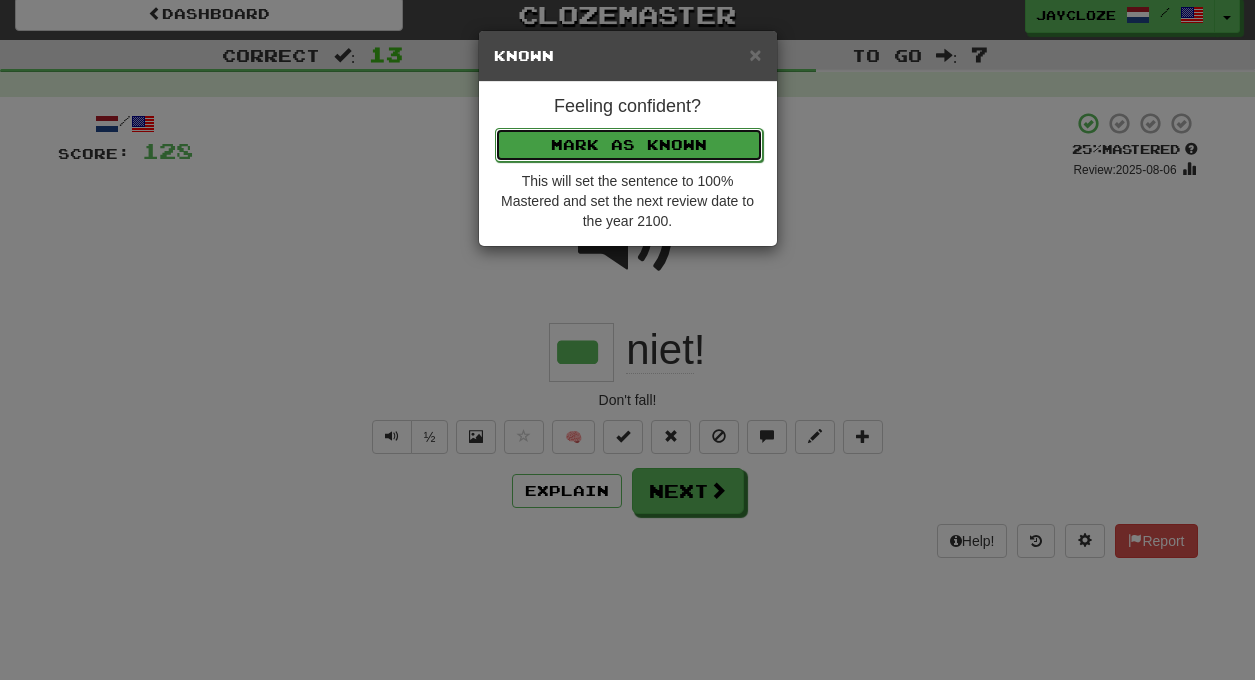 click on "Mark as Known" at bounding box center [629, 145] 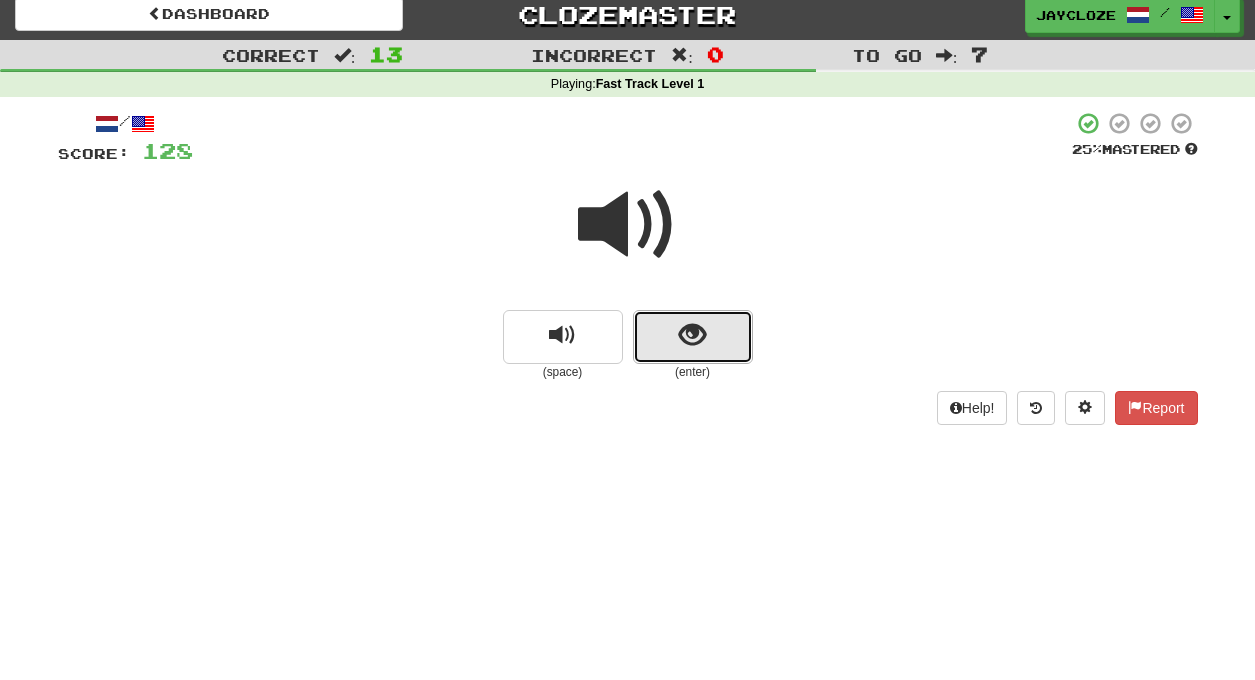 click at bounding box center (693, 337) 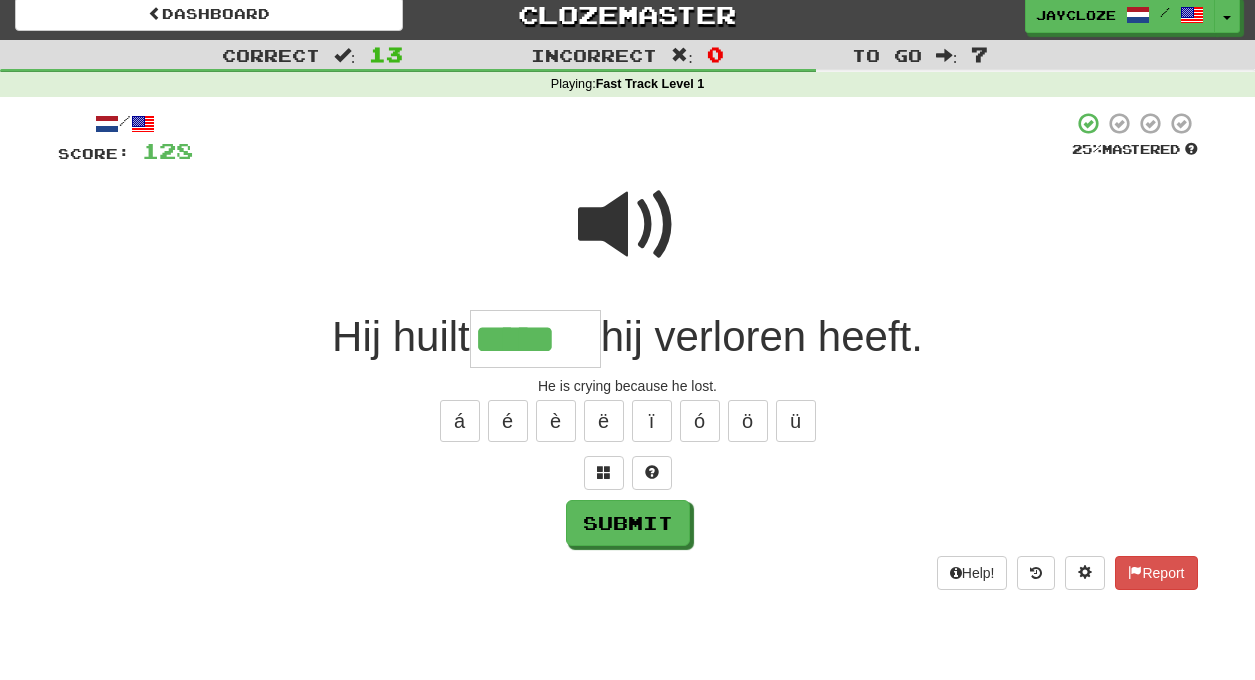 type on "*****" 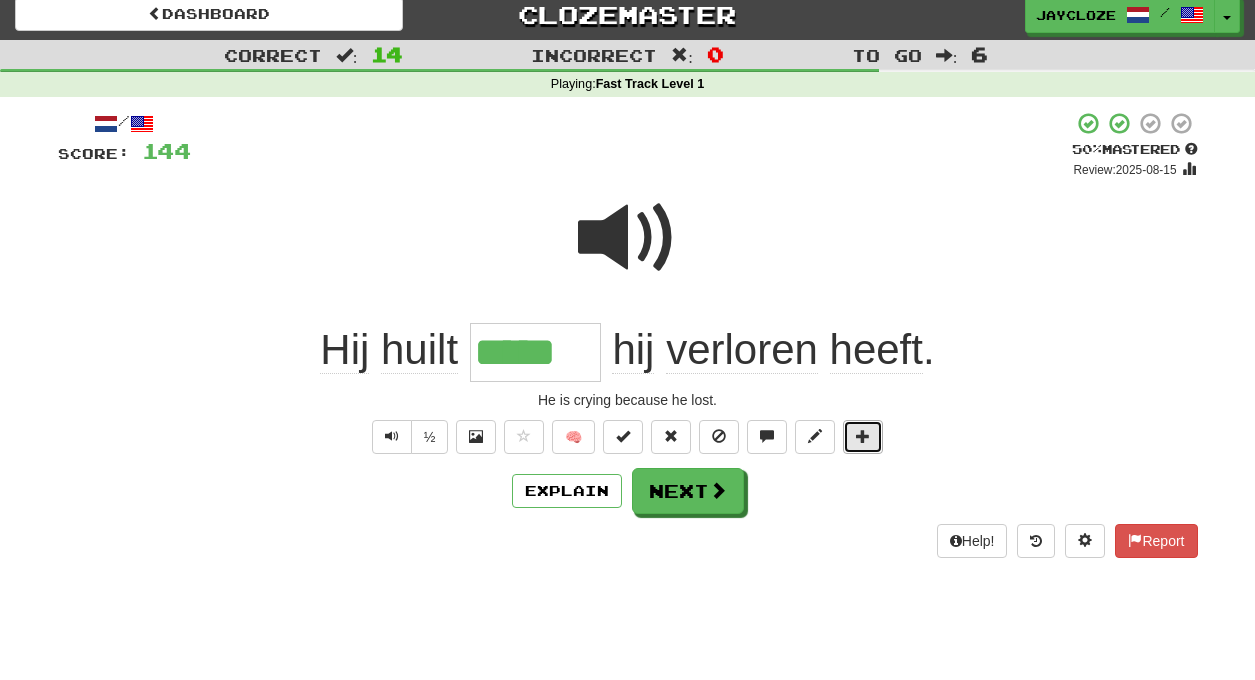 click at bounding box center (863, 436) 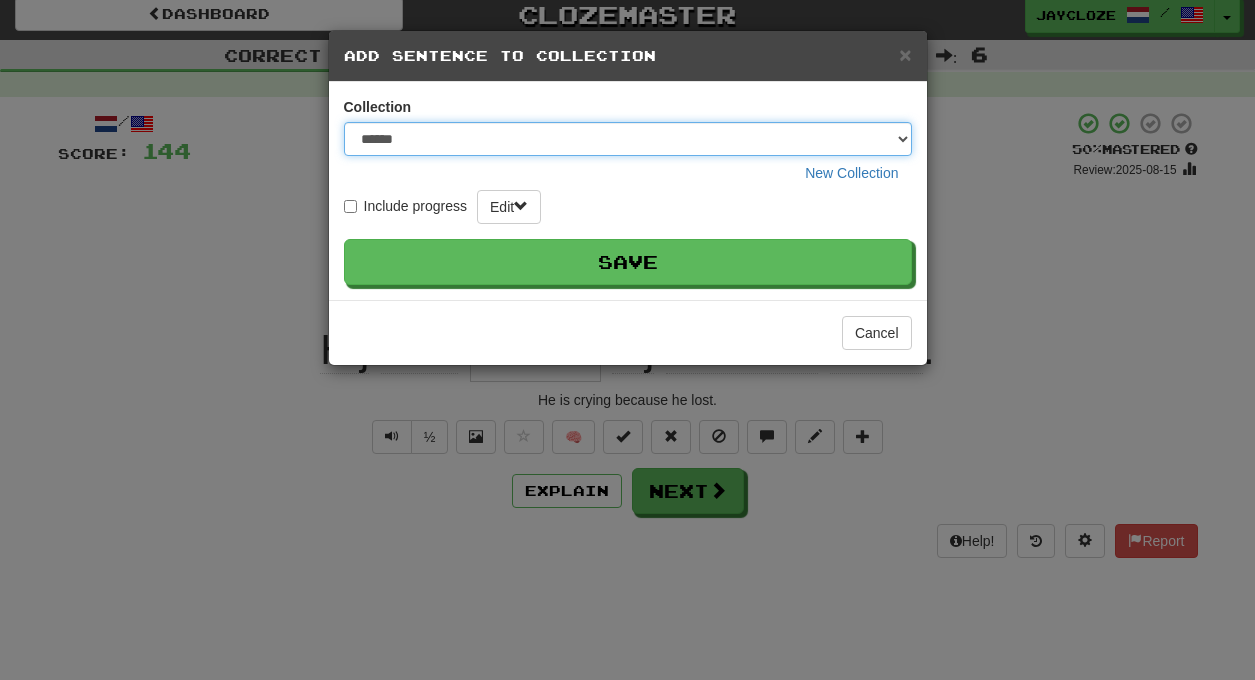 click on "**********" at bounding box center (628, 139) 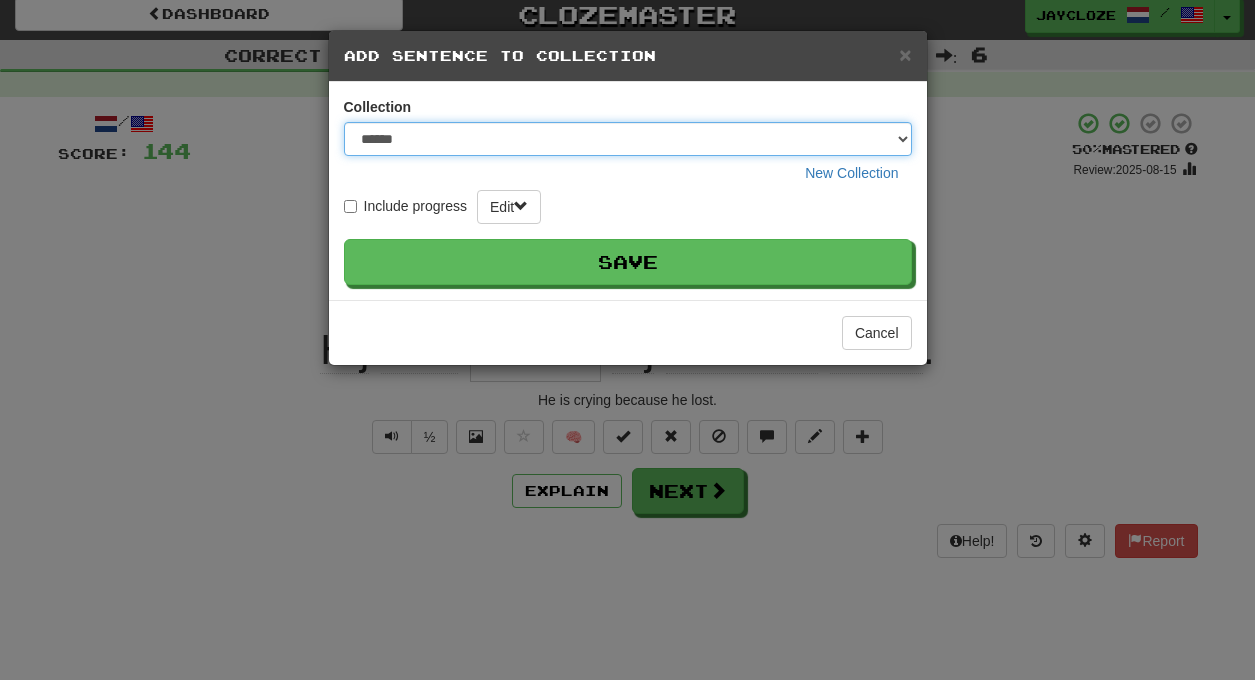 select on "*****" 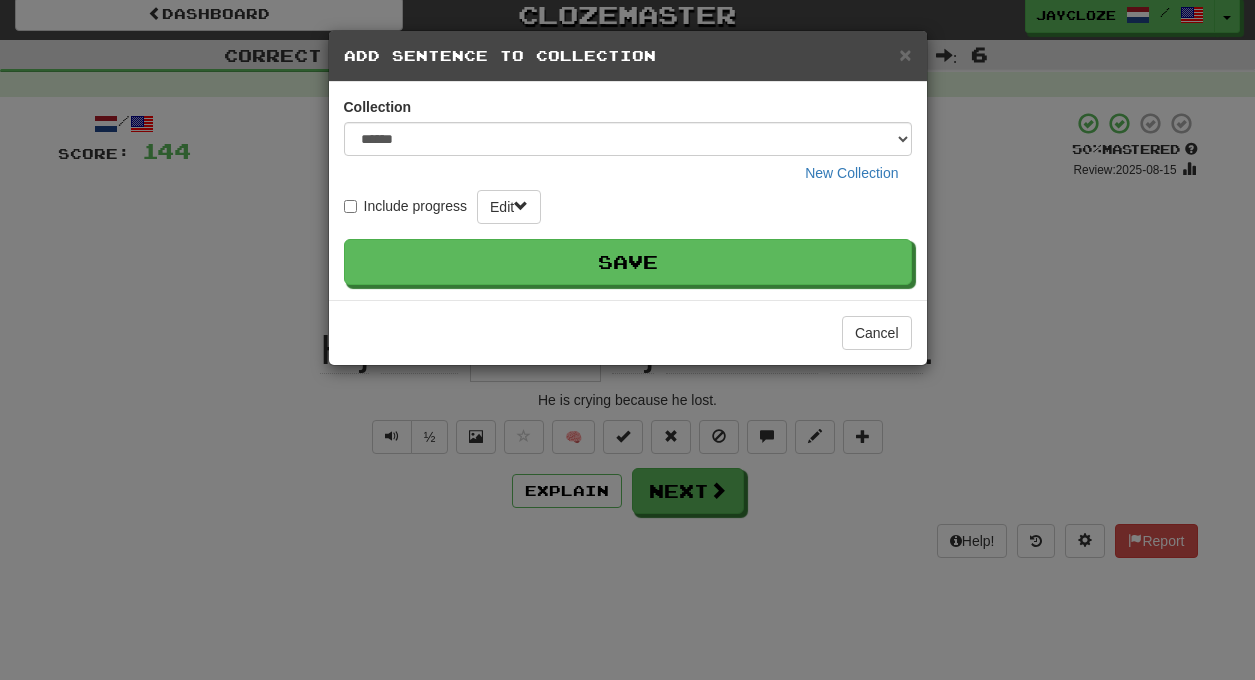 click on "**********" at bounding box center [628, 191] 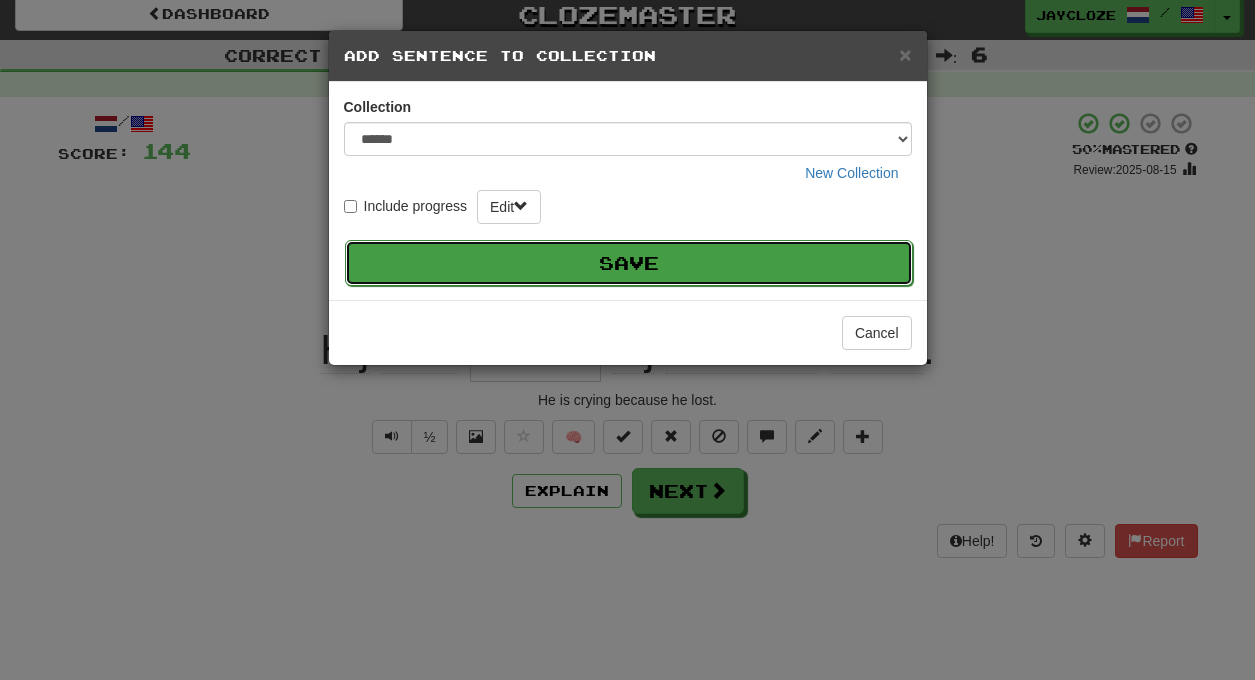 click on "Save" at bounding box center (629, 263) 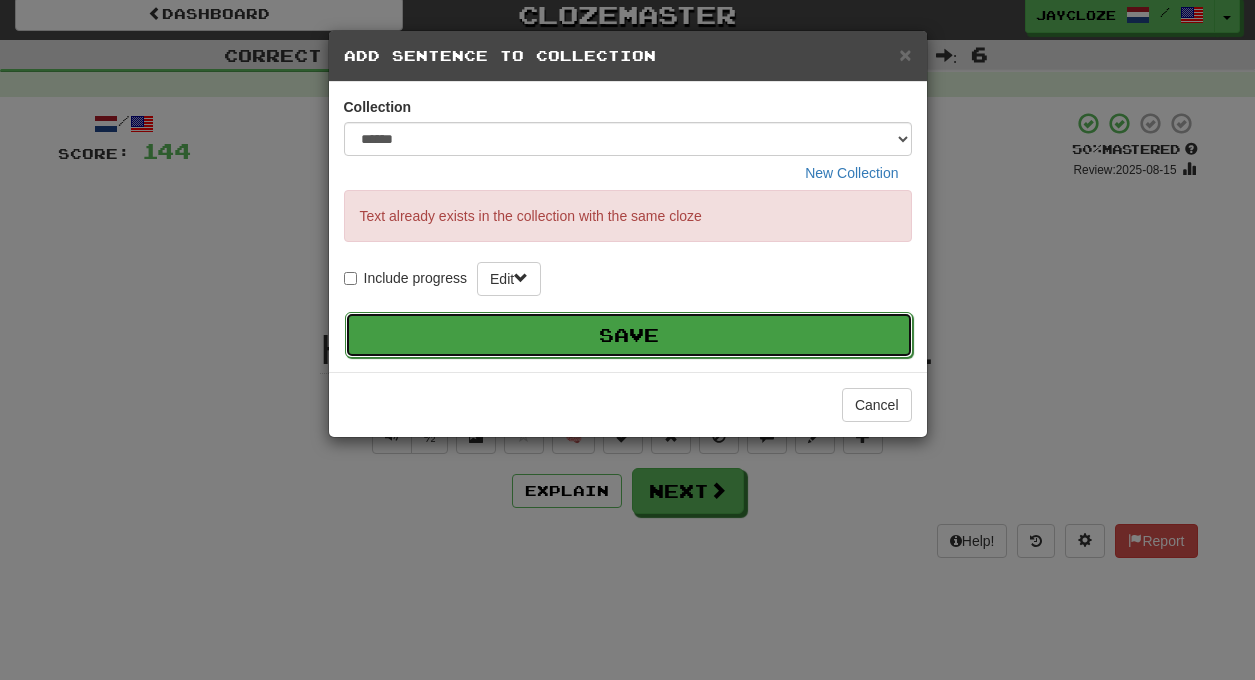 click on "Save" at bounding box center (629, 335) 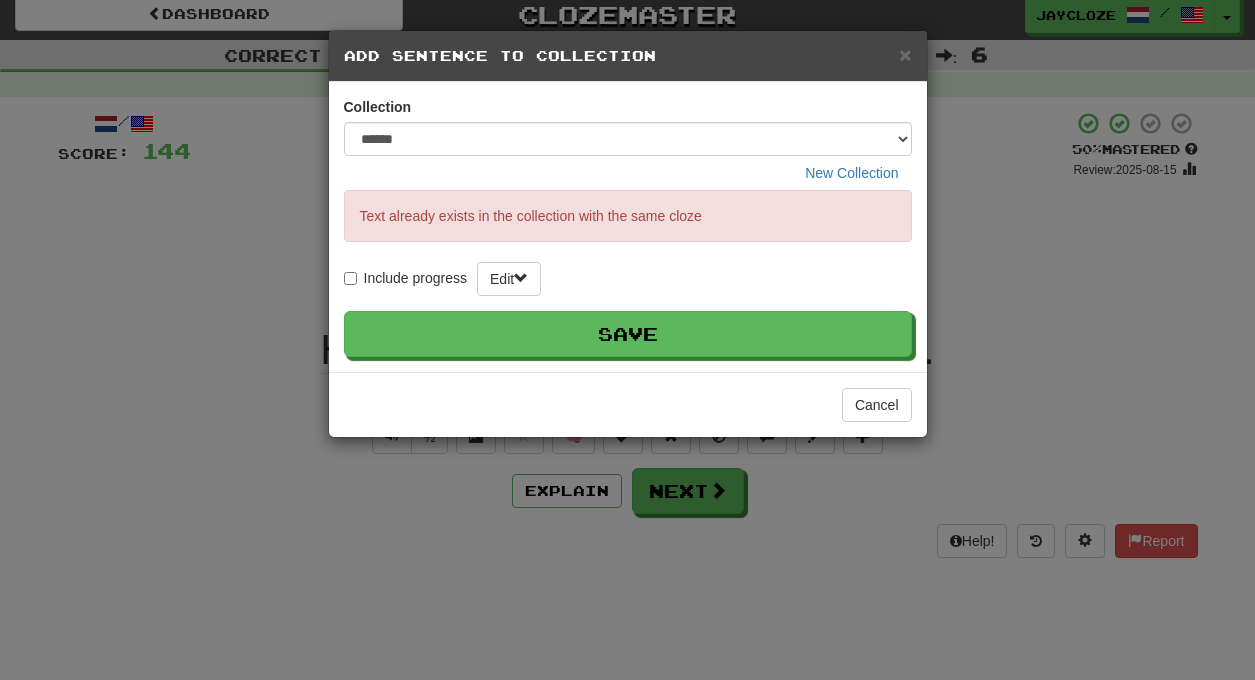 click on "**********" at bounding box center [627, 340] 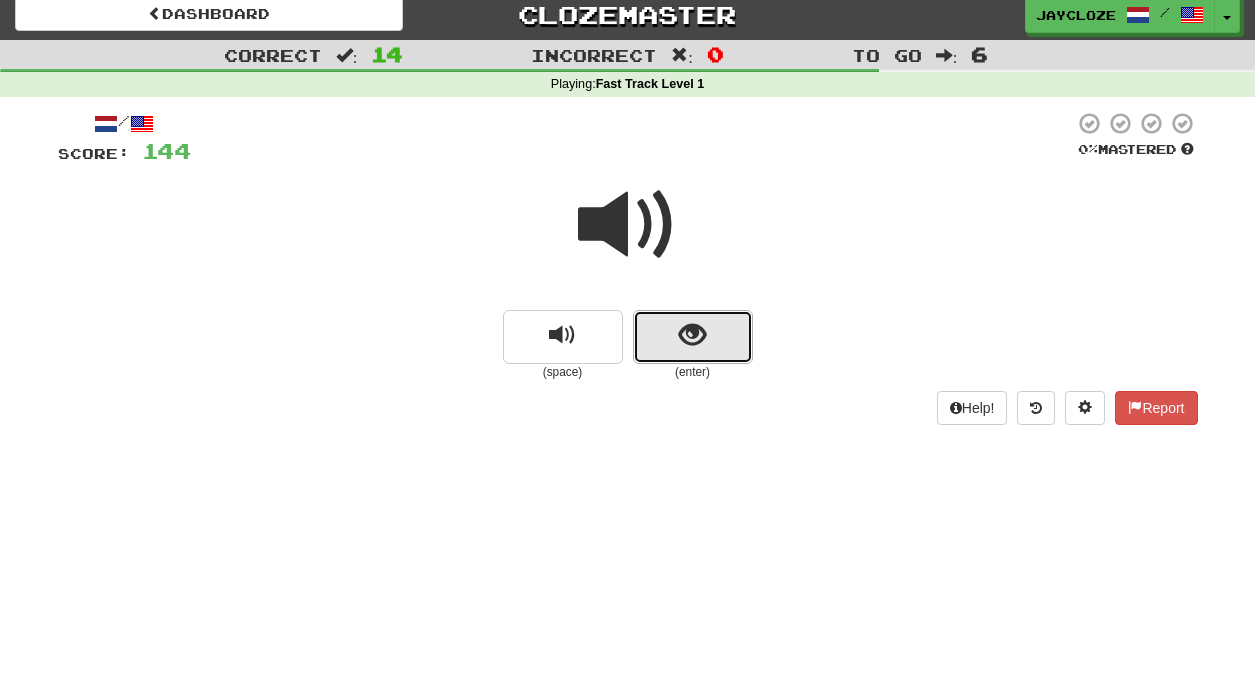 click at bounding box center (692, 335) 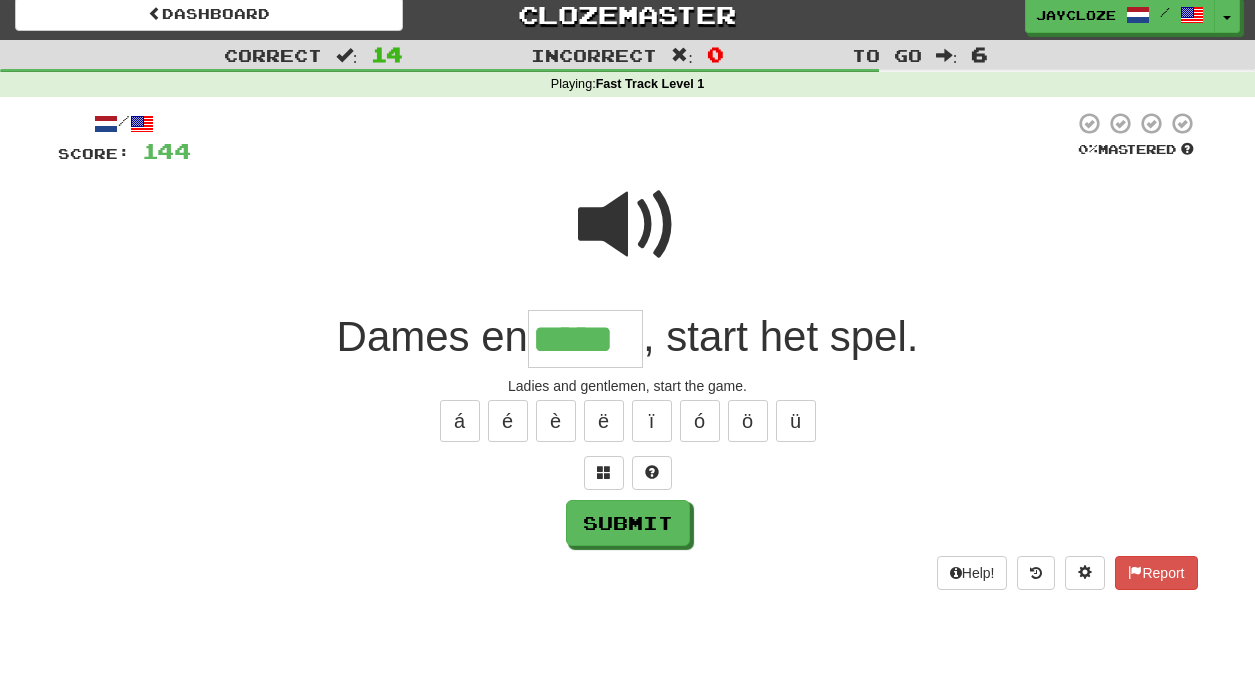 type on "*****" 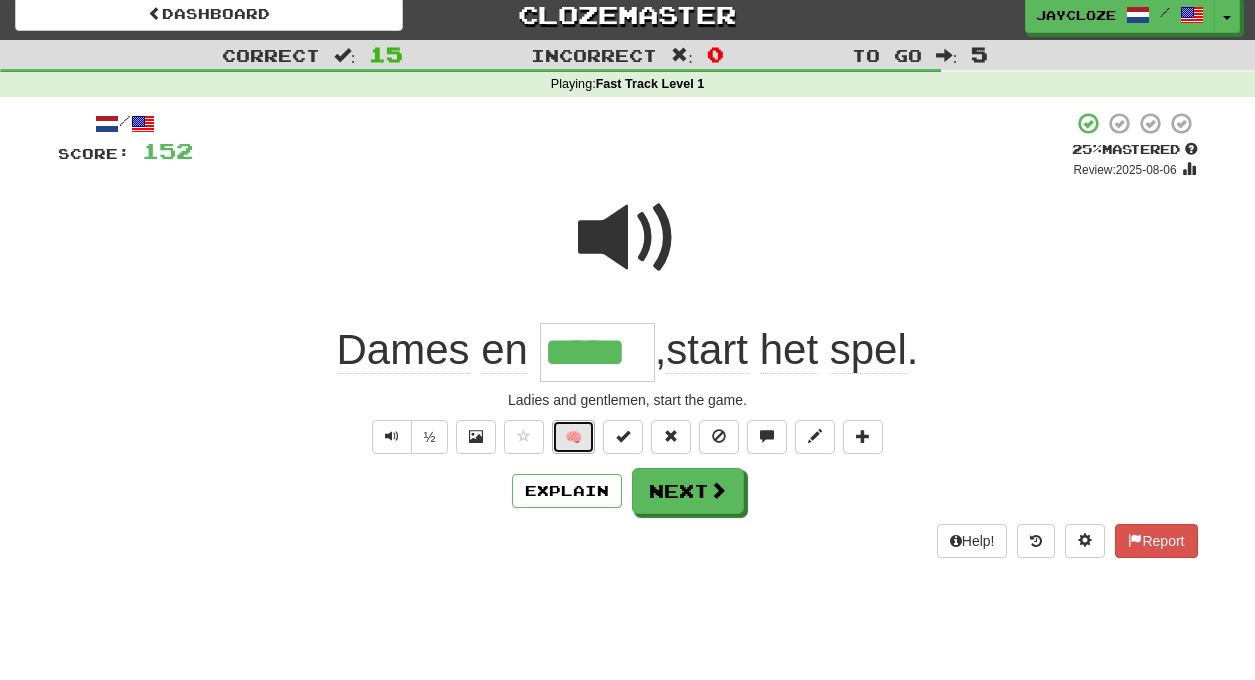 click on "🧠" at bounding box center (573, 437) 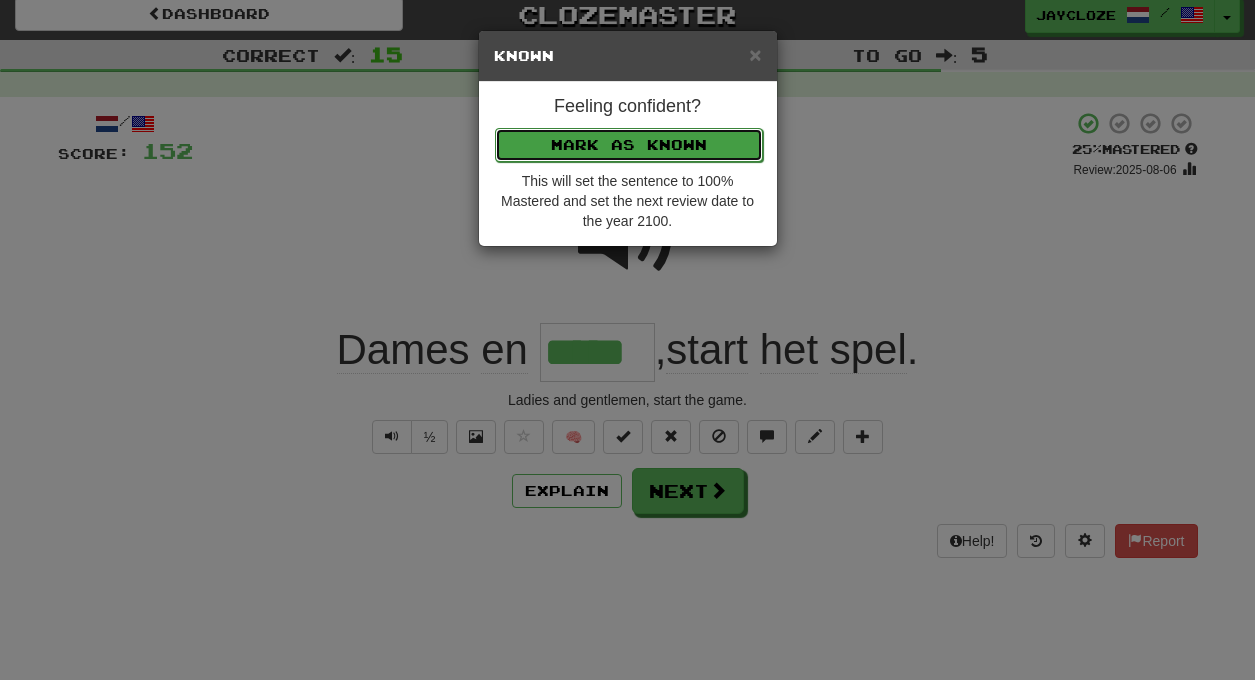 click on "Mark as Known" at bounding box center [629, 145] 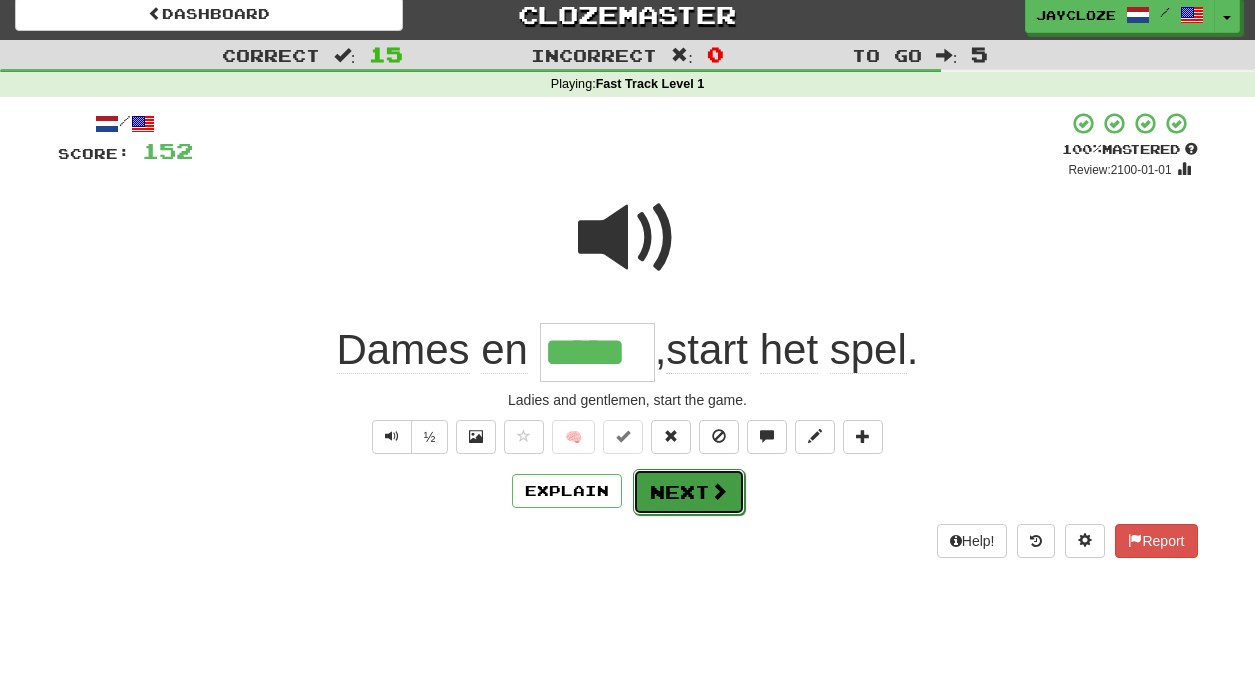 click on "Next" at bounding box center (689, 492) 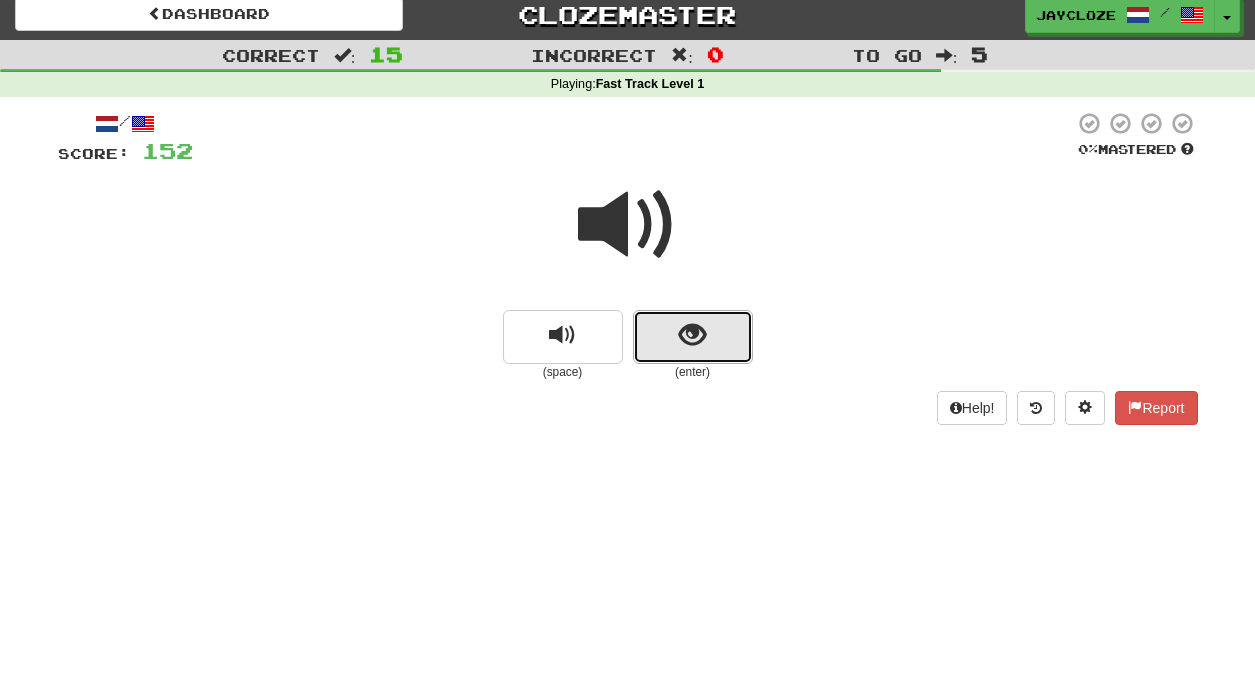 click at bounding box center (692, 335) 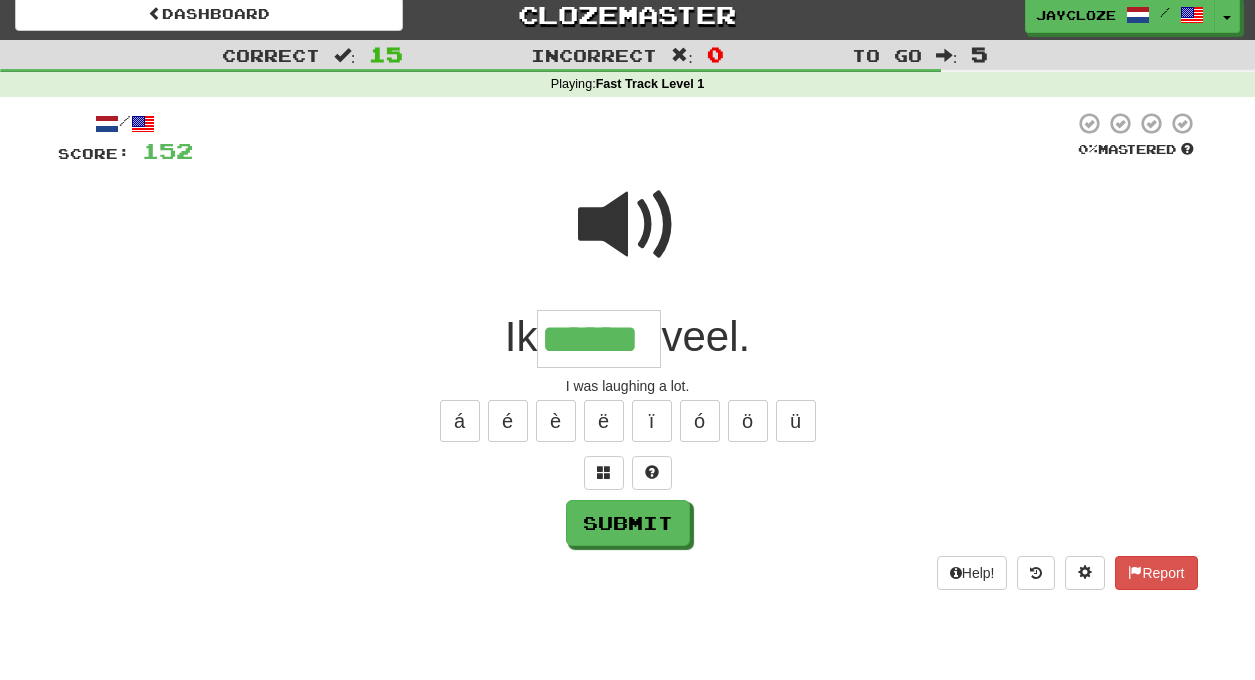 type on "******" 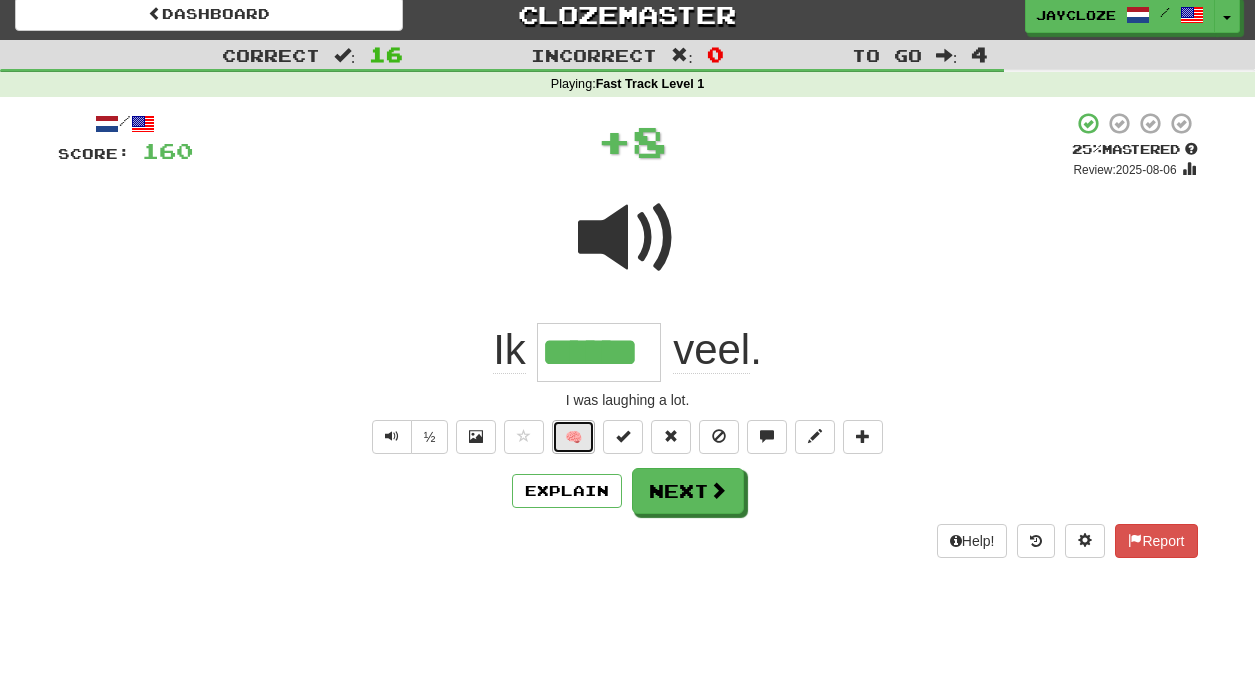 click on "🧠" at bounding box center [573, 437] 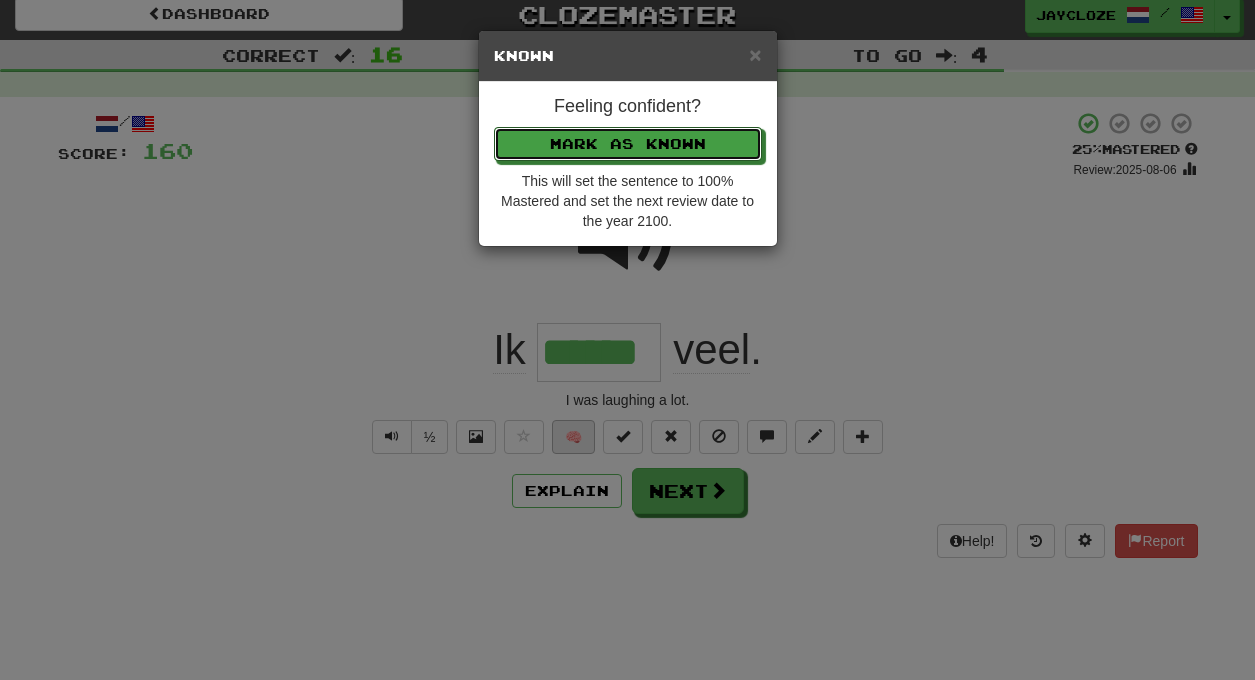 type 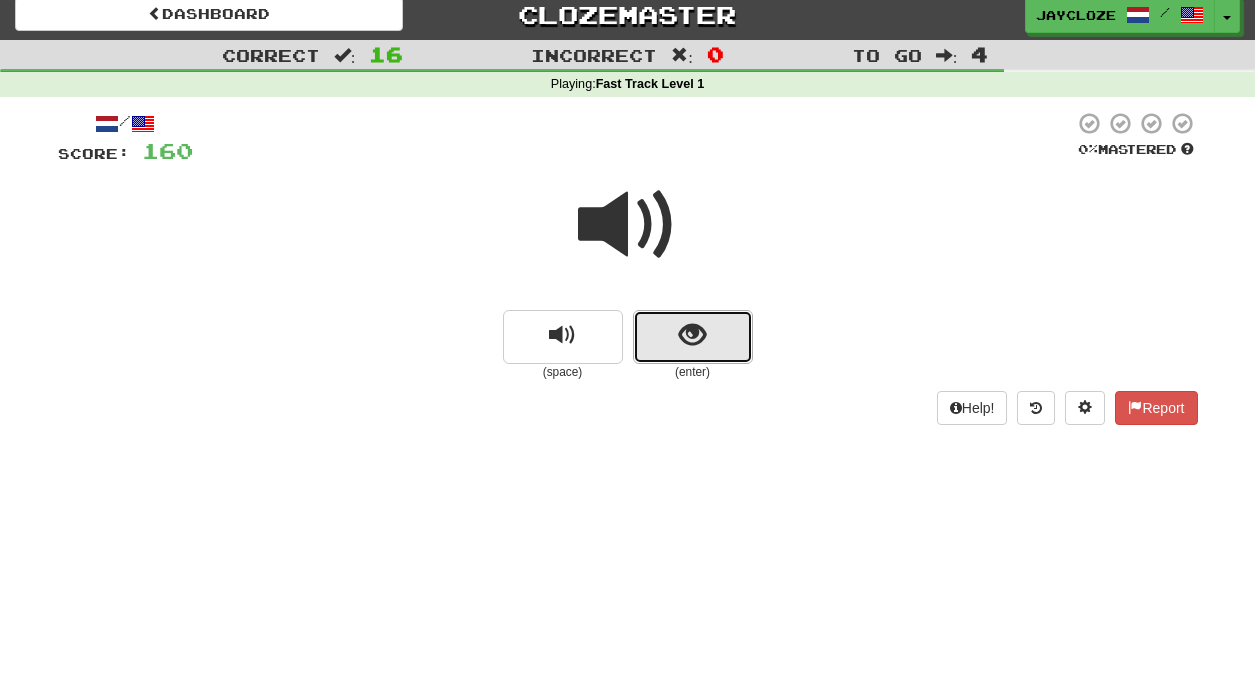 click at bounding box center [692, 335] 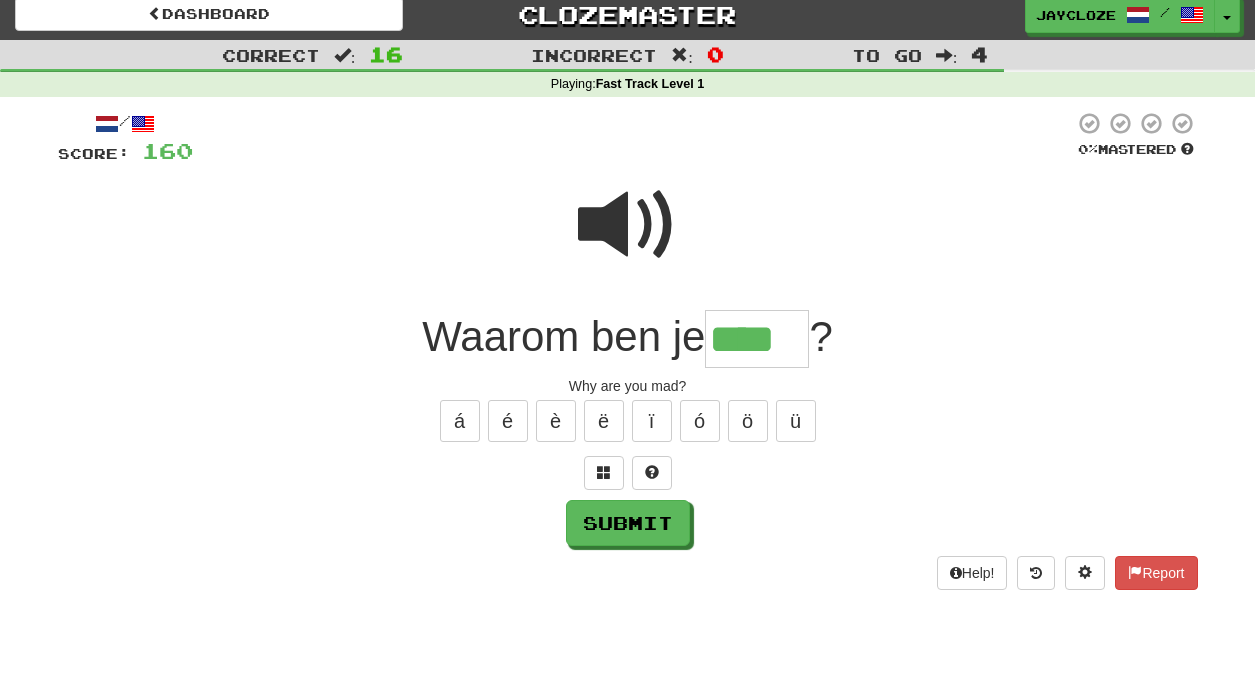 type on "****" 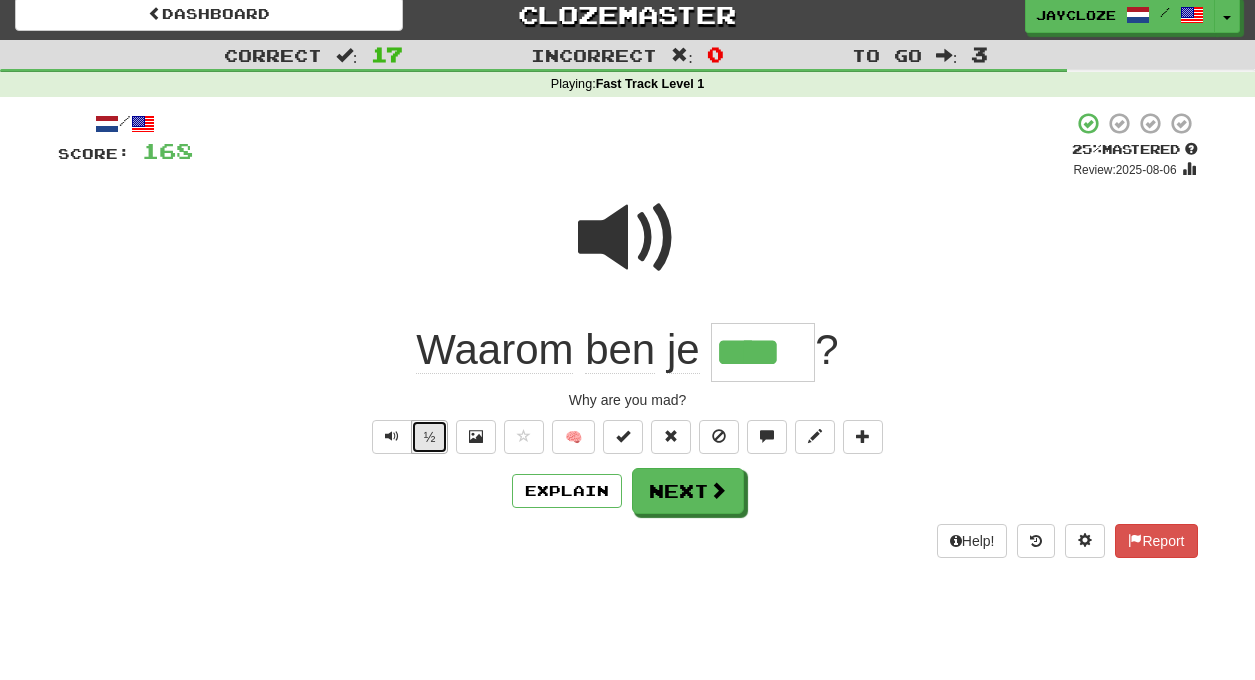 click on "½" at bounding box center [430, 437] 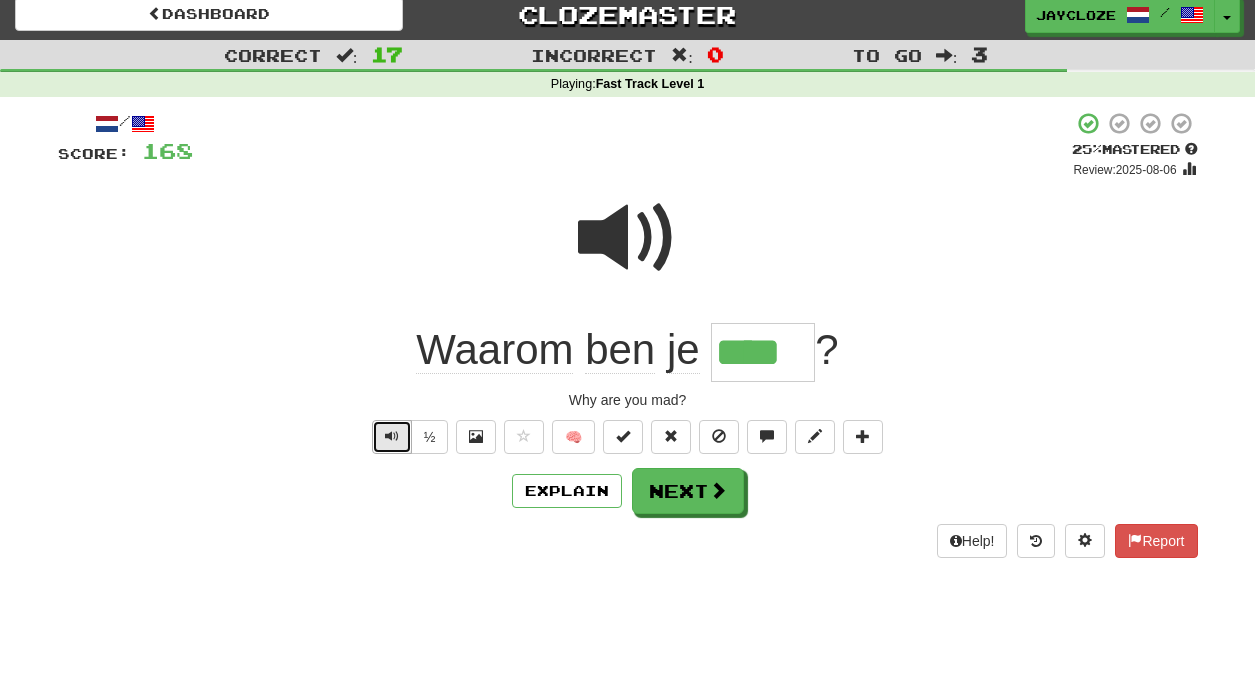 click at bounding box center (392, 437) 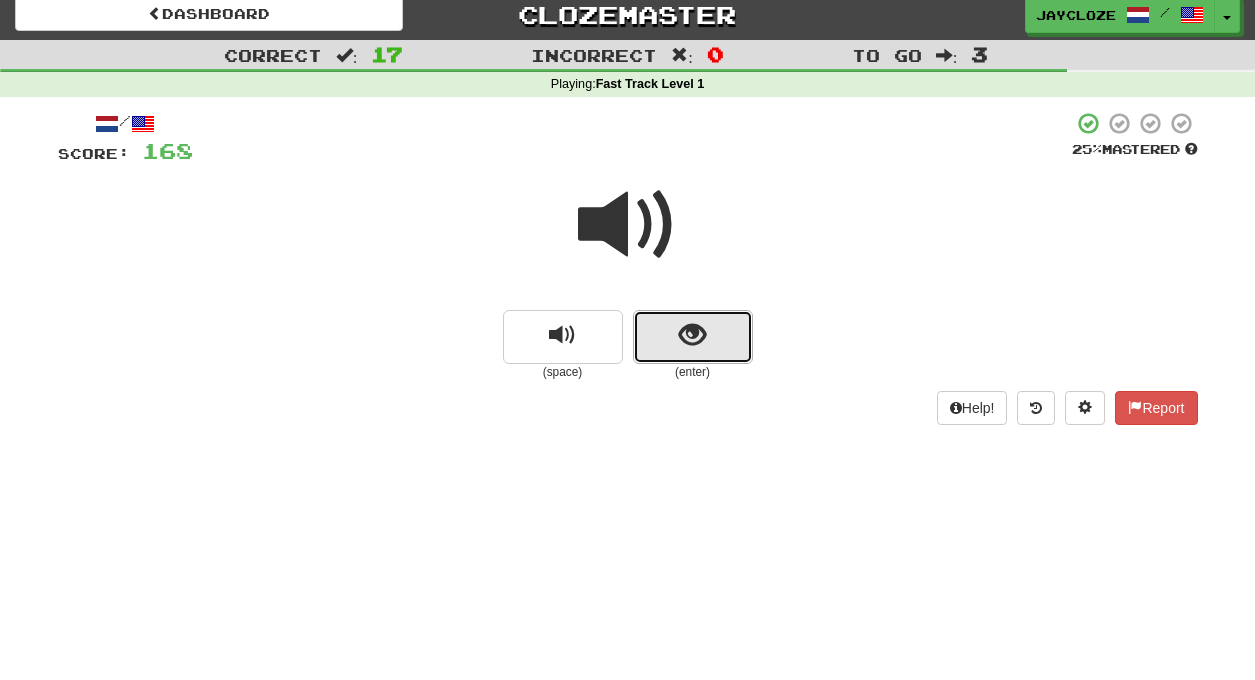 click at bounding box center (692, 335) 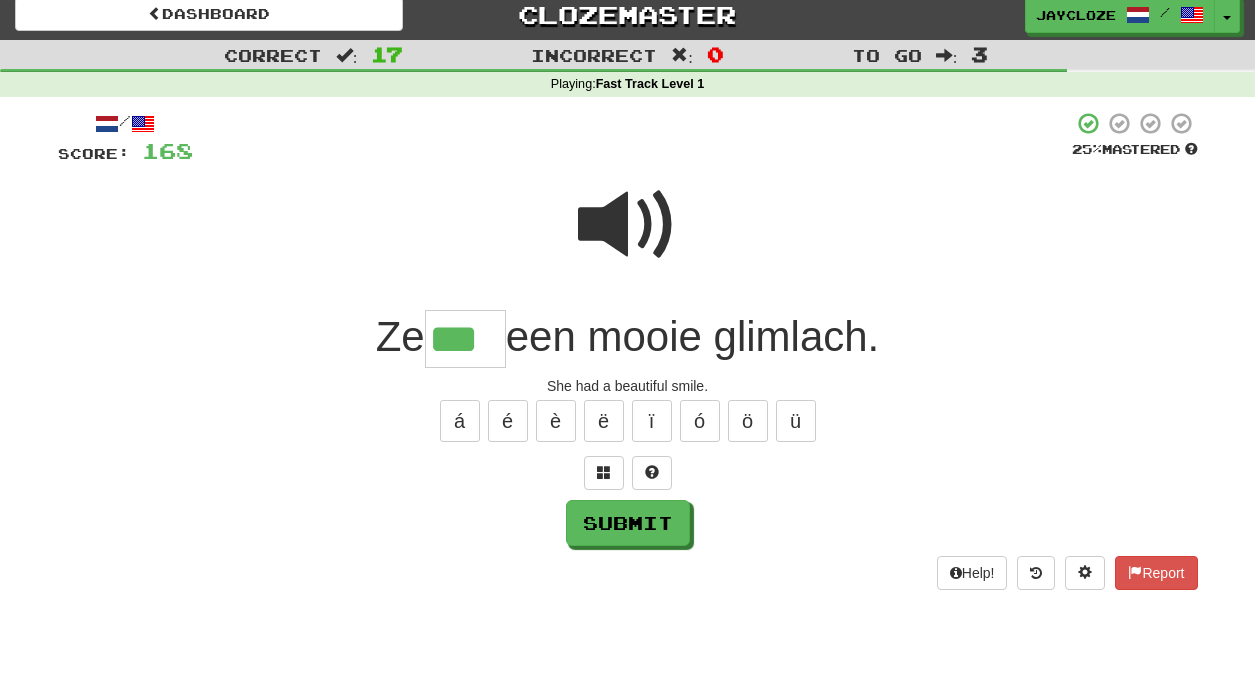 type on "***" 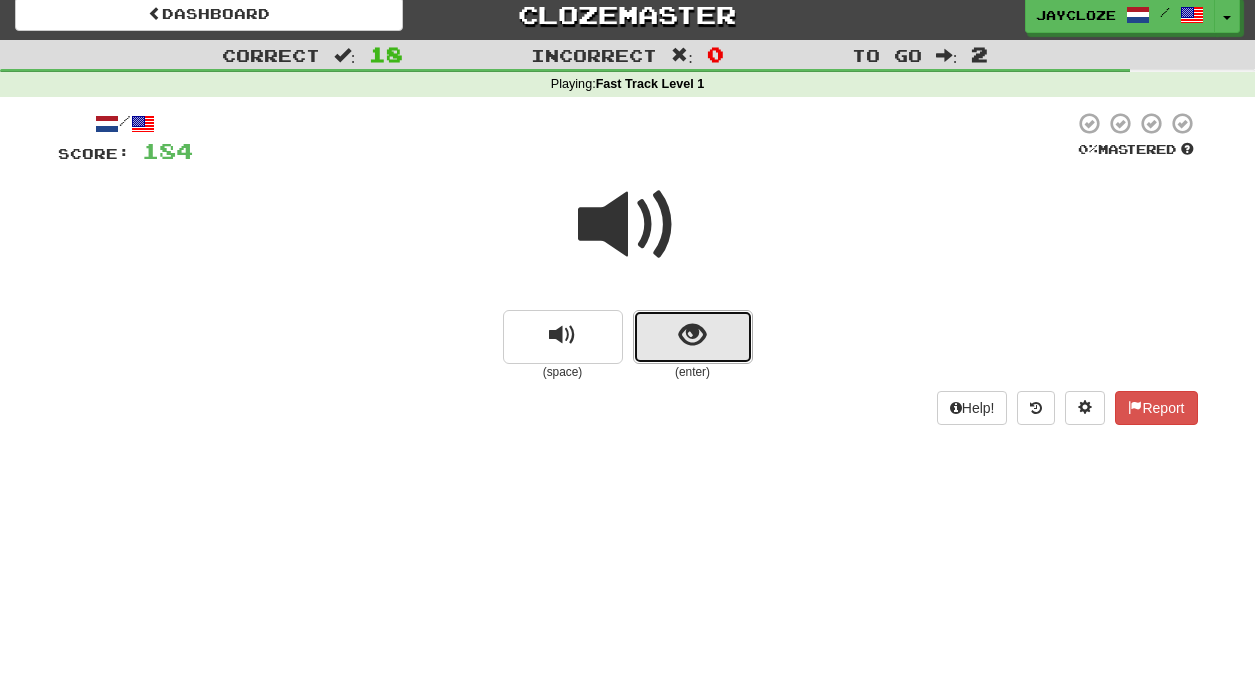 click at bounding box center [693, 337] 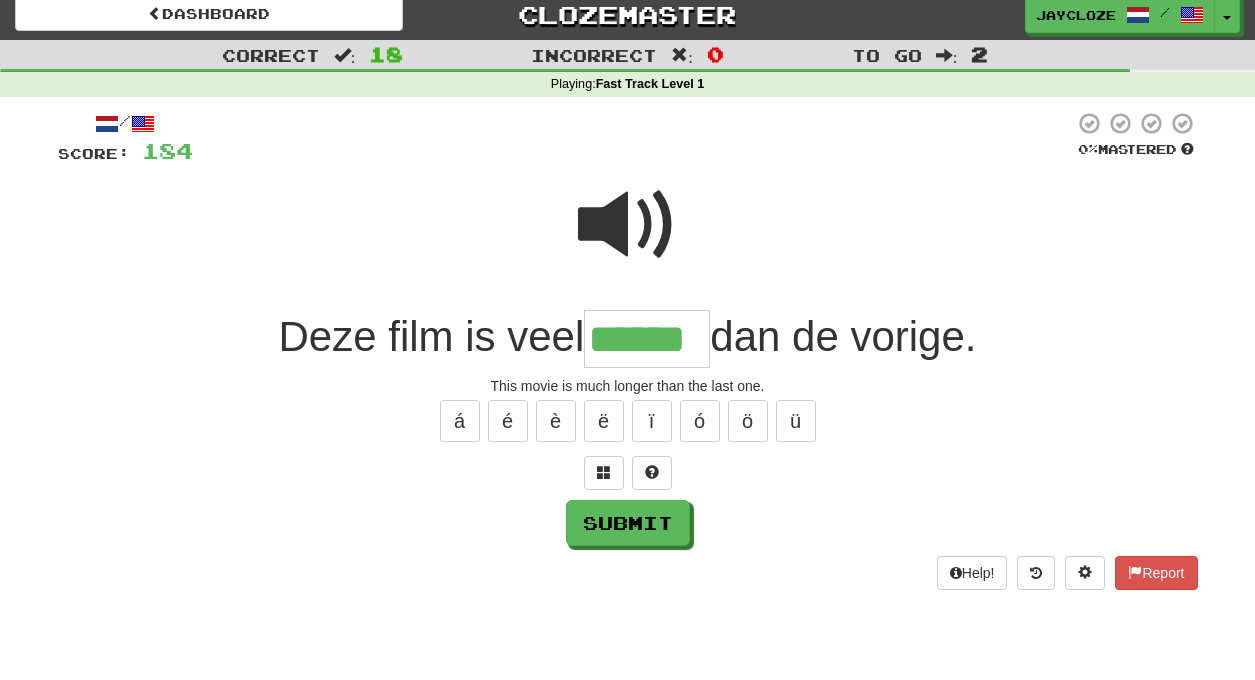 type on "******" 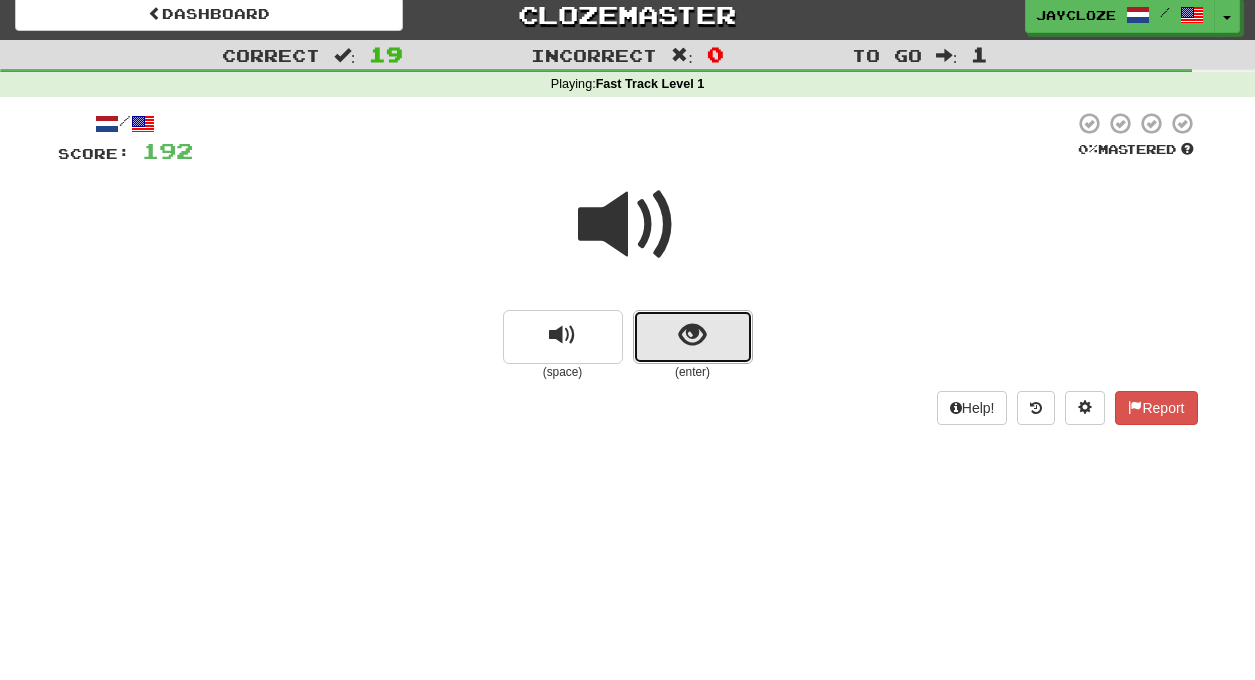 click at bounding box center (692, 335) 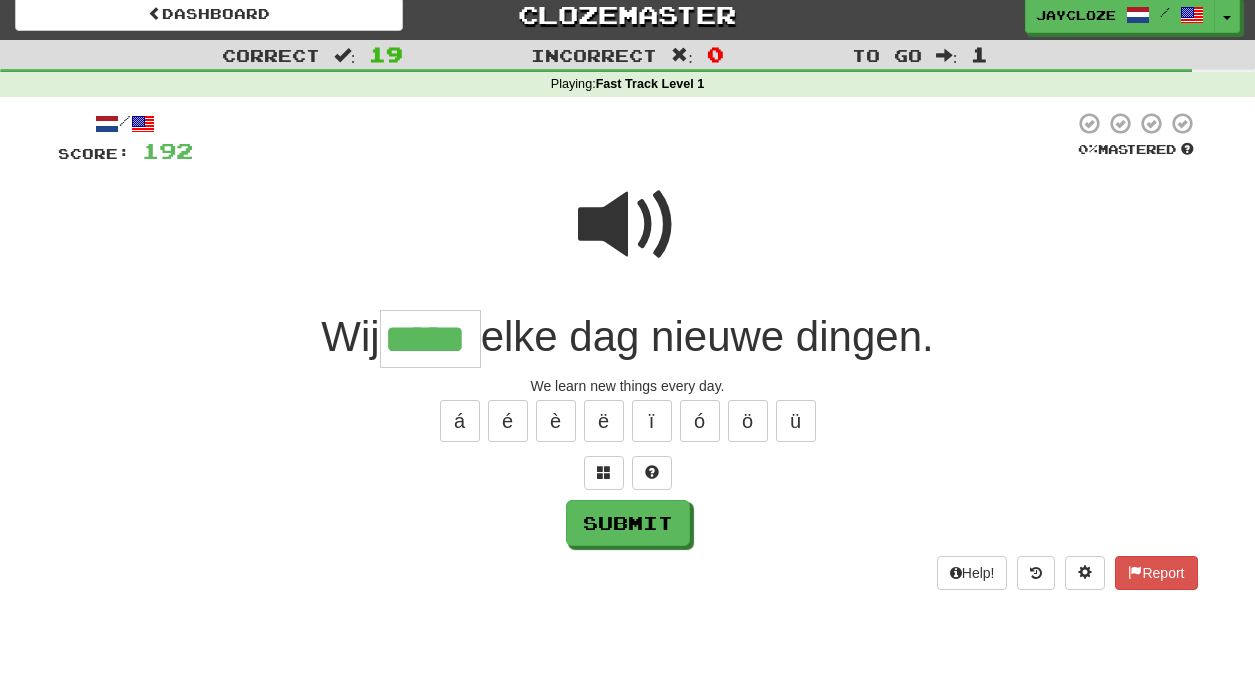 type on "*****" 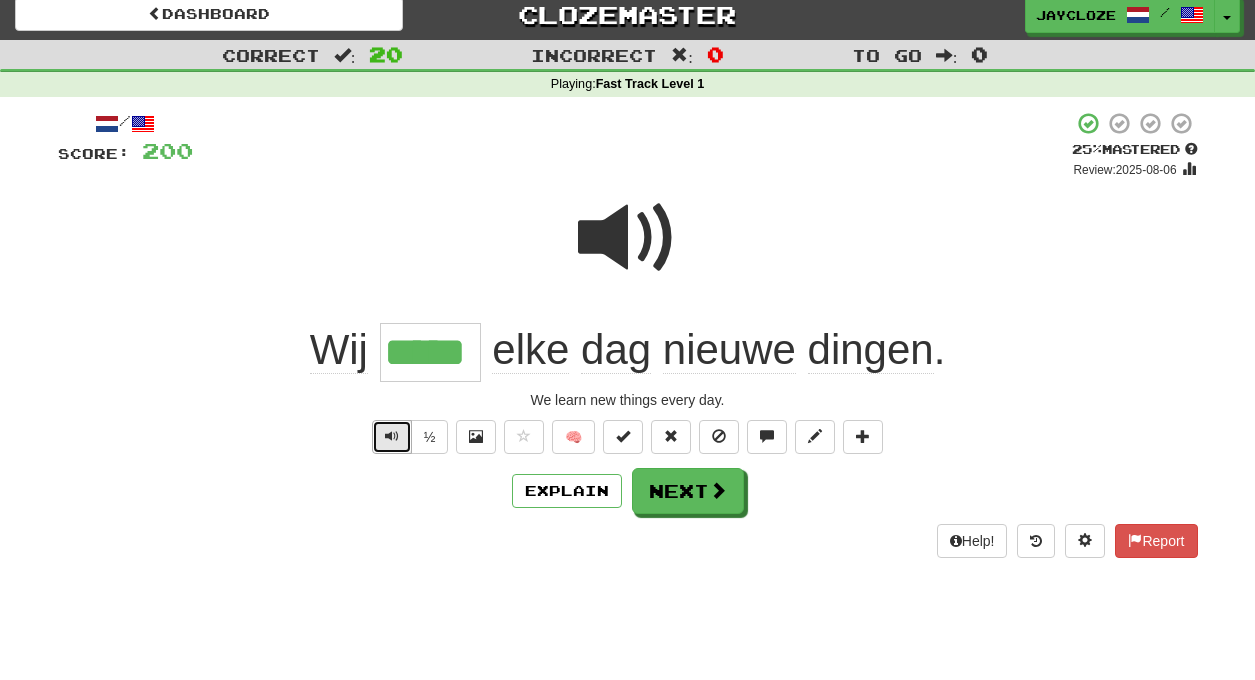 click at bounding box center (392, 436) 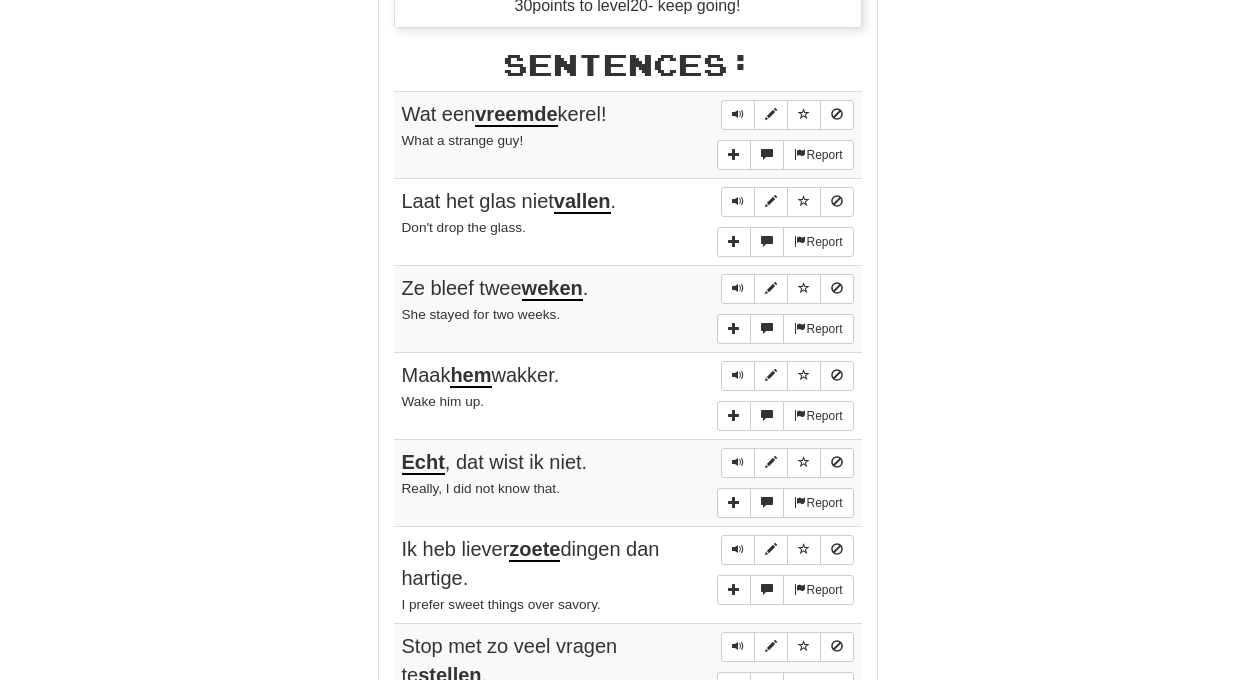 scroll, scrollTop: 917, scrollLeft: 0, axis: vertical 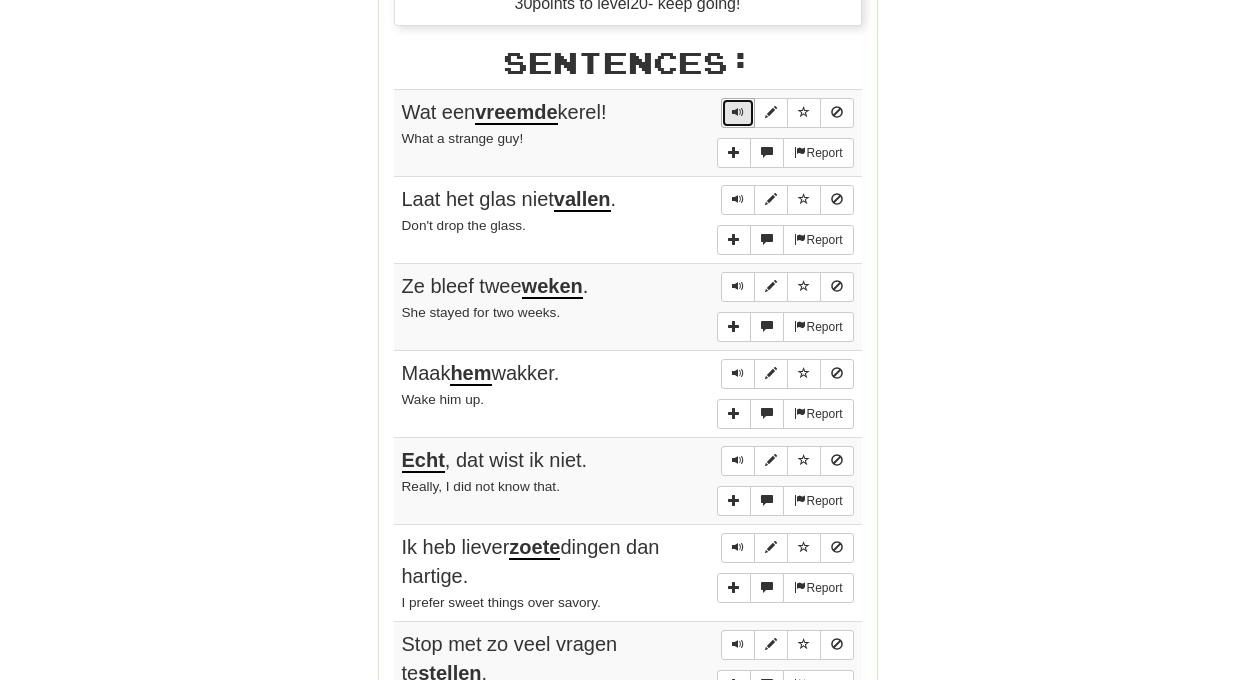 click at bounding box center (738, 113) 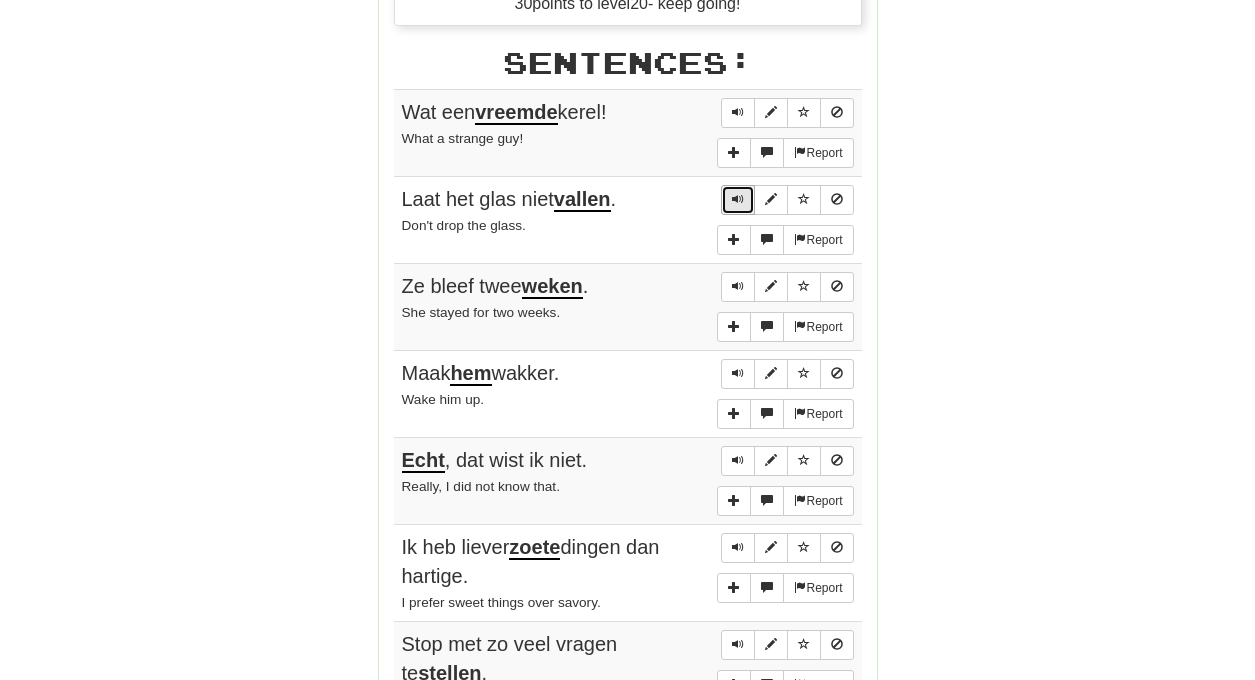 click at bounding box center (738, 199) 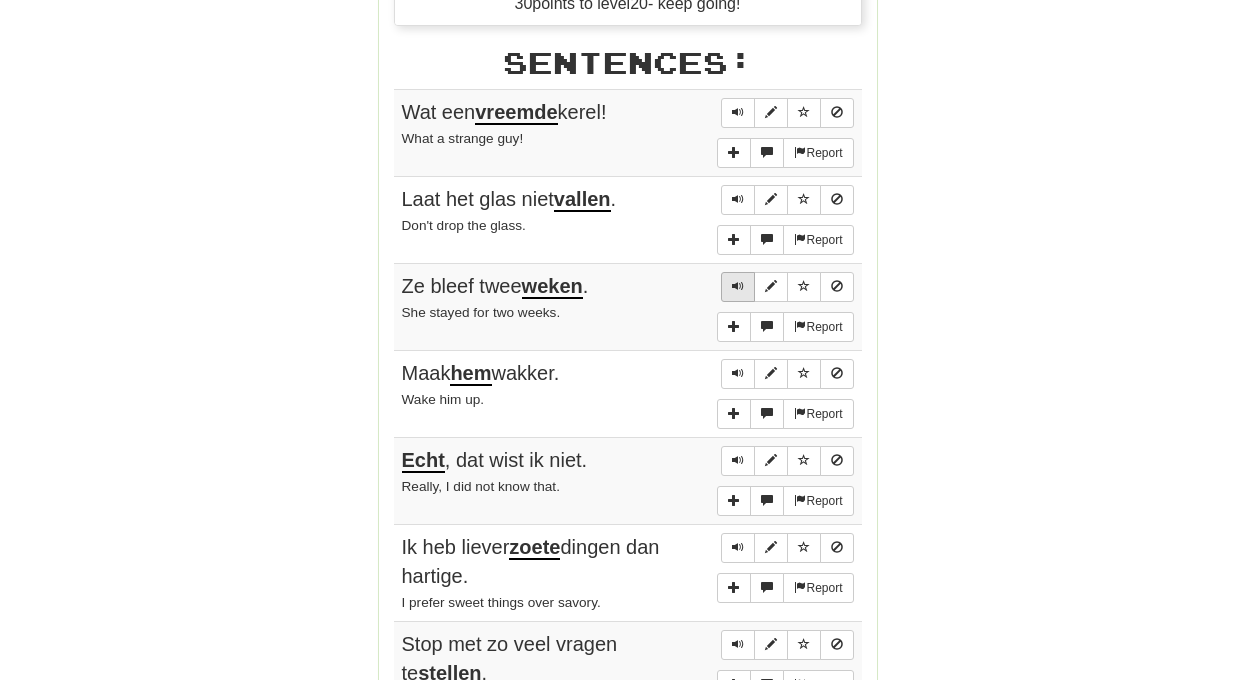 click at bounding box center (738, 286) 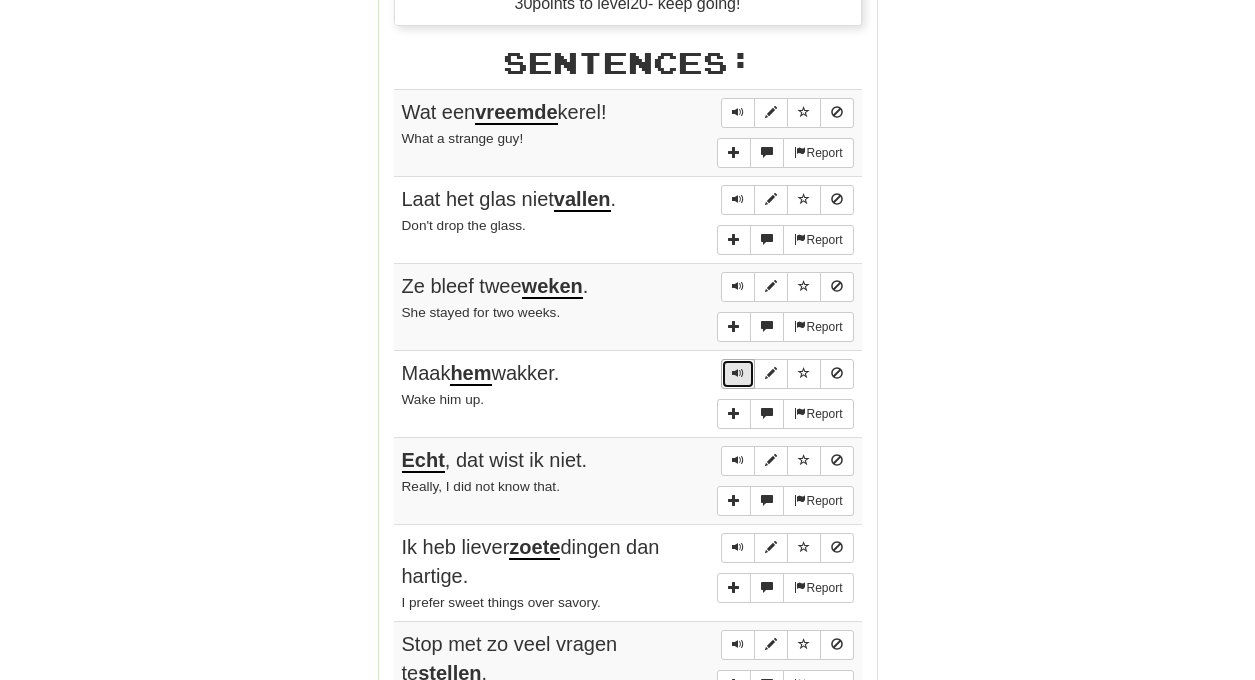 click at bounding box center [738, 373] 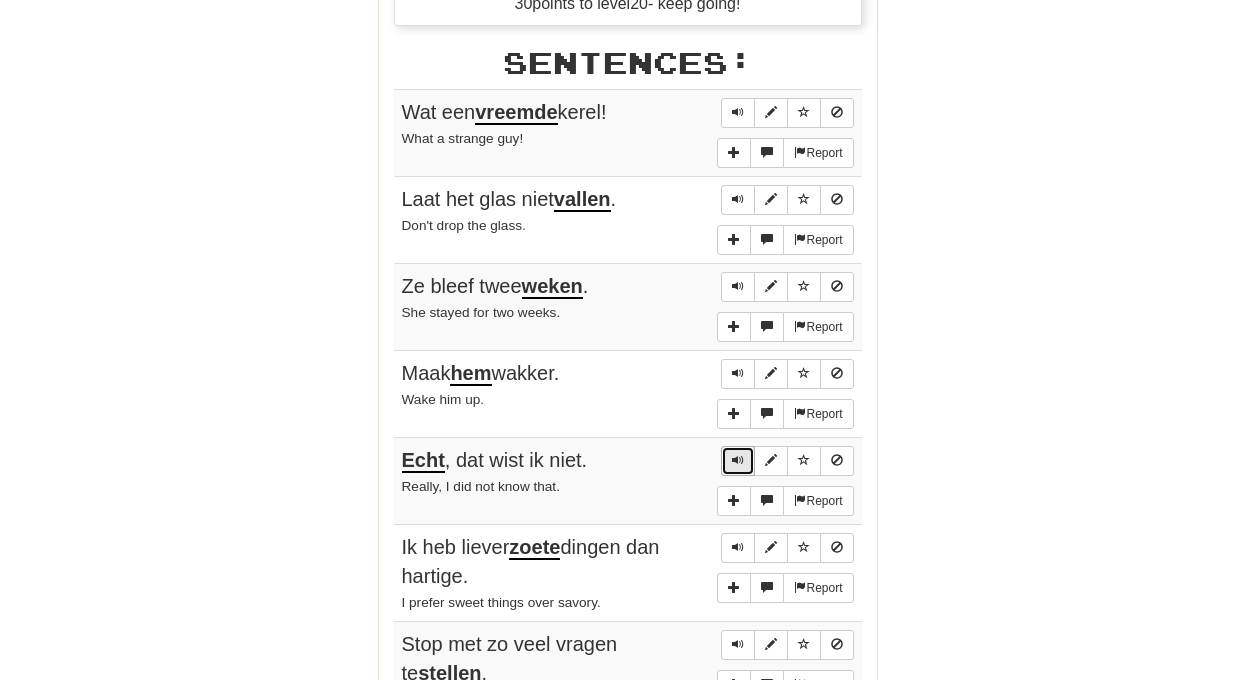click at bounding box center [738, 460] 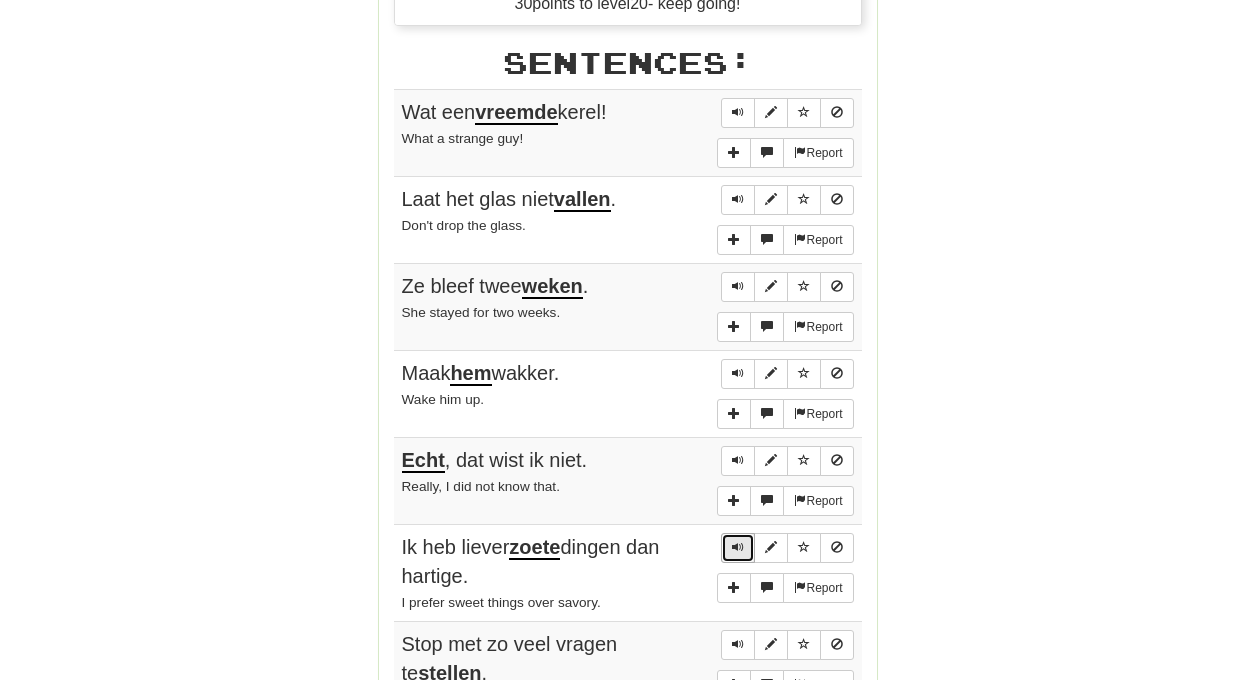 click at bounding box center (738, 547) 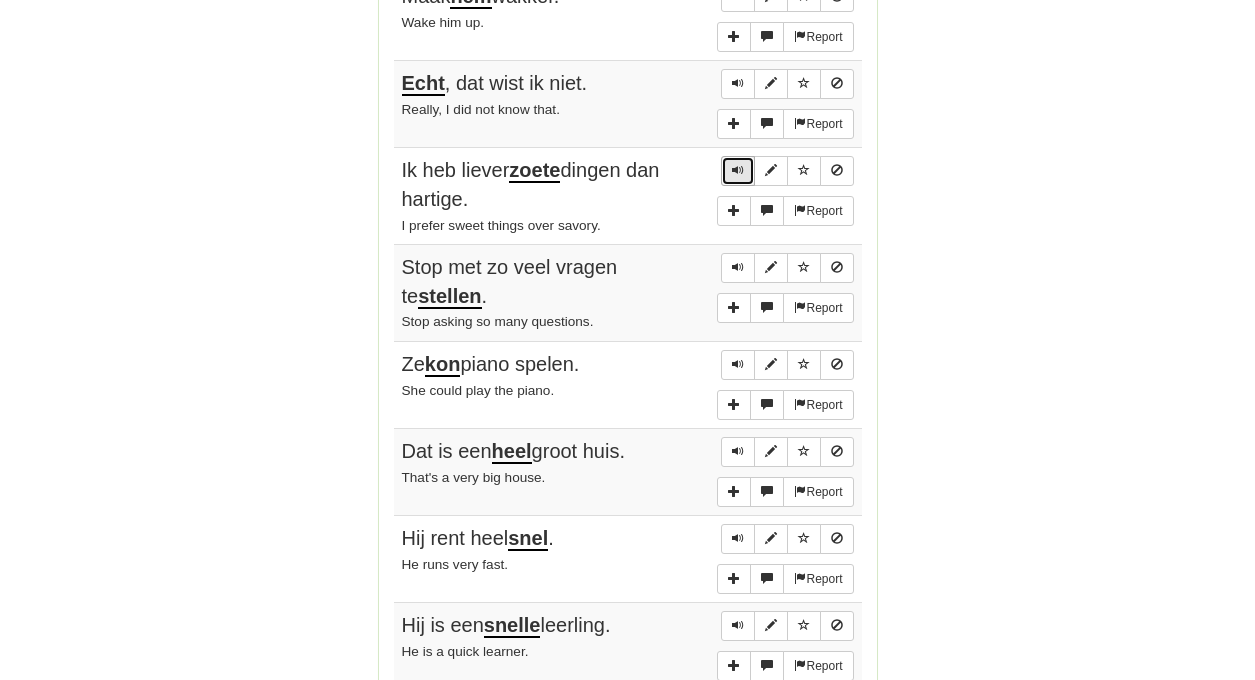 scroll, scrollTop: 1307, scrollLeft: 0, axis: vertical 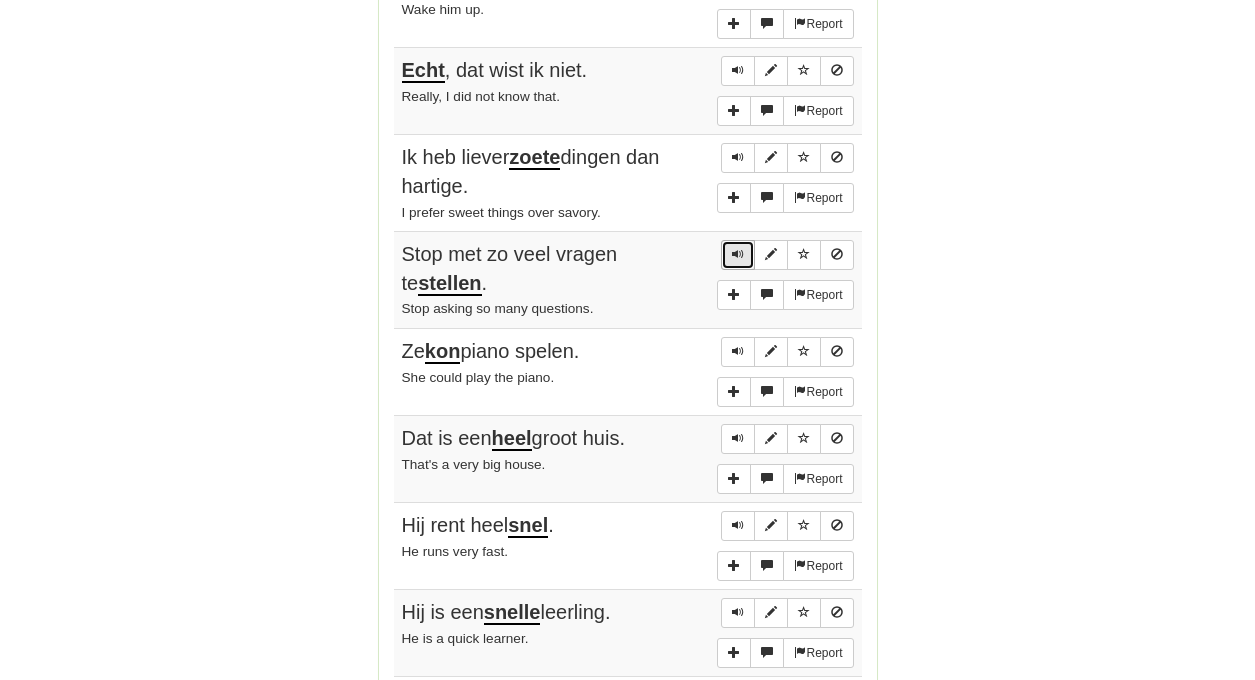 click at bounding box center [738, 254] 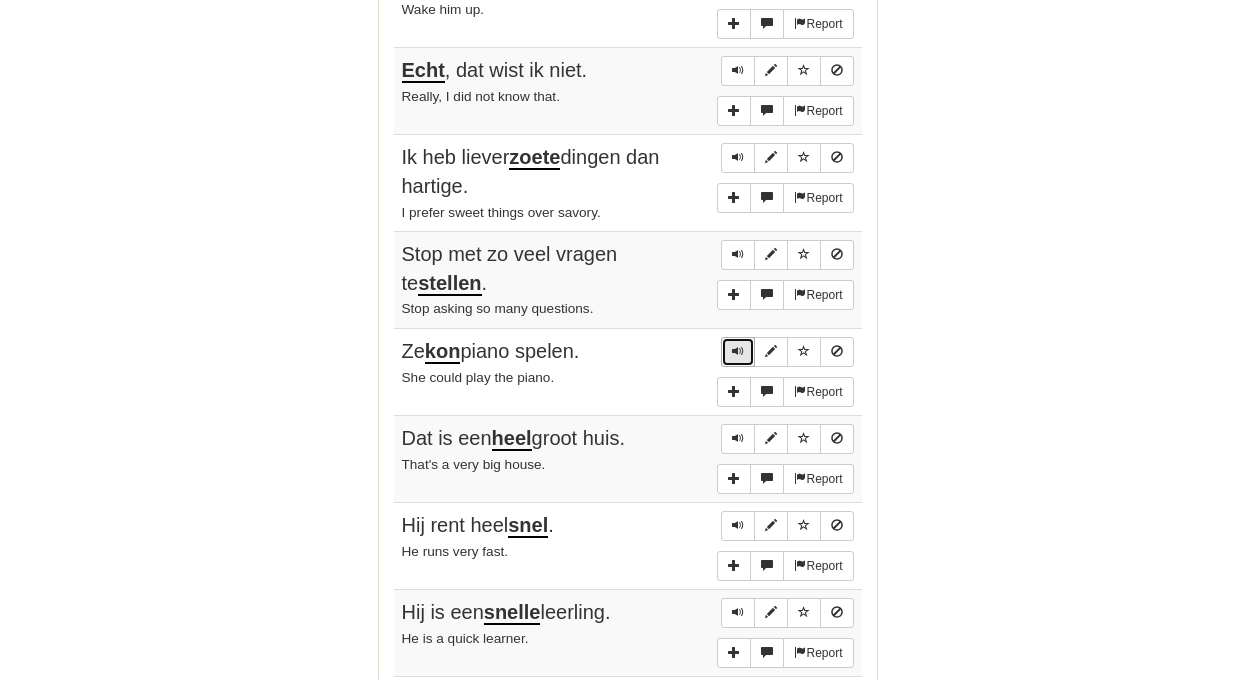 click at bounding box center (738, 352) 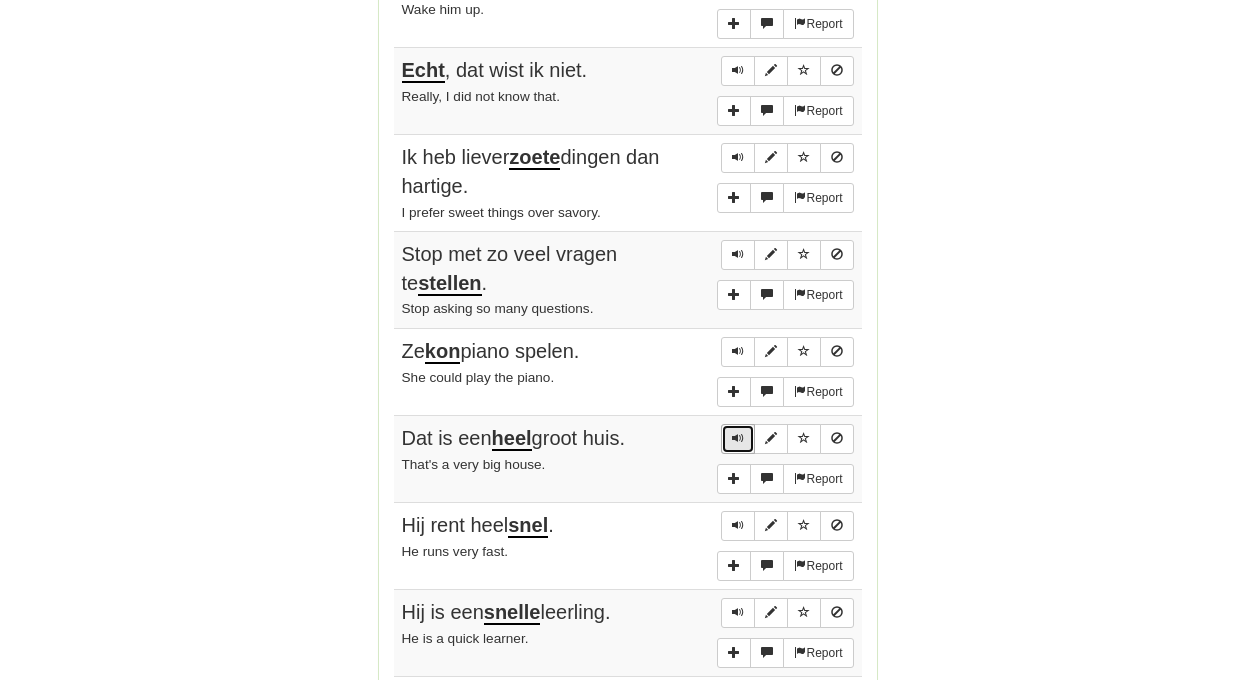 click at bounding box center [738, 439] 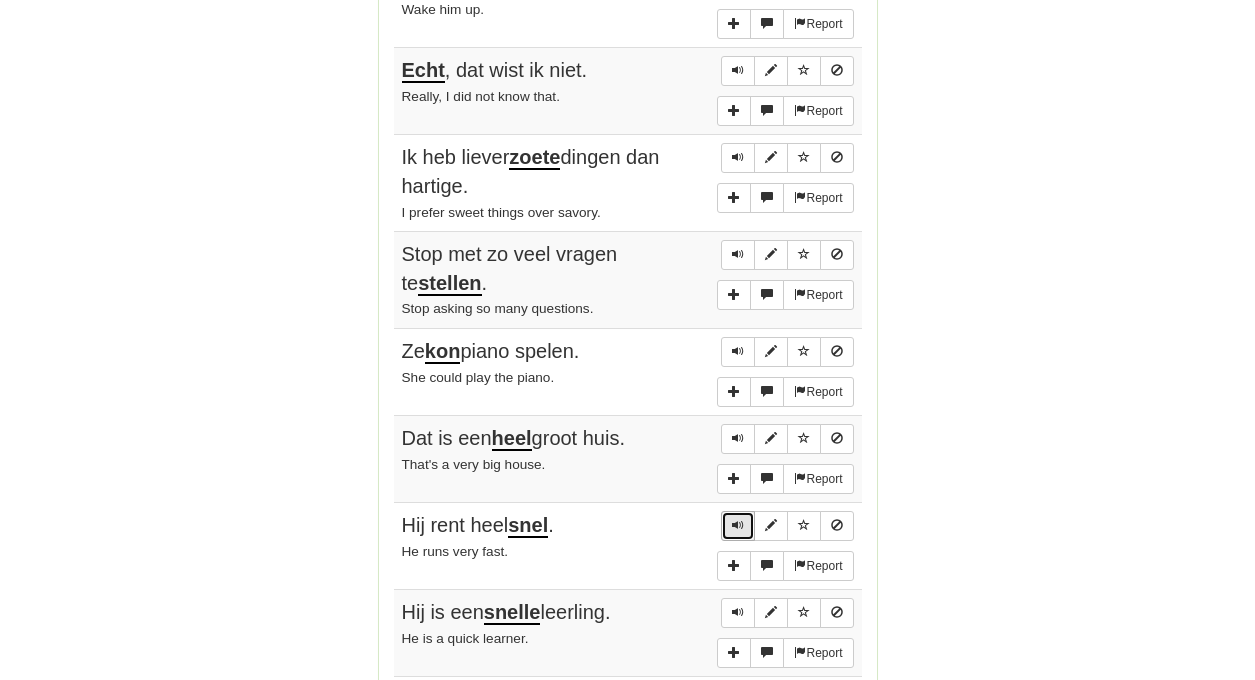 click at bounding box center [738, 526] 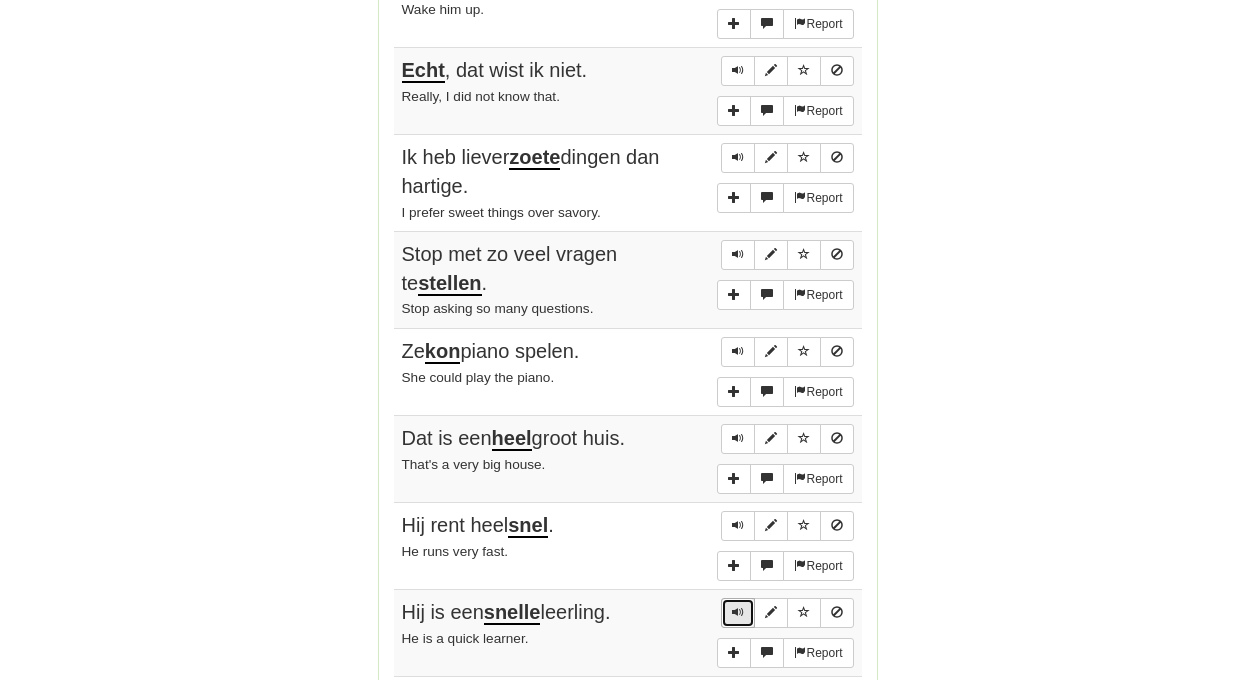 click at bounding box center (738, 613) 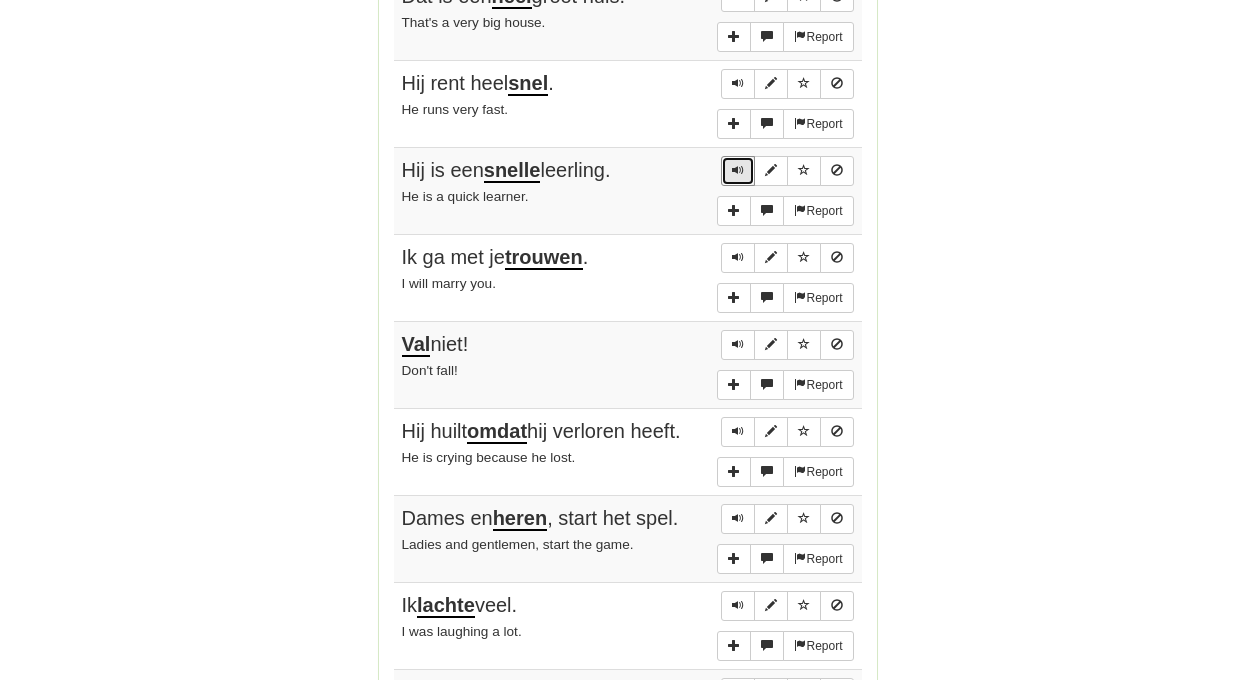 scroll, scrollTop: 1751, scrollLeft: 0, axis: vertical 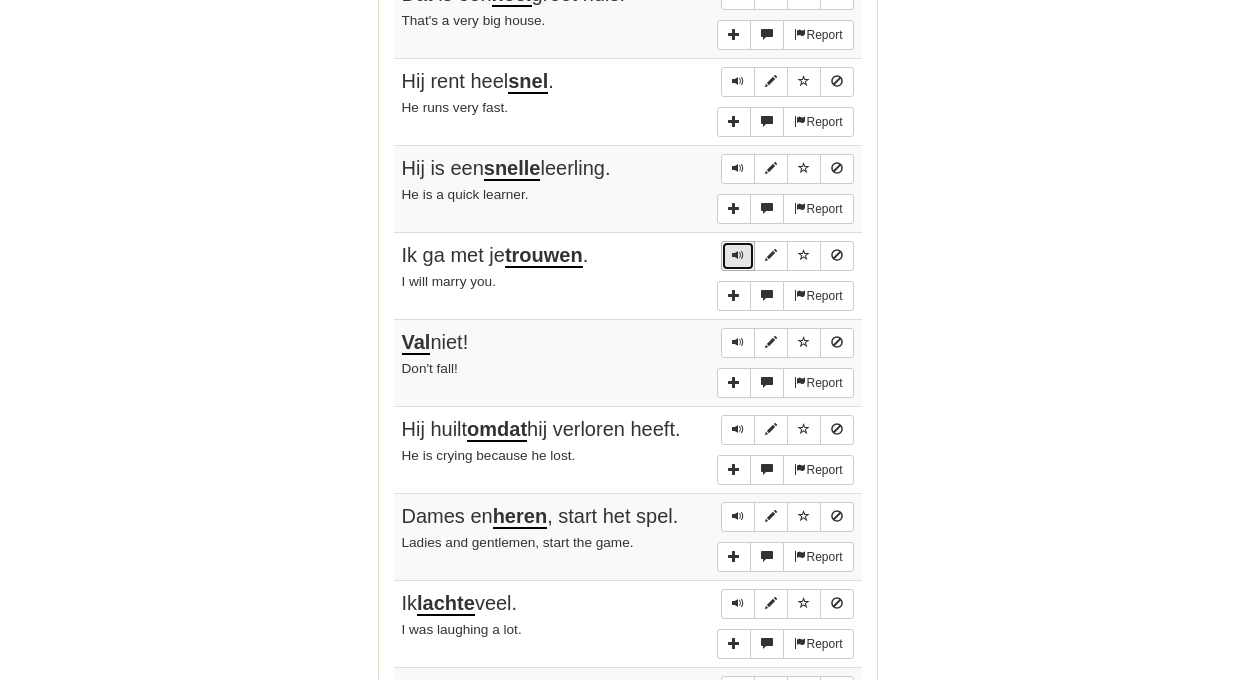 click at bounding box center [738, 255] 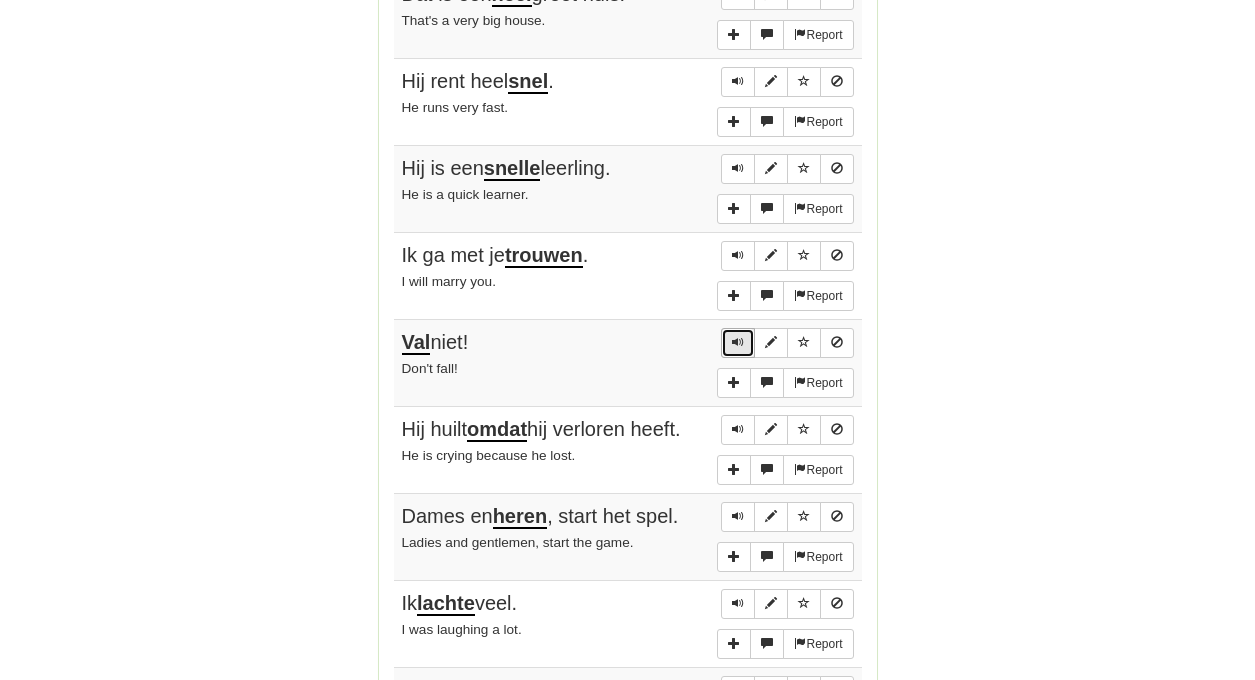 click at bounding box center (738, 342) 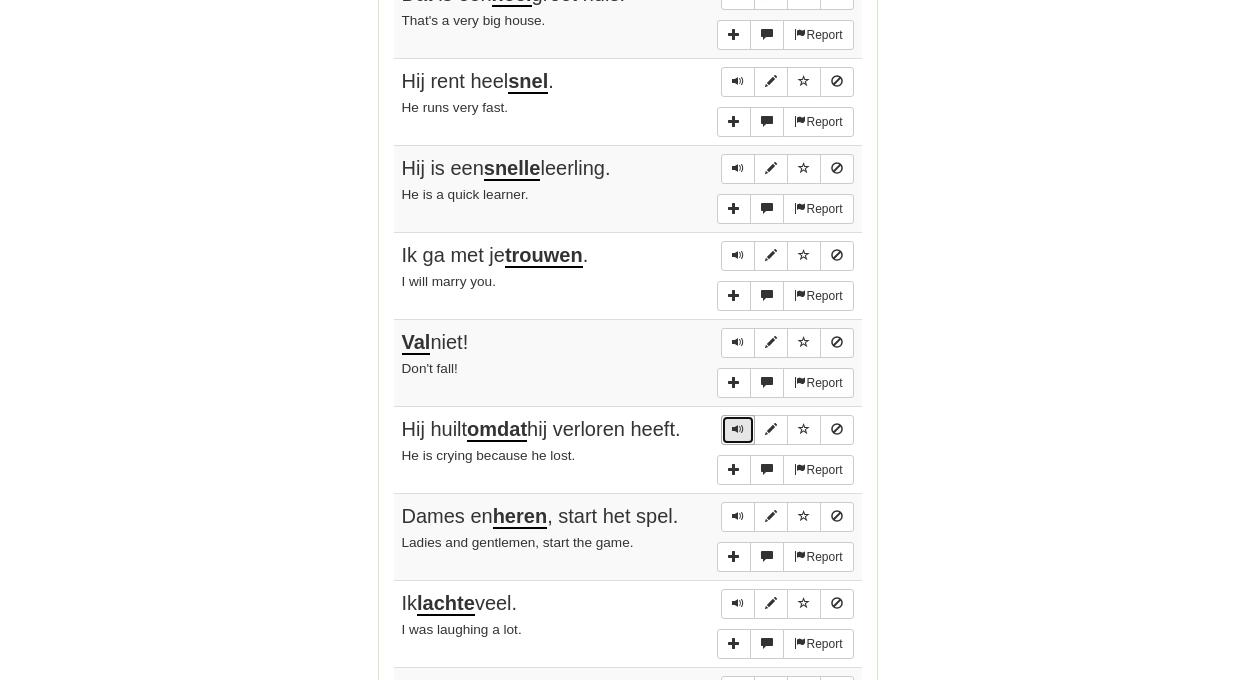 click at bounding box center [738, 429] 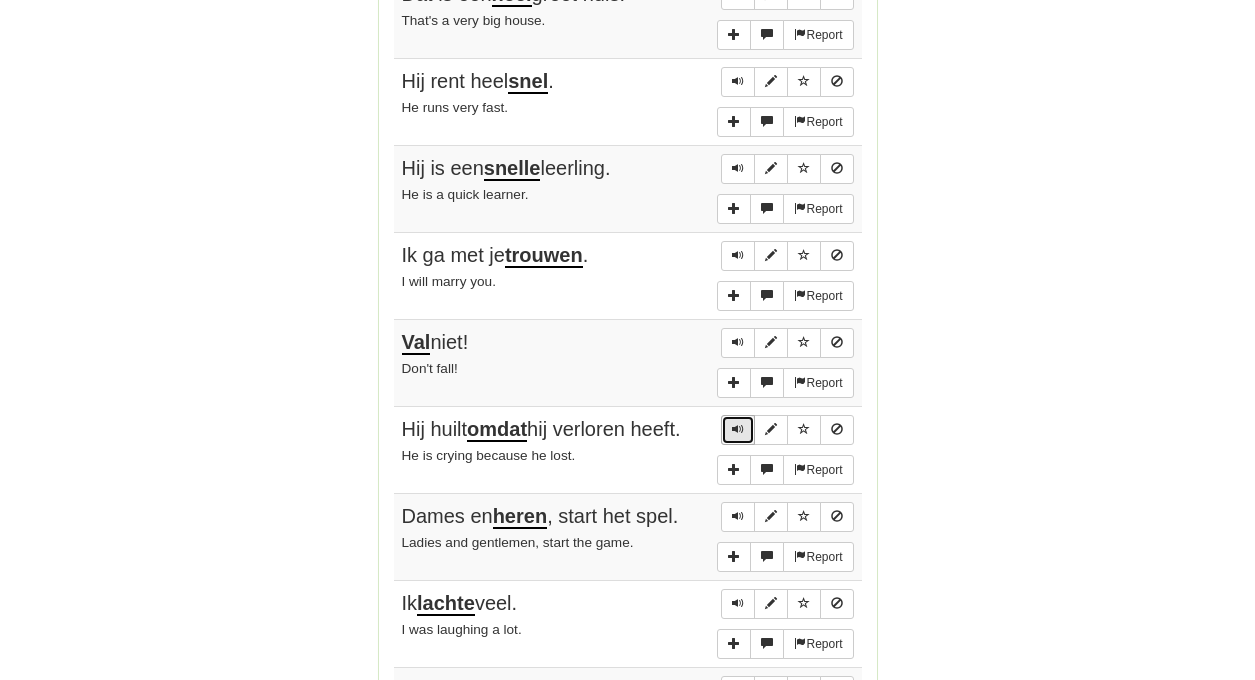 click at bounding box center (738, 429) 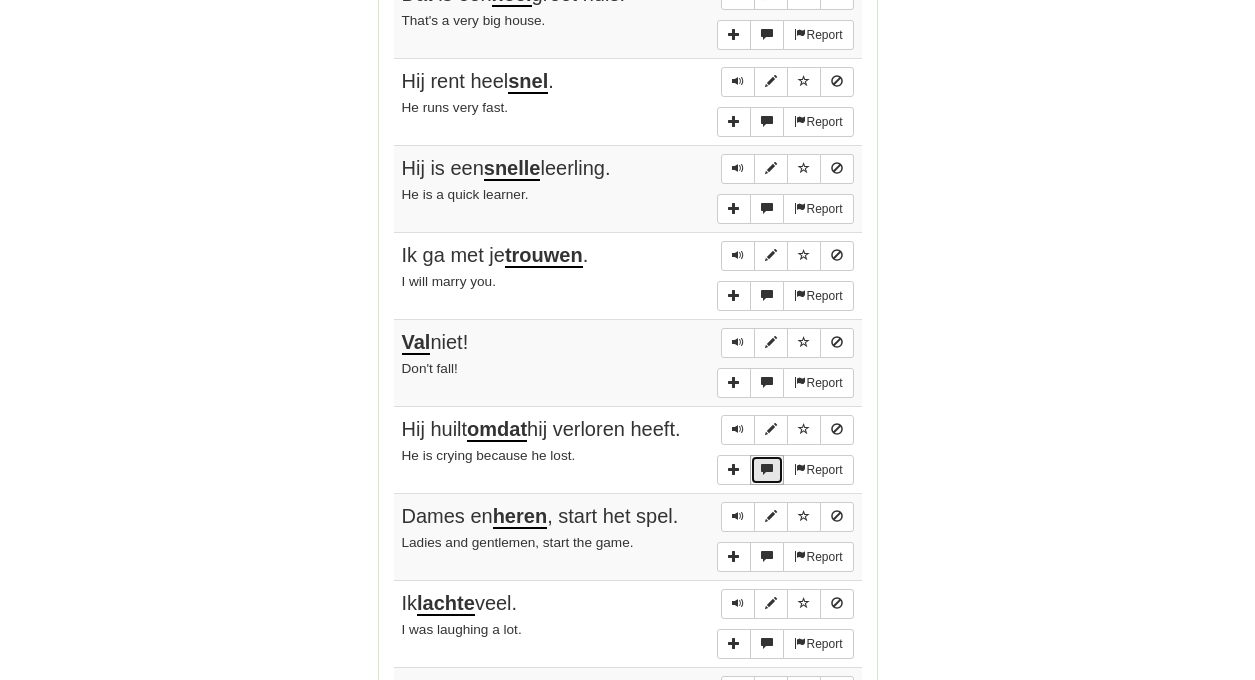 click at bounding box center [767, 469] 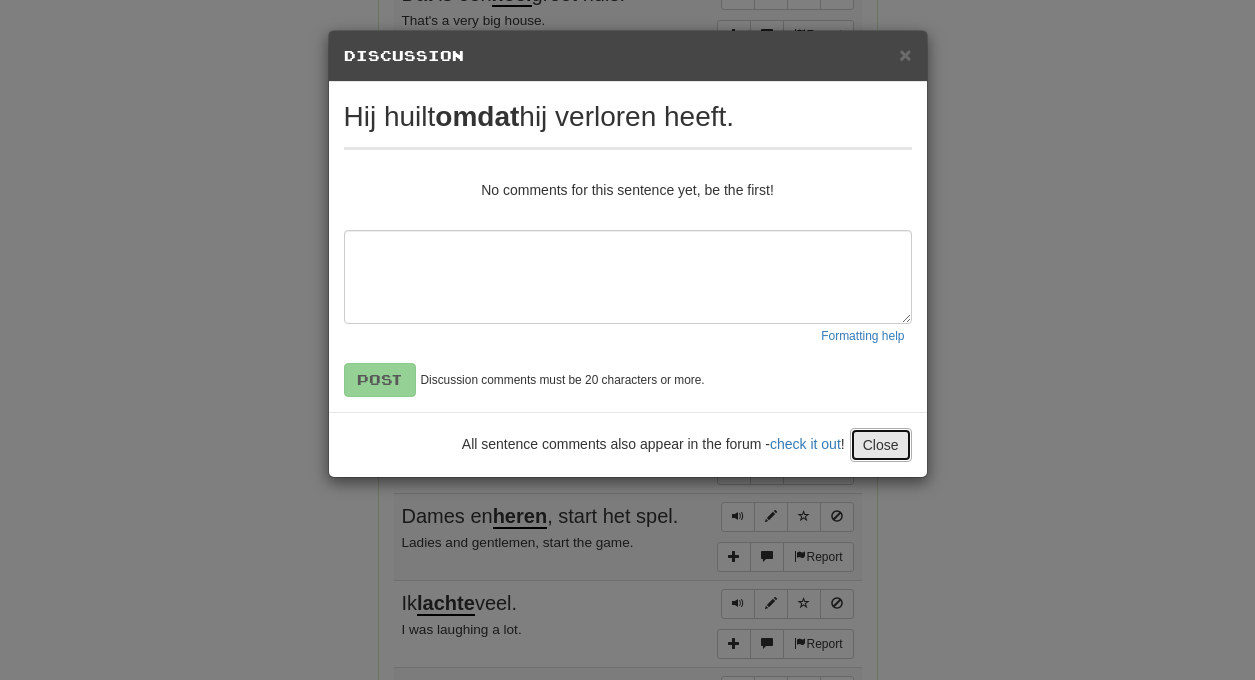 click on "Close" at bounding box center (881, 445) 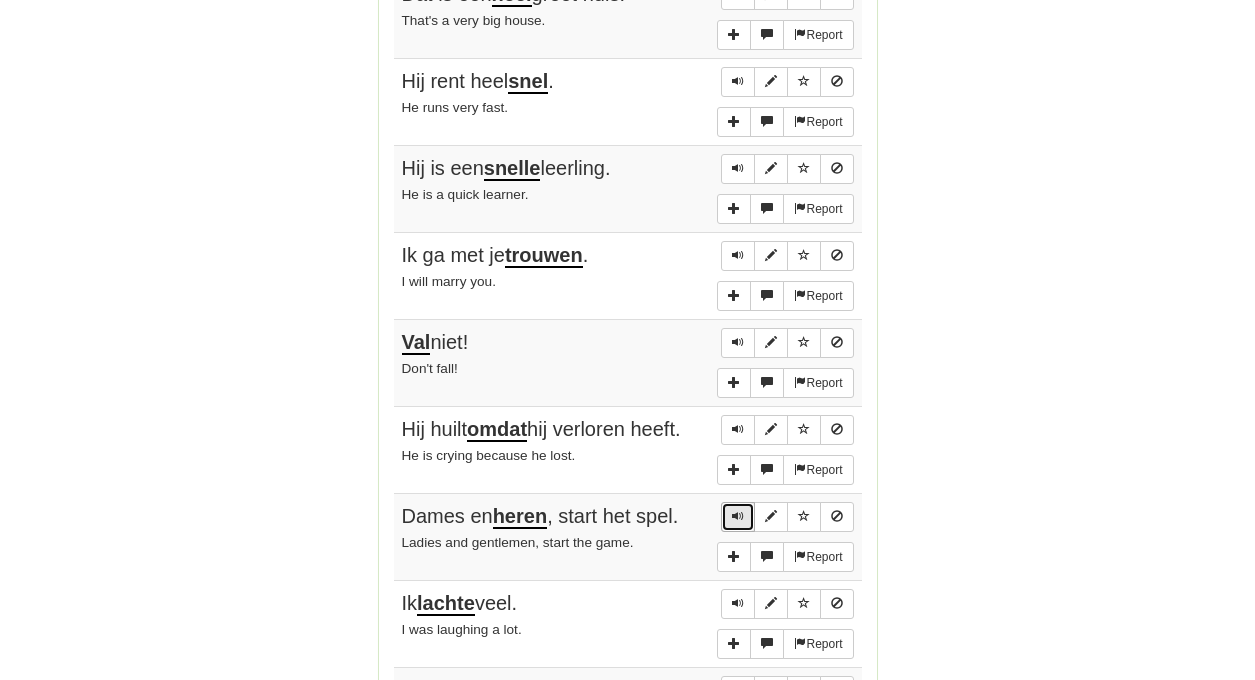 click at bounding box center [738, 516] 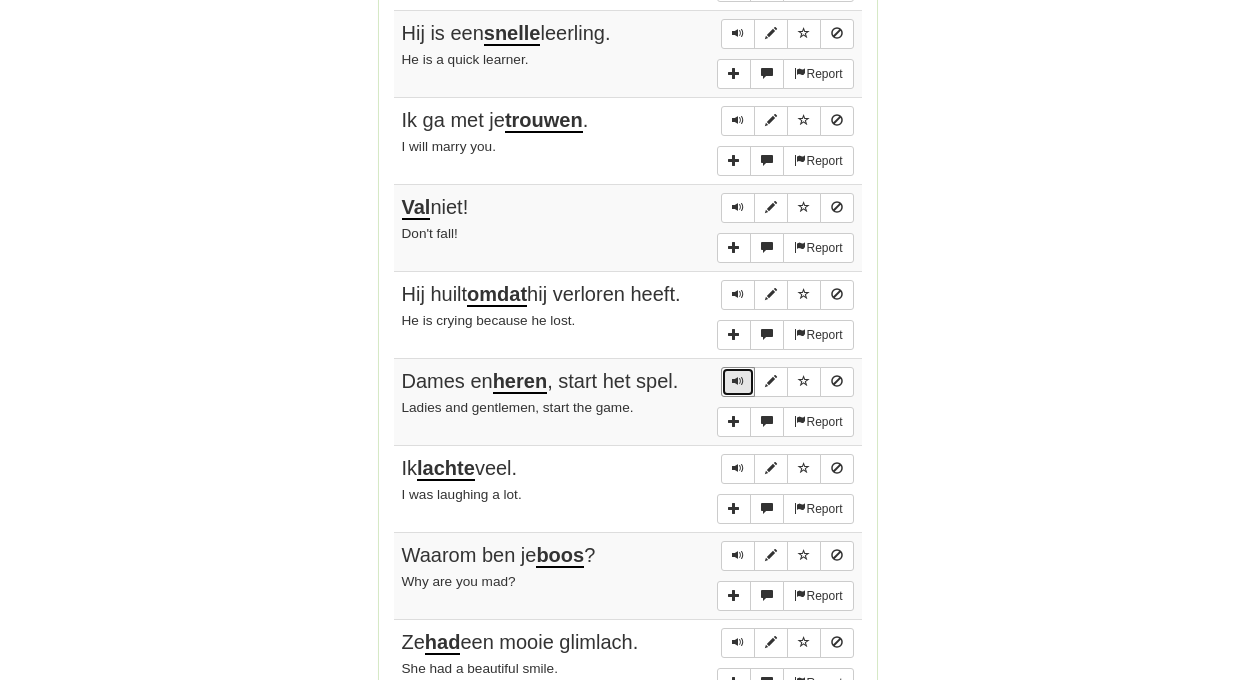 scroll, scrollTop: 1889, scrollLeft: 0, axis: vertical 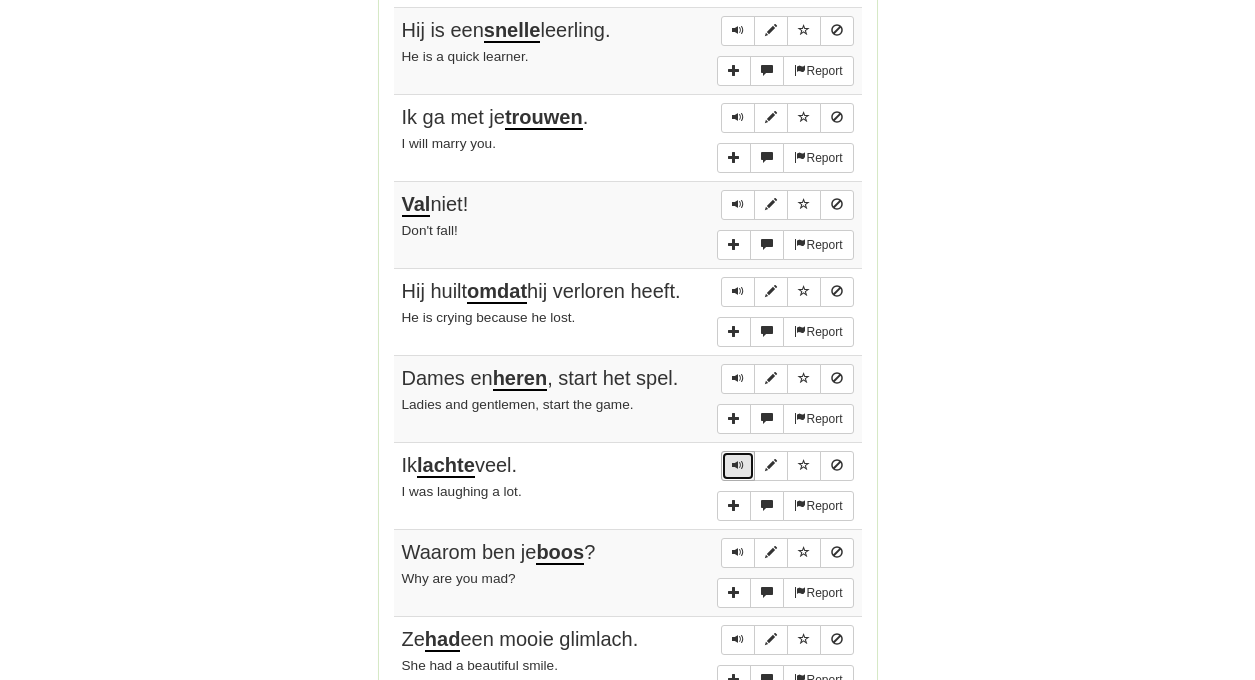 click at bounding box center [738, 465] 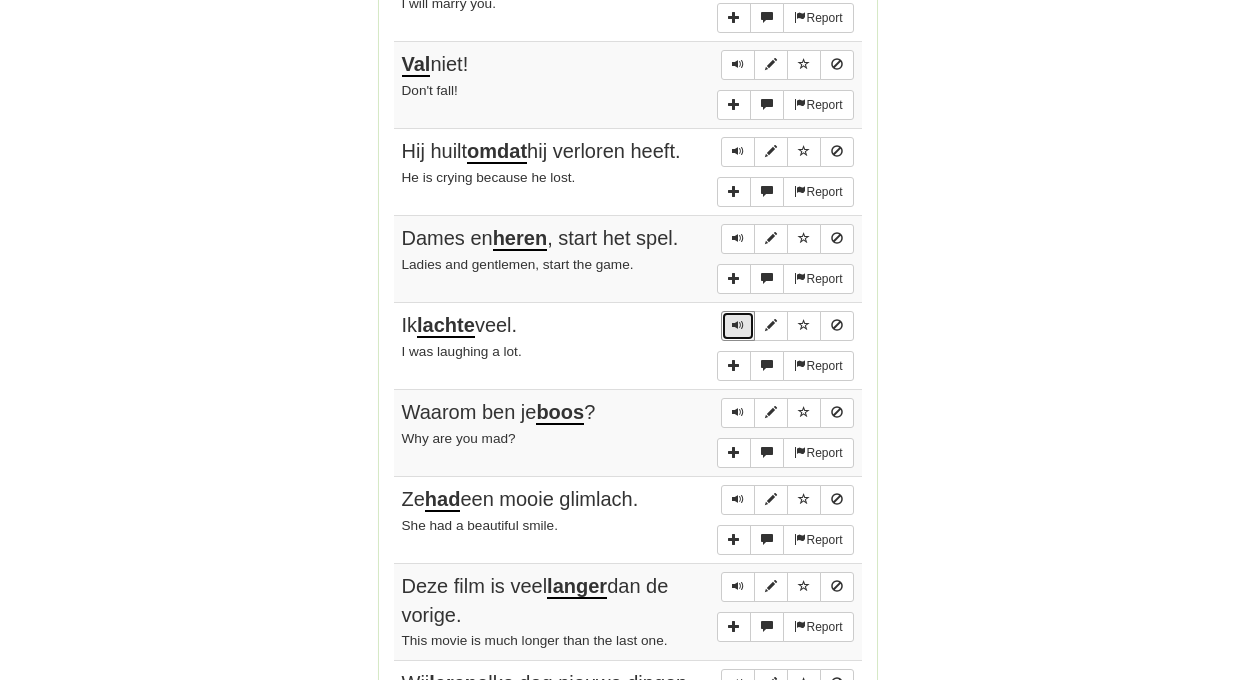 scroll, scrollTop: 2034, scrollLeft: 0, axis: vertical 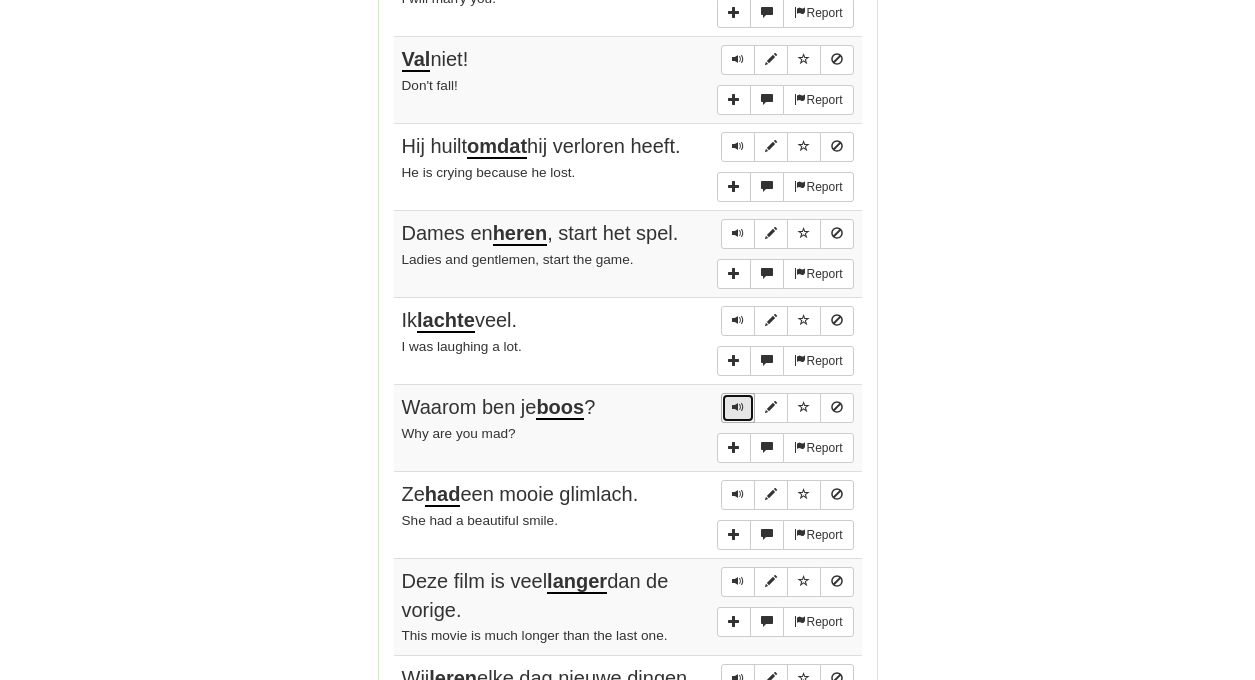 click at bounding box center (738, 407) 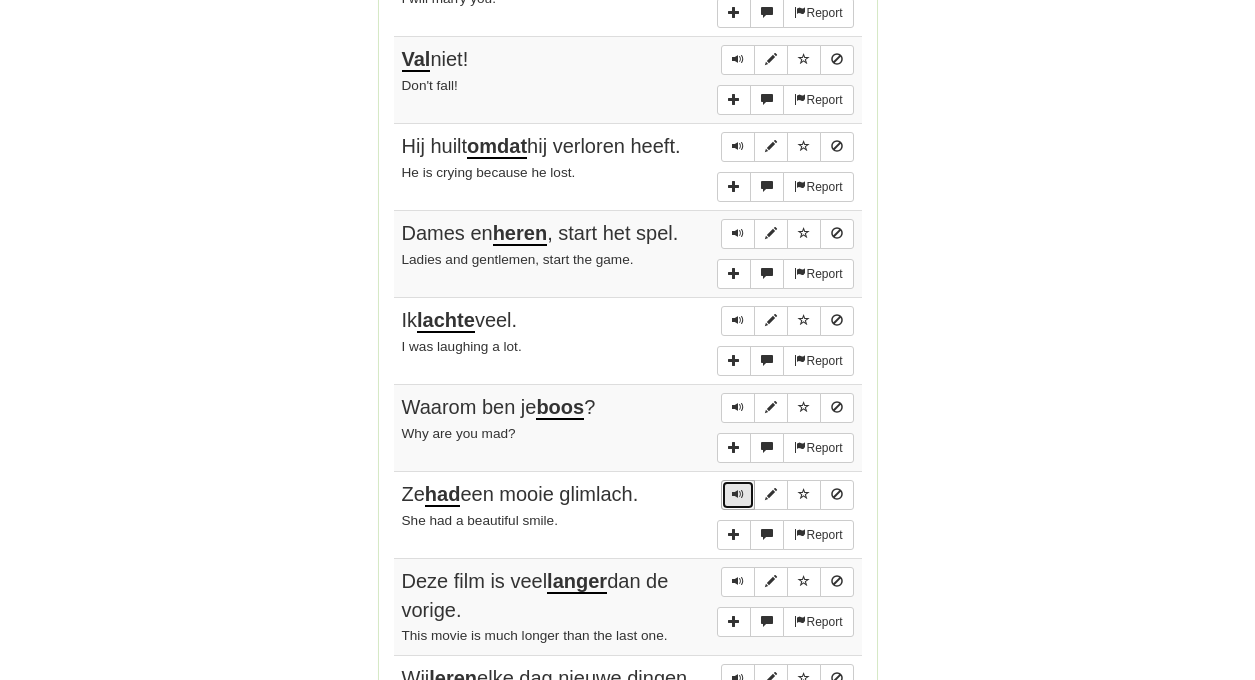 click at bounding box center [738, 494] 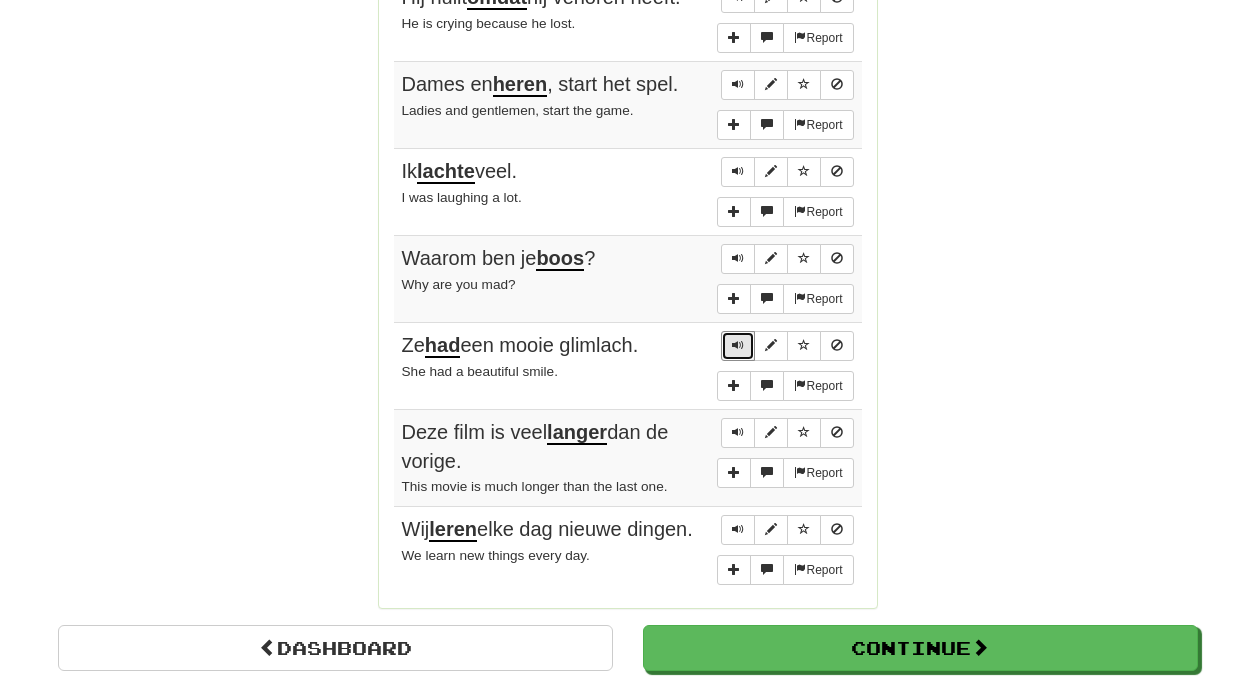 scroll, scrollTop: 2207, scrollLeft: 0, axis: vertical 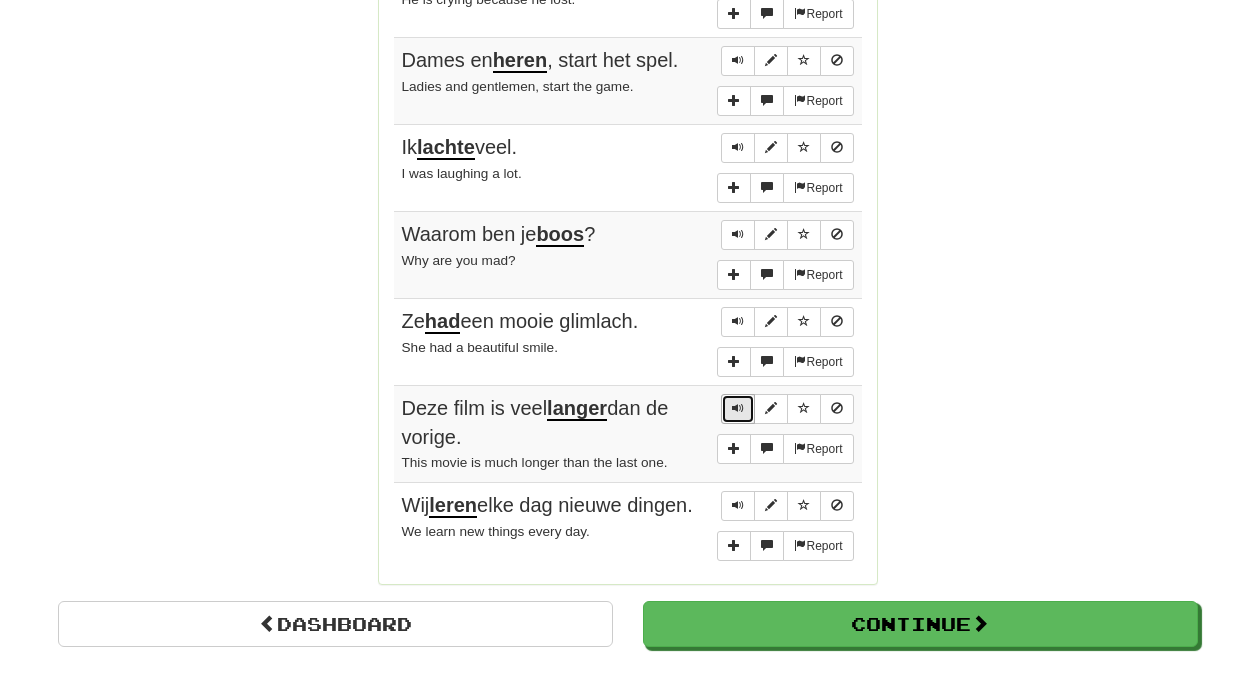 click at bounding box center [738, 409] 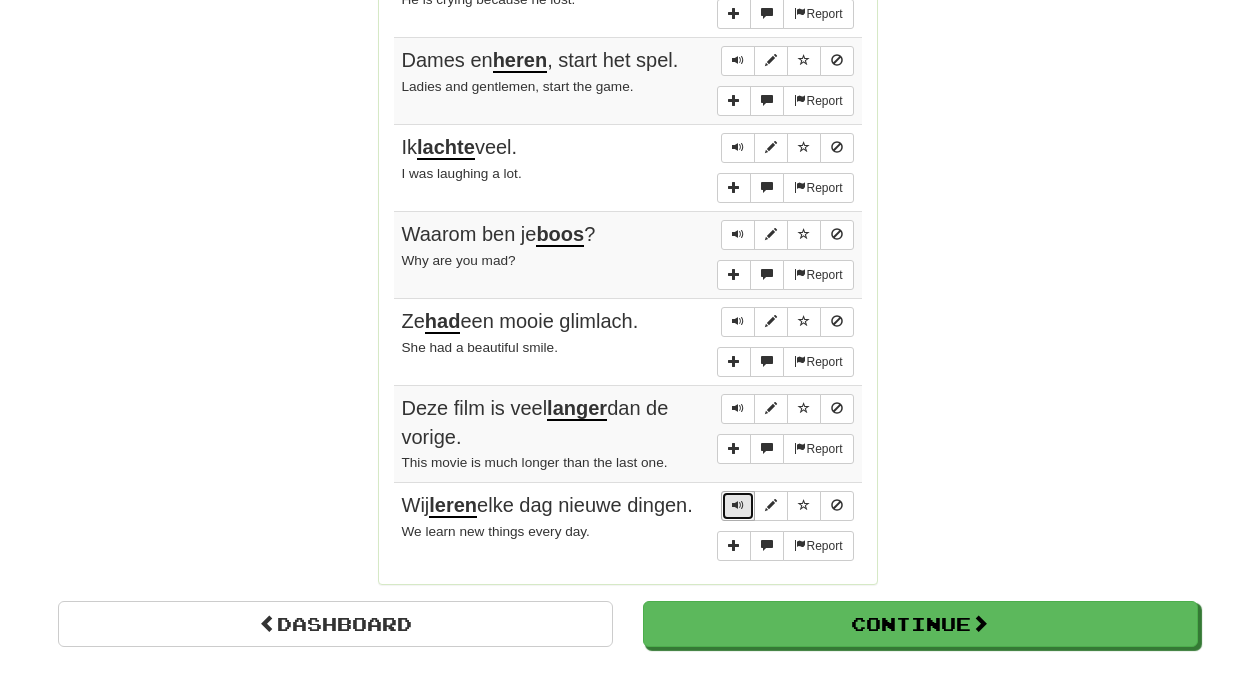 click at bounding box center [738, 505] 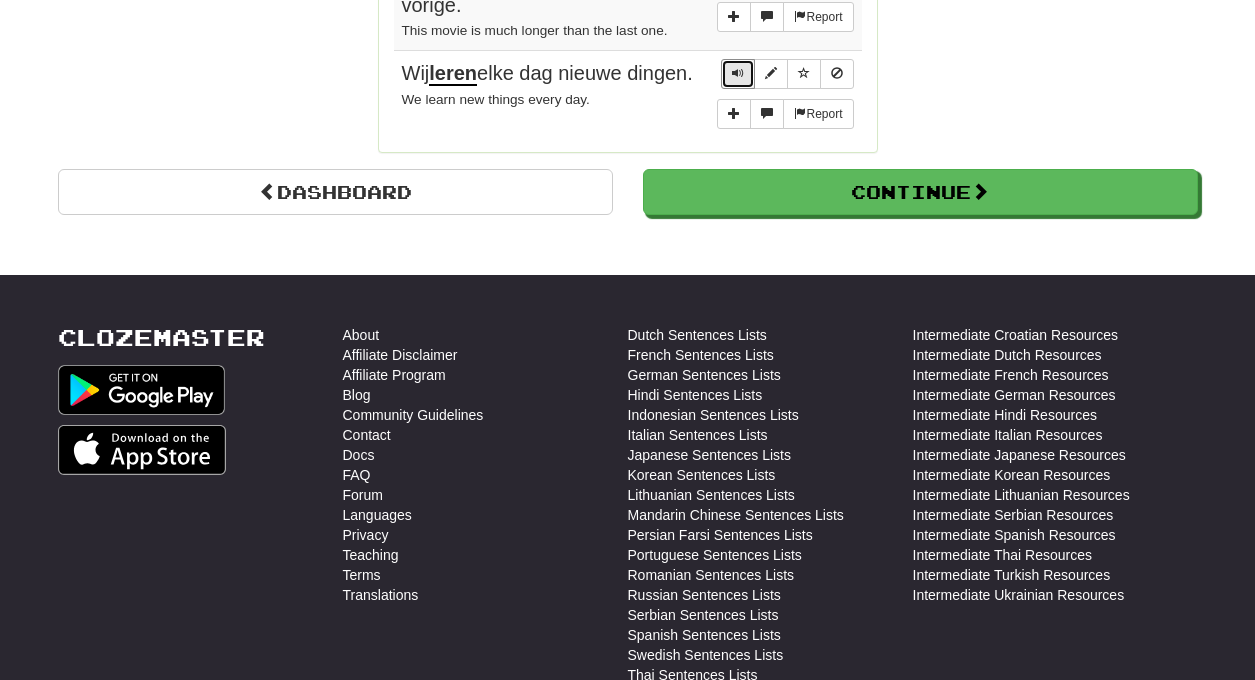 scroll, scrollTop: 2624, scrollLeft: 0, axis: vertical 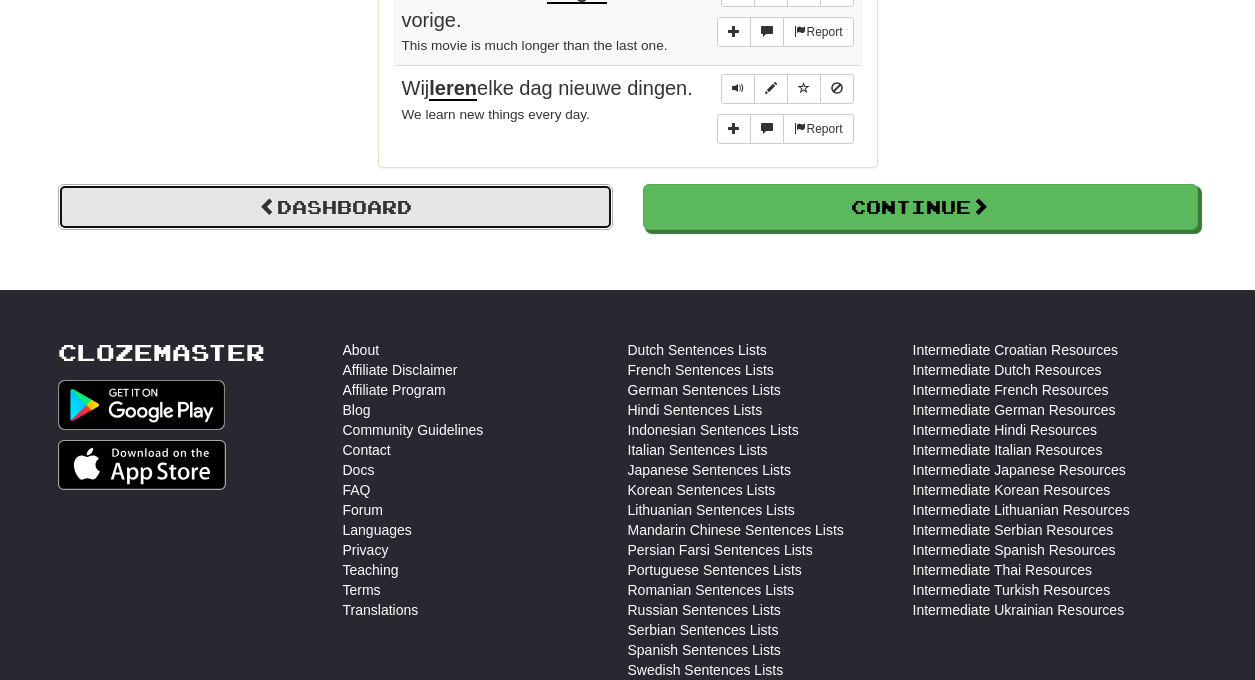 click on "Dashboard" at bounding box center (335, 207) 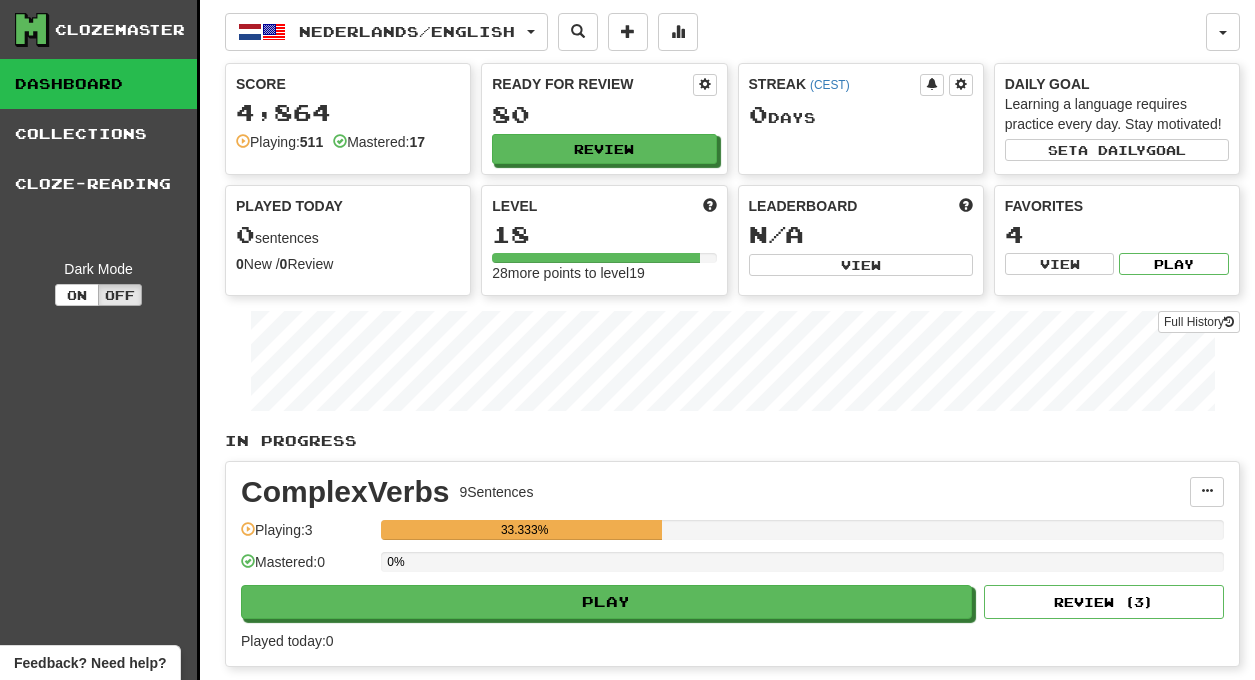 scroll, scrollTop: 687, scrollLeft: 0, axis: vertical 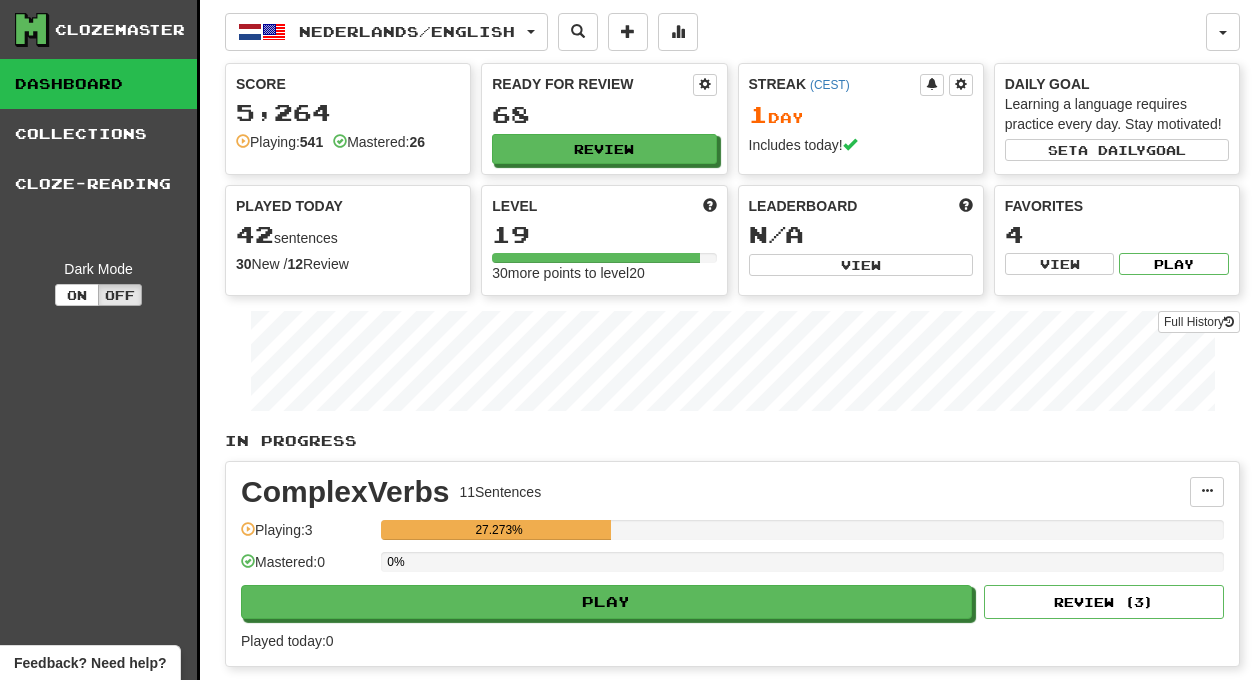 click on "19" at bounding box center [604, 234] 